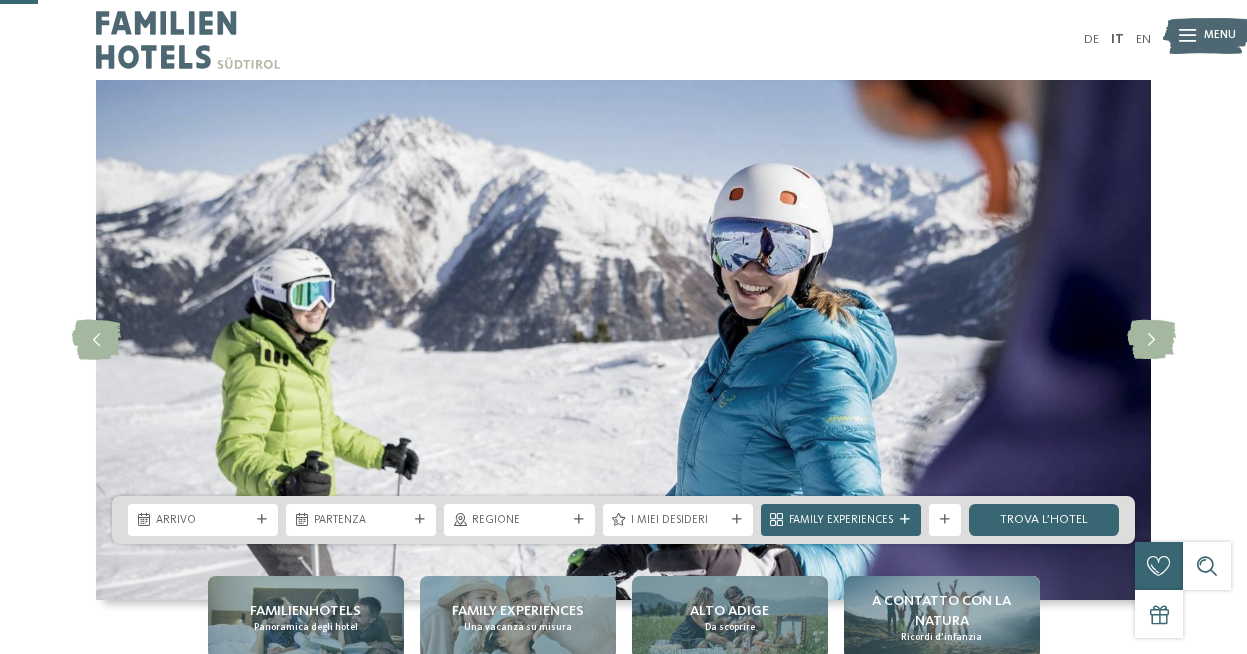 scroll, scrollTop: 134, scrollLeft: 0, axis: vertical 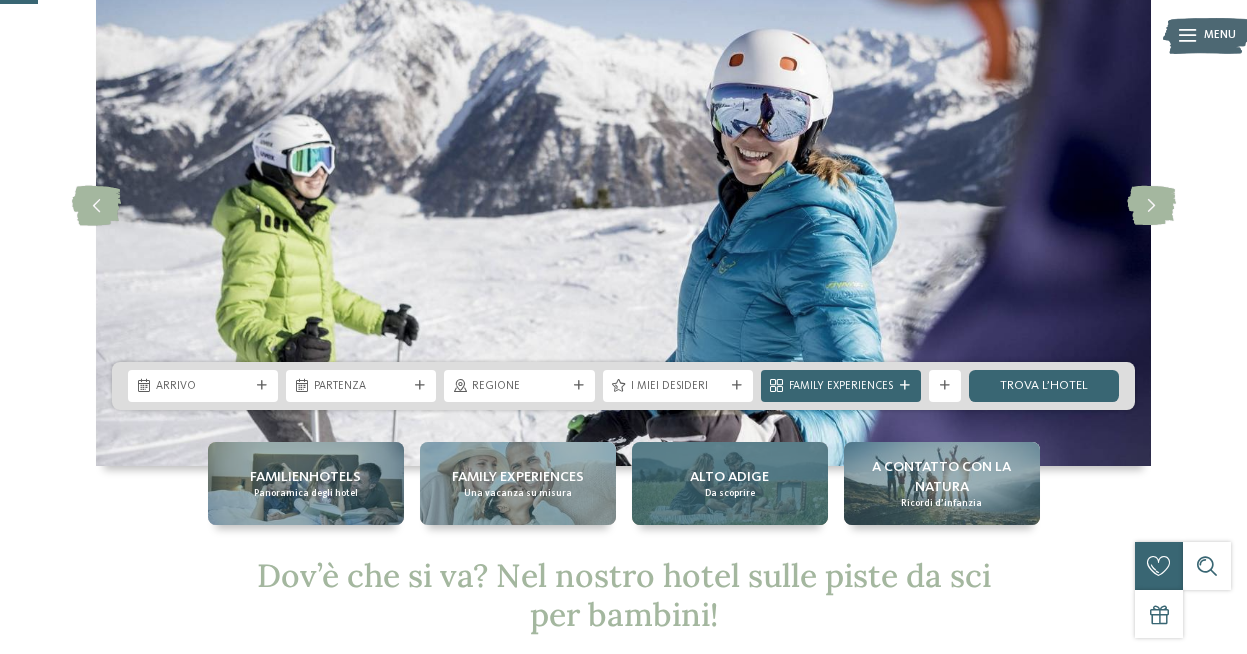 drag, startPoint x: 0, startPoint y: 0, endPoint x: 662, endPoint y: 479, distance: 817.11993 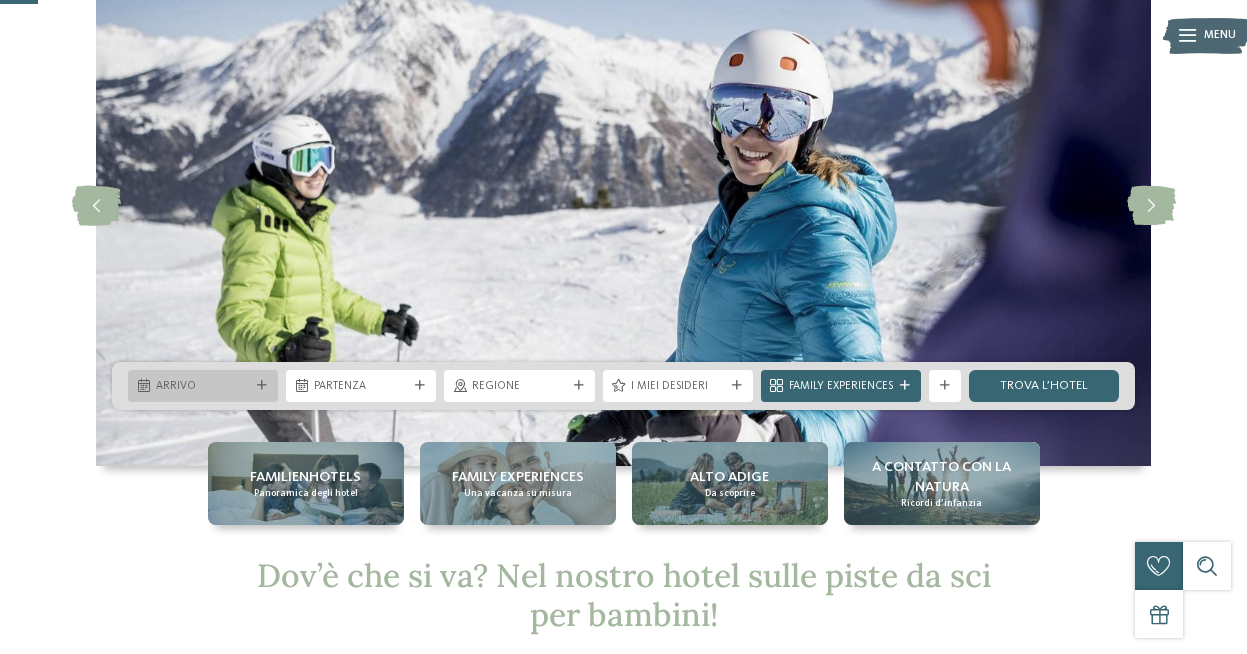 click at bounding box center (262, 386) 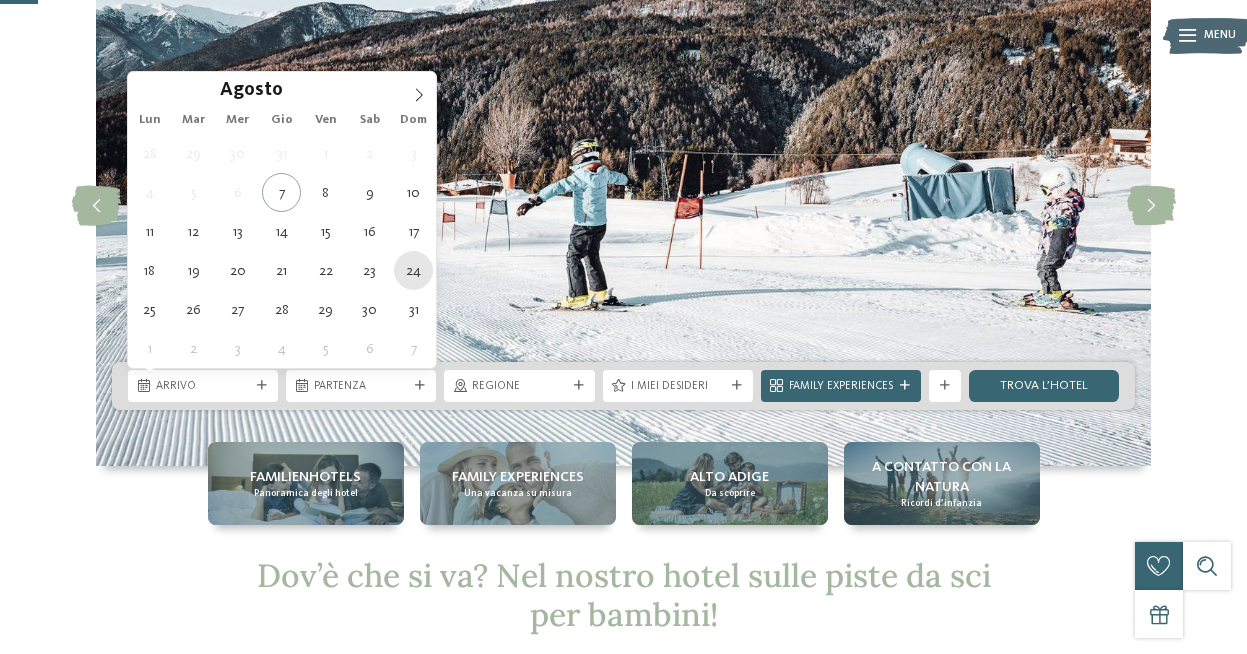 type on "24.08.2025" 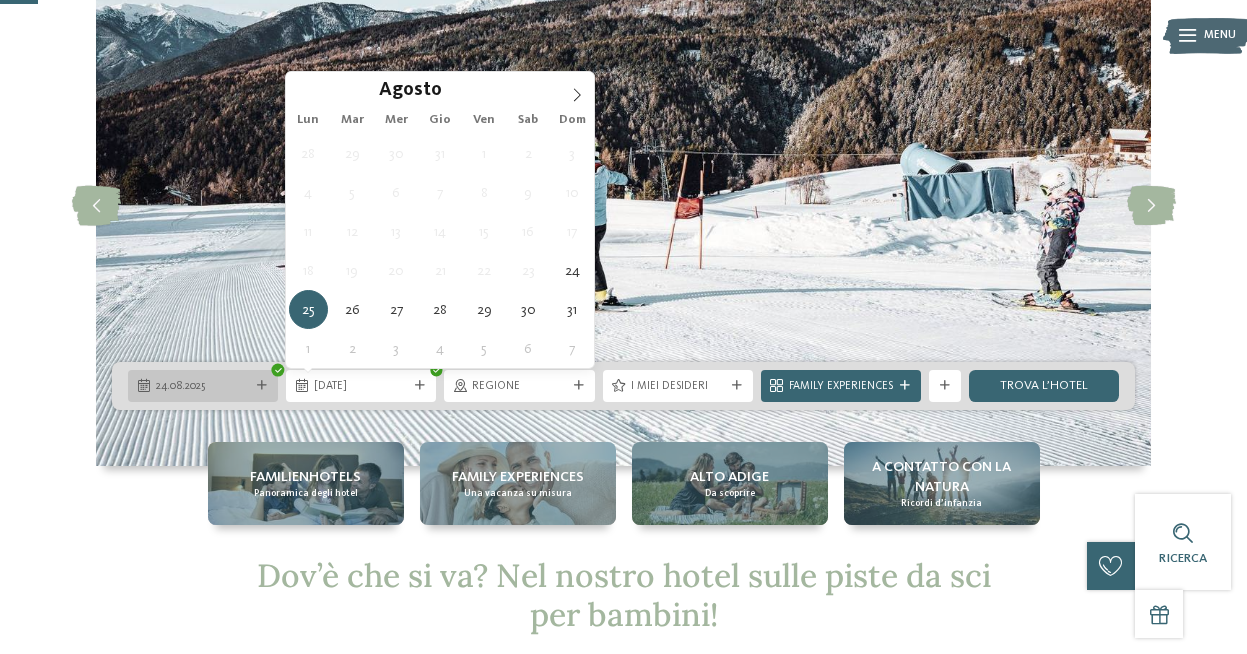 click on "24.08.2025" at bounding box center [203, 386] 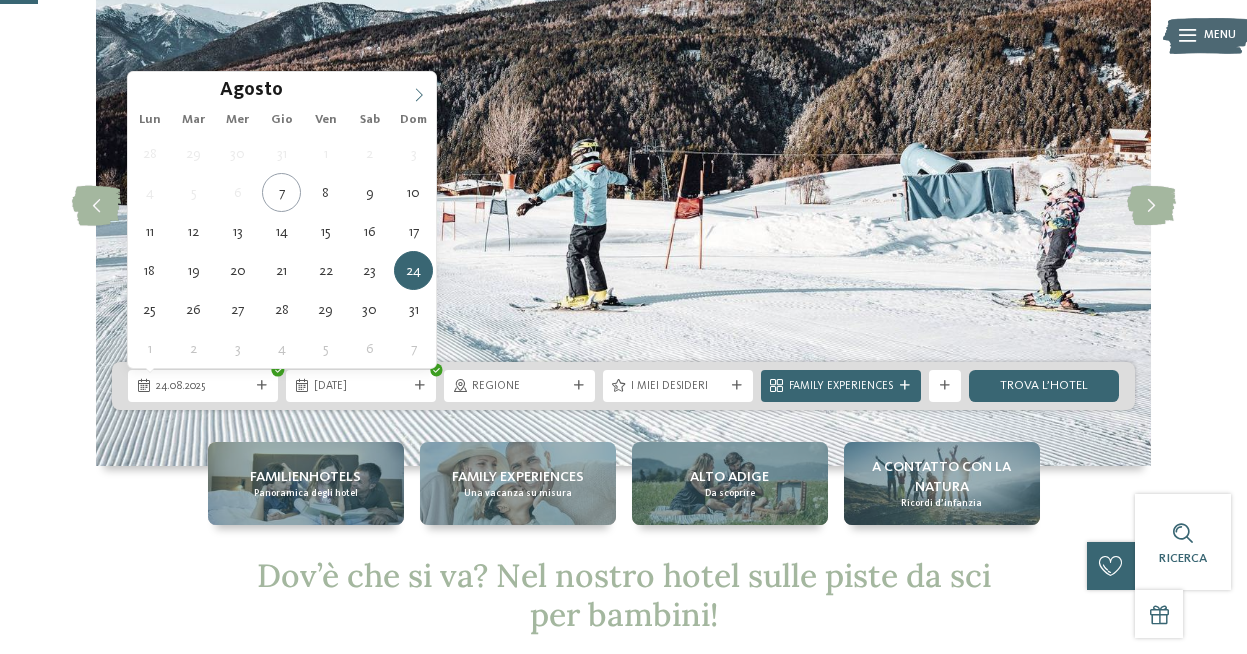 click 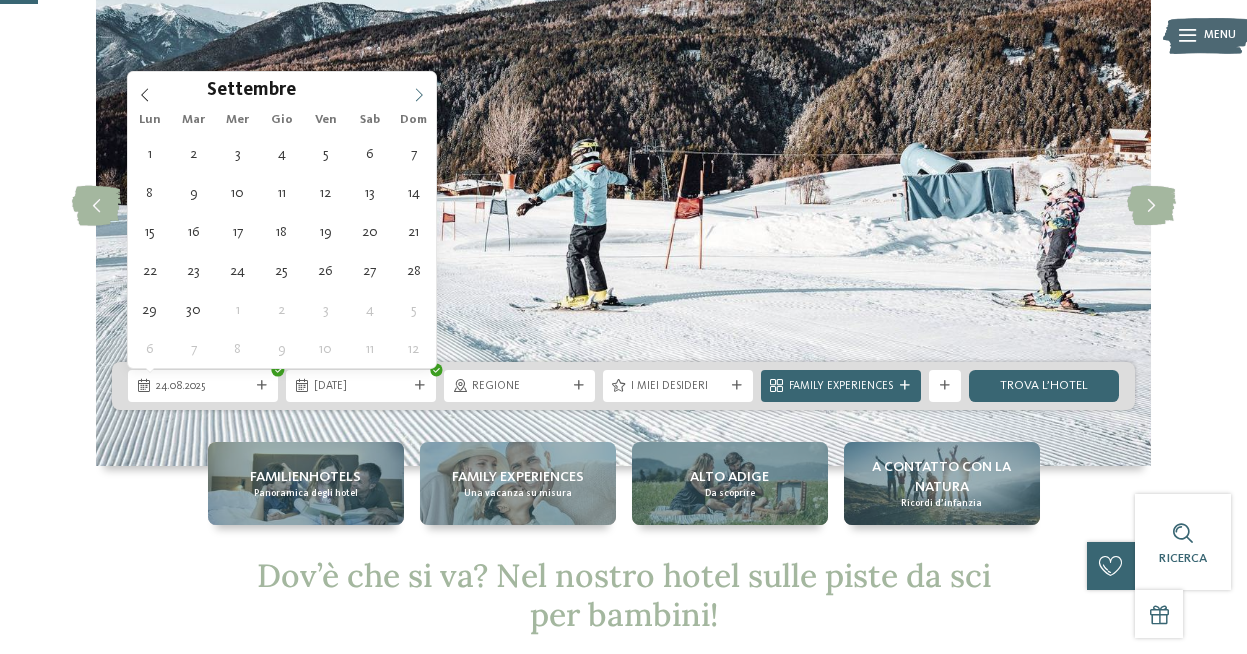 click 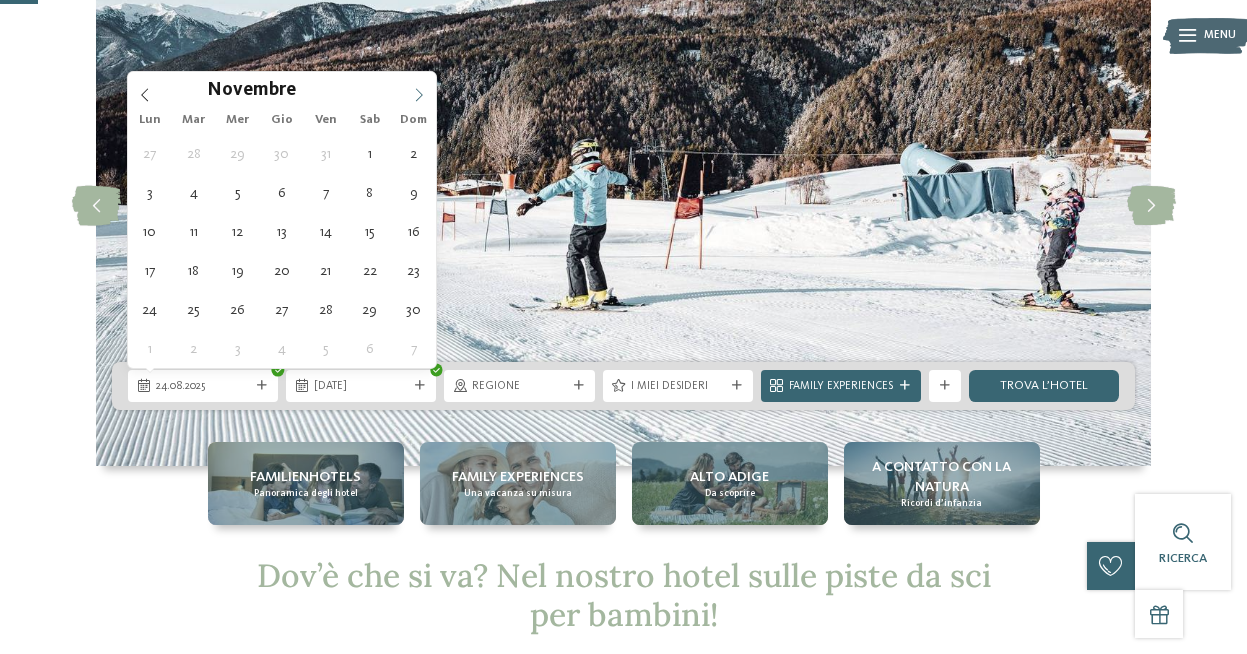 click 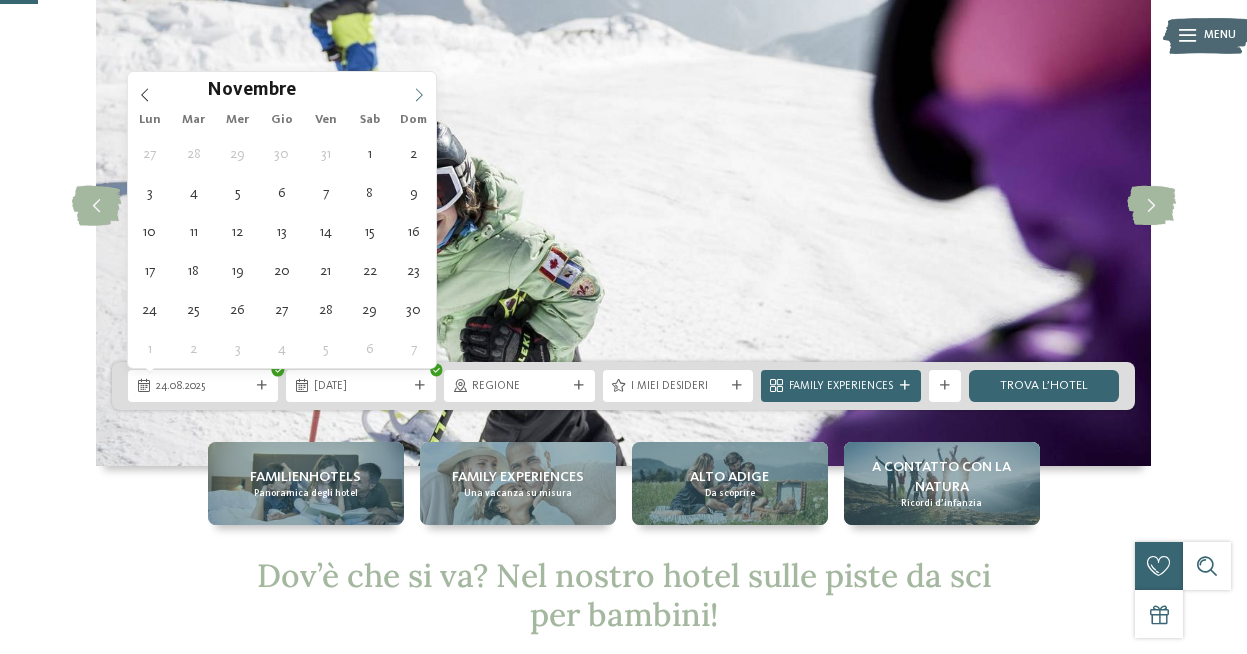 click 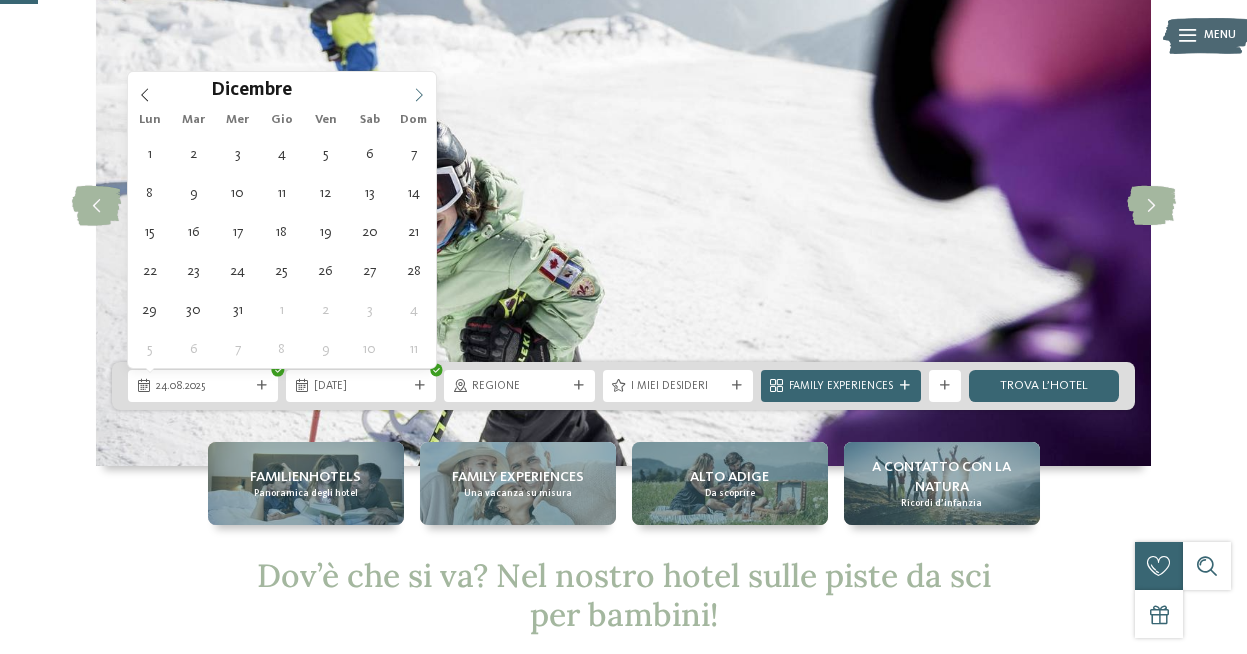click 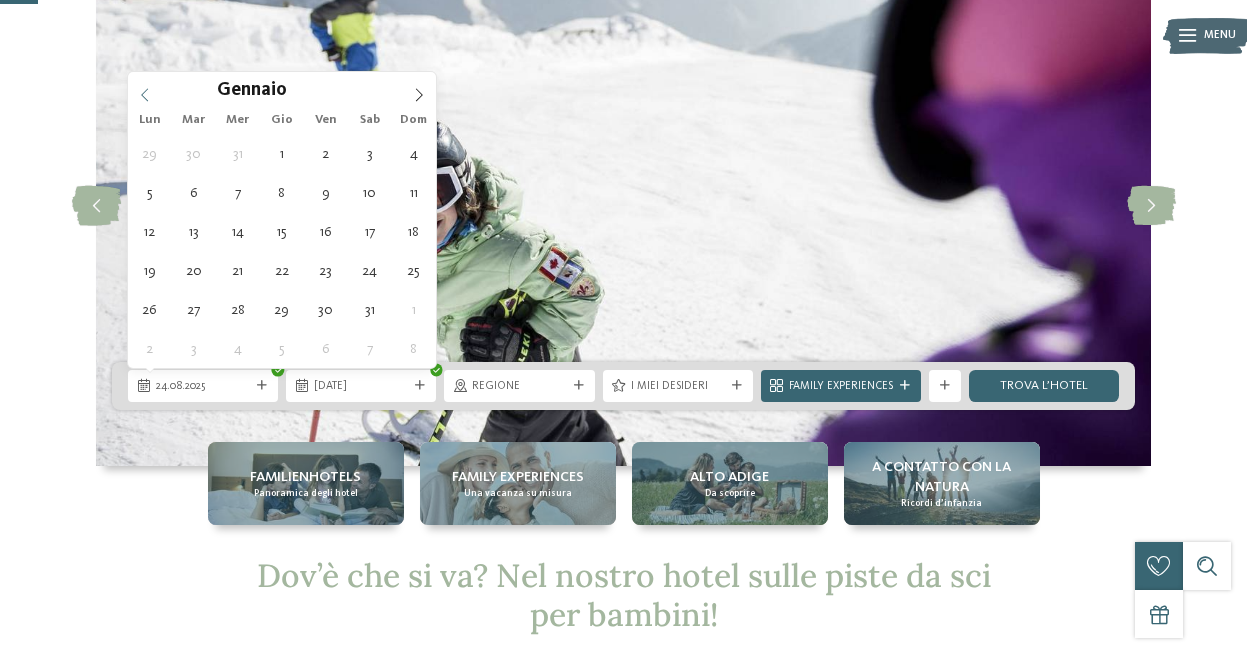type on "****" 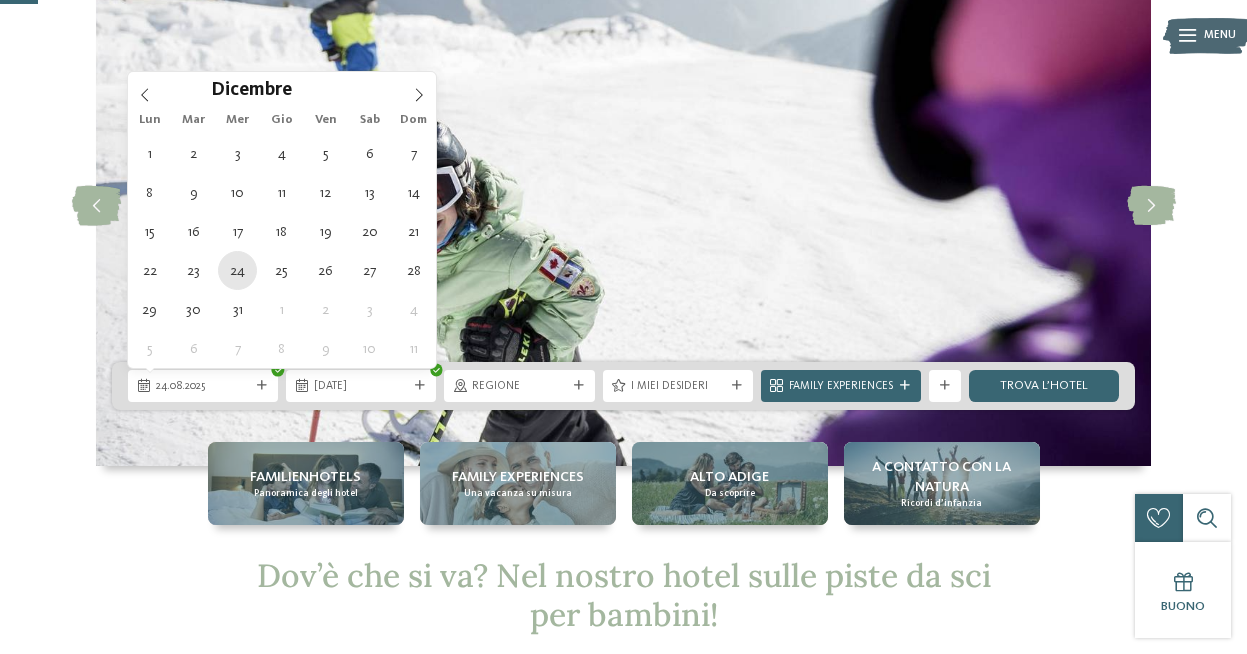 type on "24.12.2025" 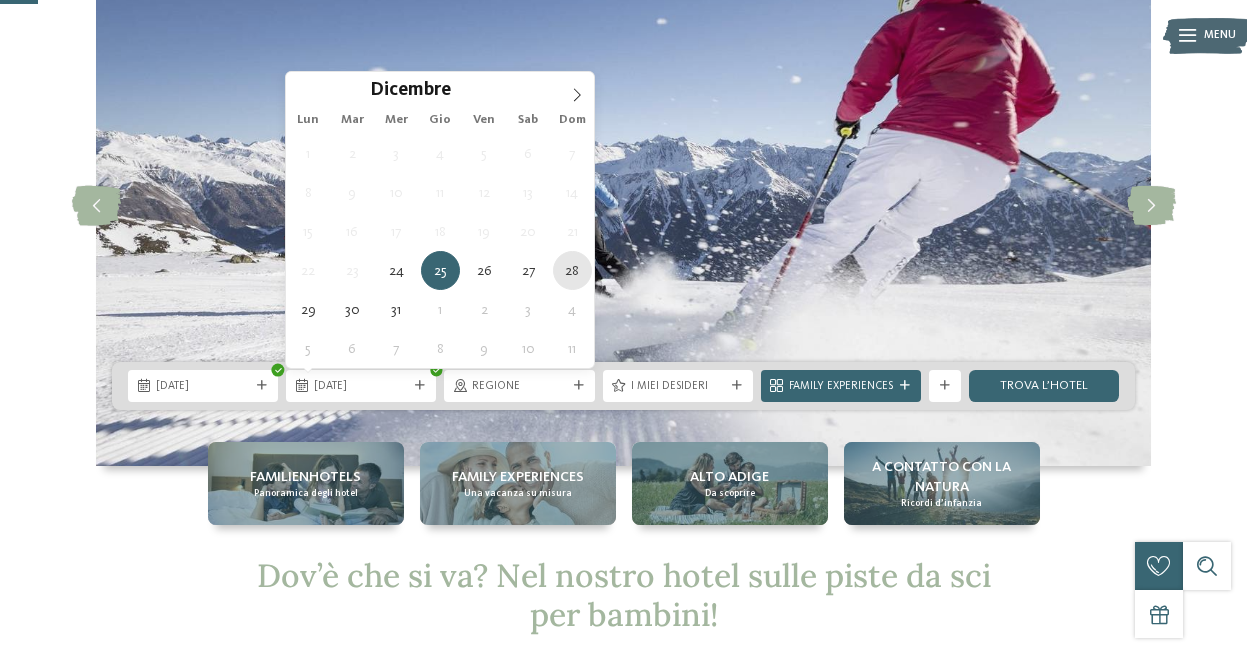 type on "28.12.2025" 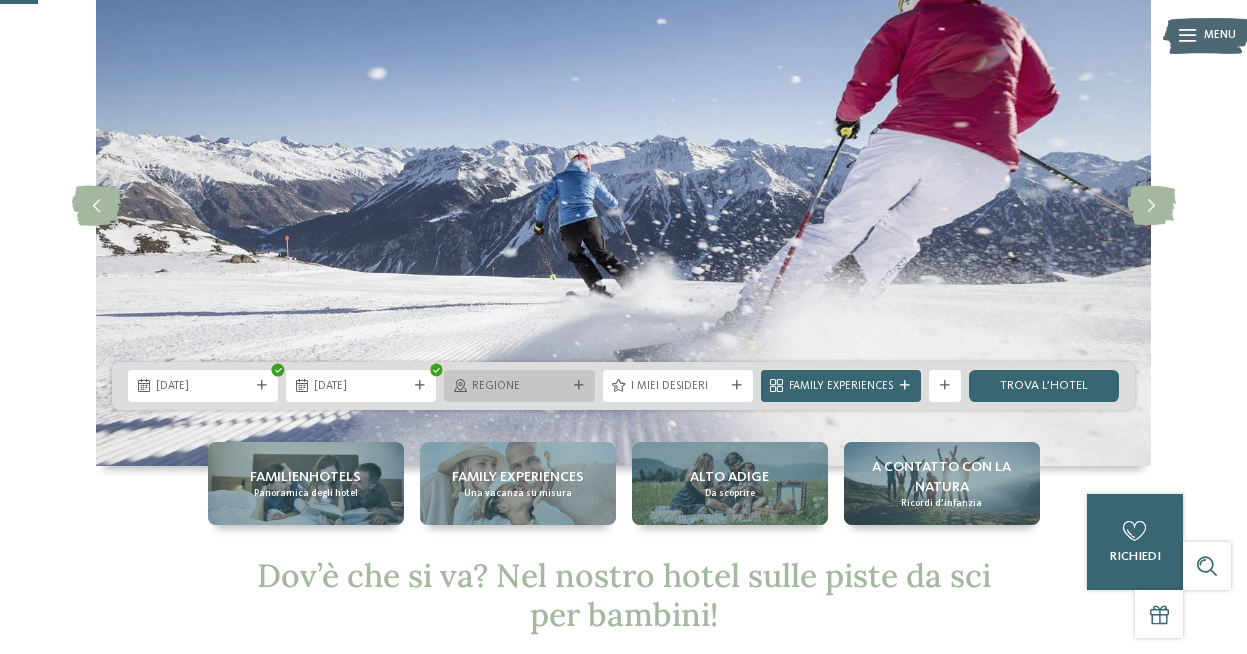 click on "Regione" at bounding box center [519, 387] 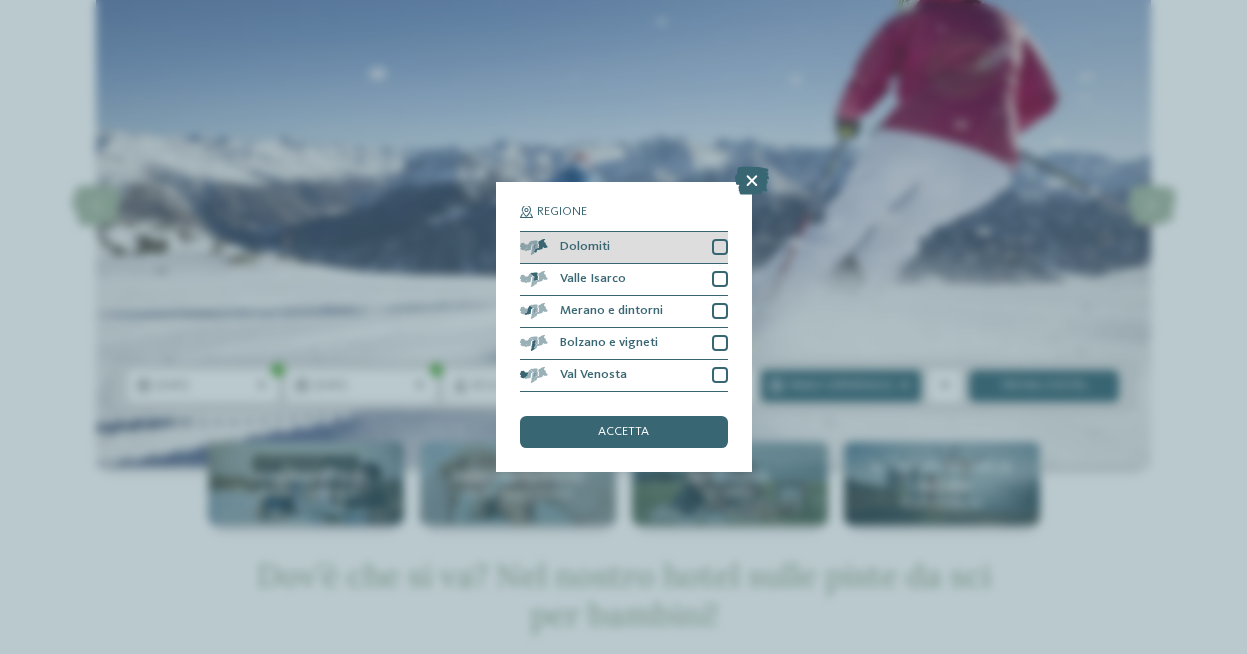 click at bounding box center [720, 247] 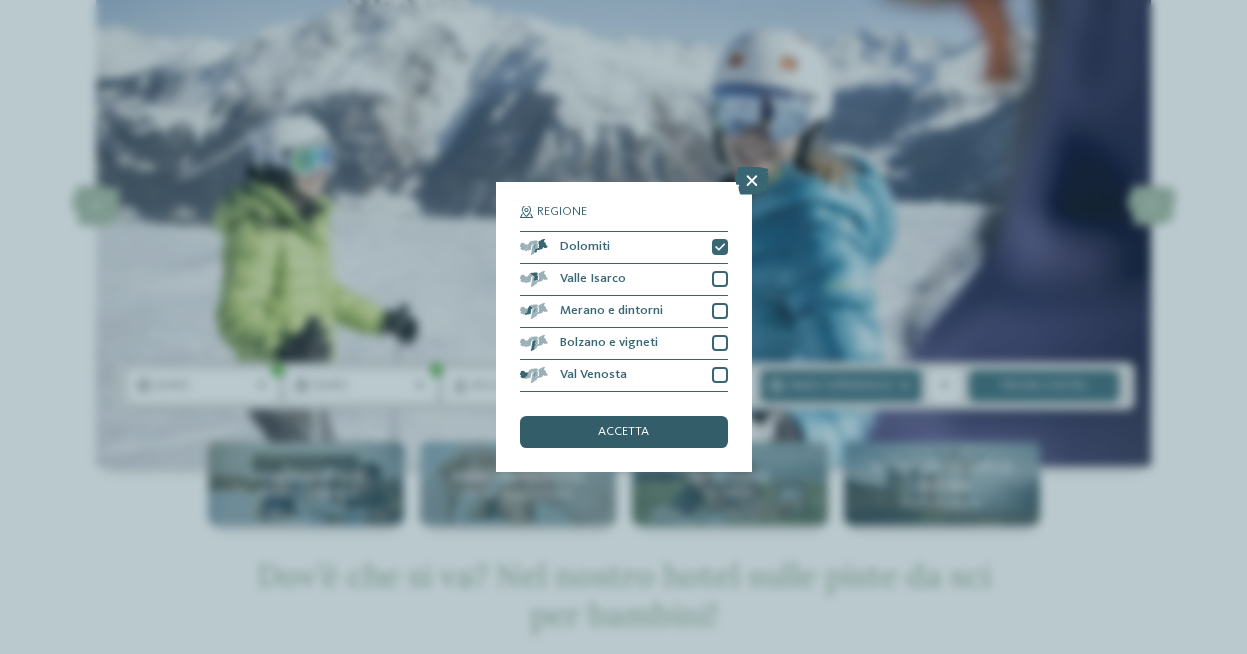 click on "accetta" at bounding box center [624, 432] 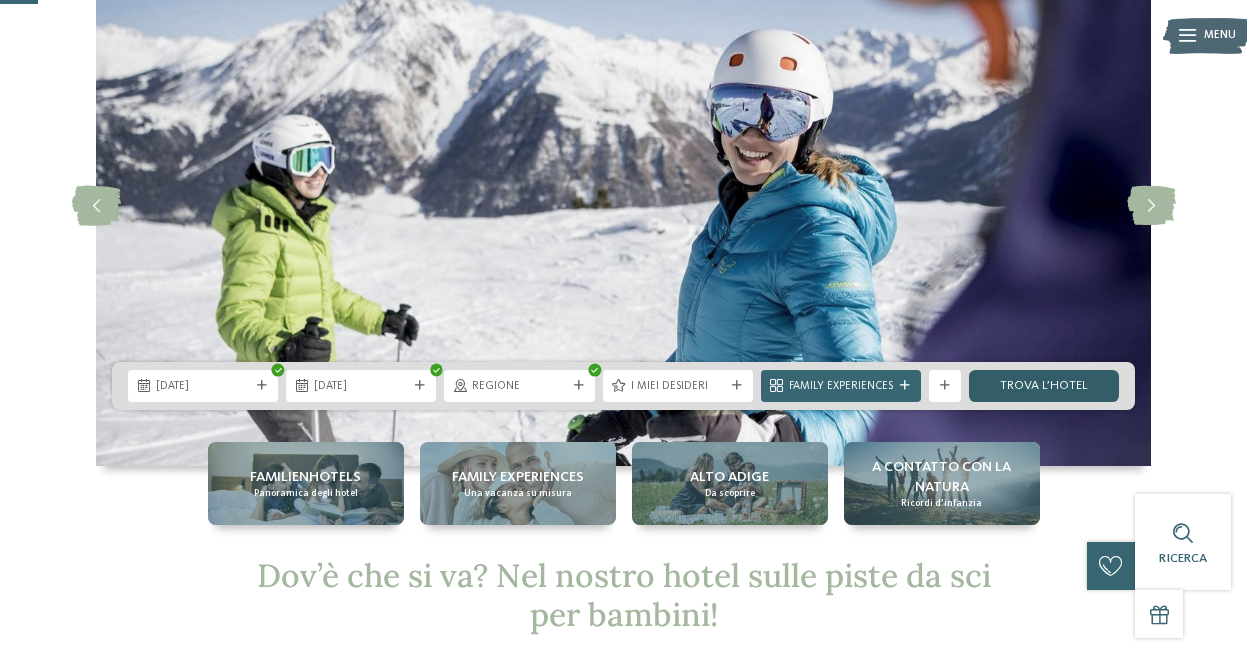click on "trova l’hotel" at bounding box center [1044, 386] 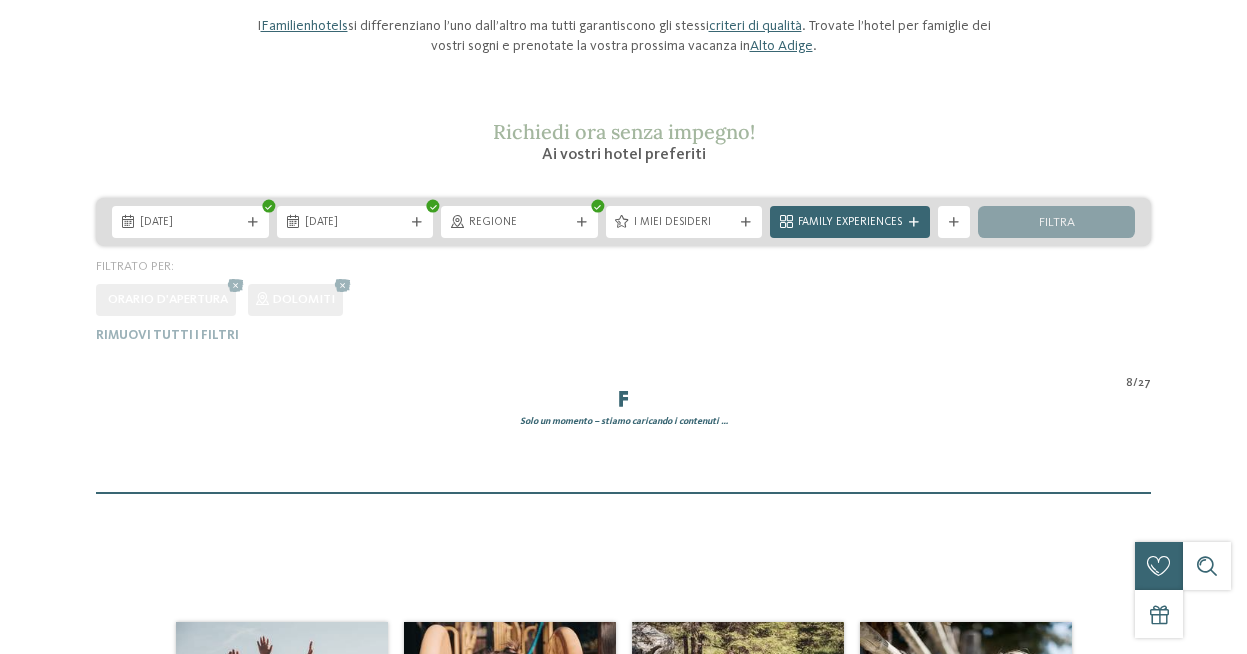 scroll, scrollTop: 0, scrollLeft: 0, axis: both 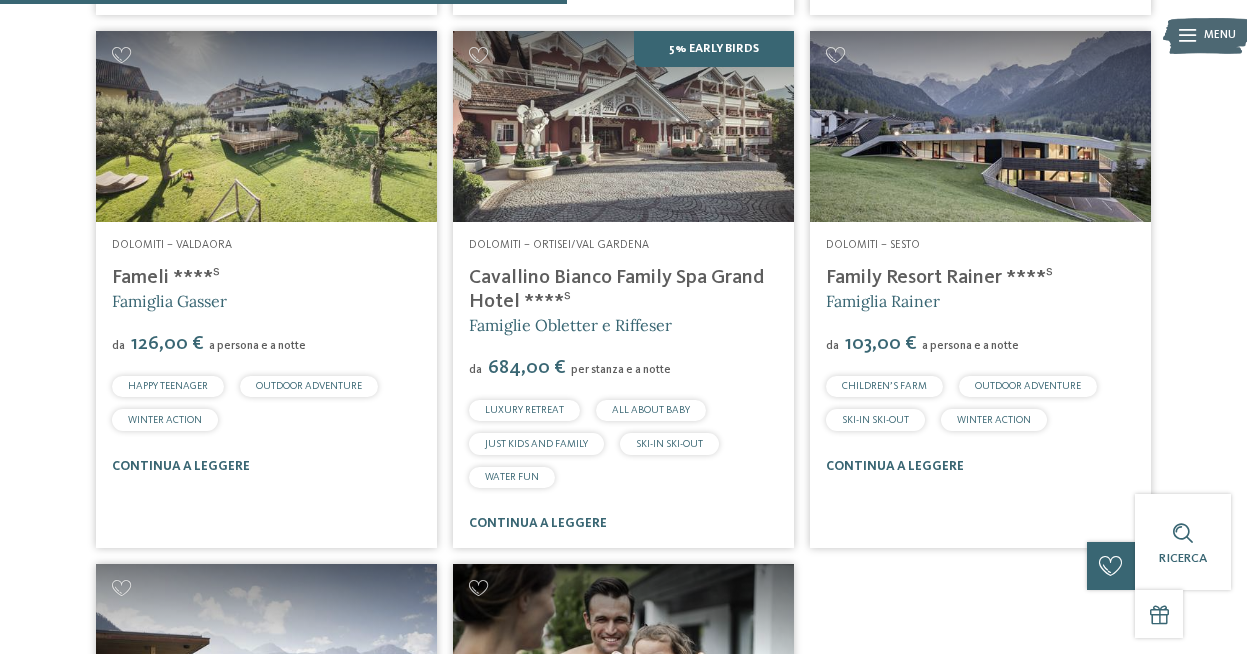 click at bounding box center [623, 127] 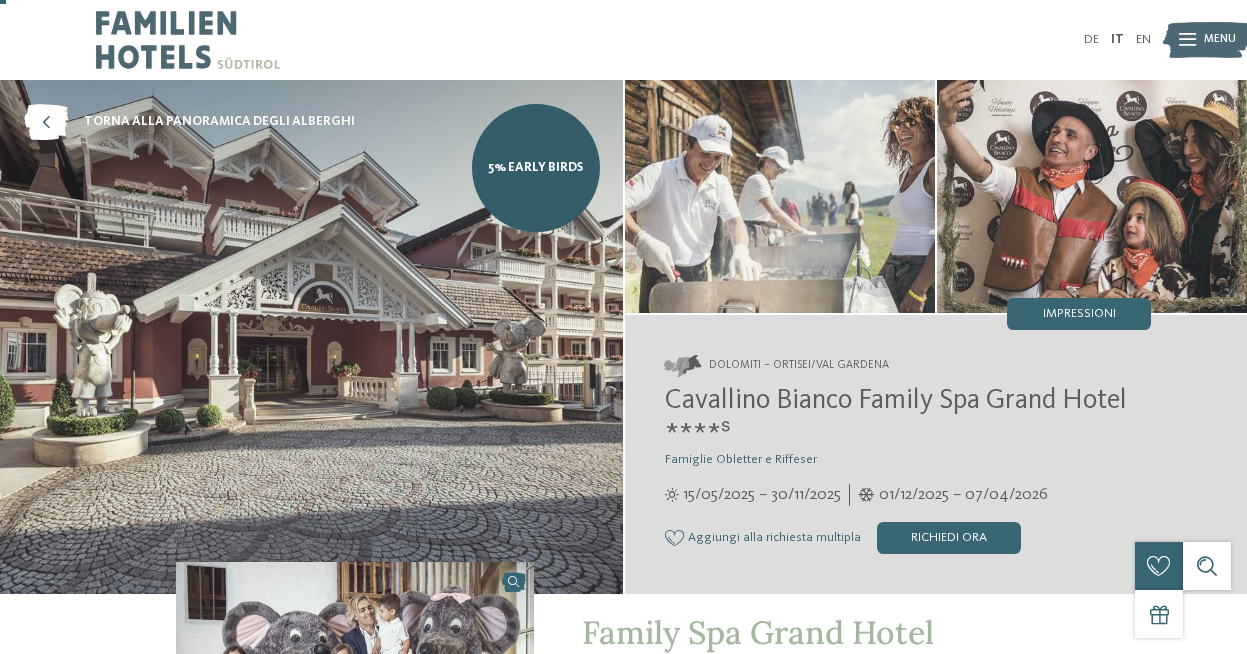scroll, scrollTop: 192, scrollLeft: 0, axis: vertical 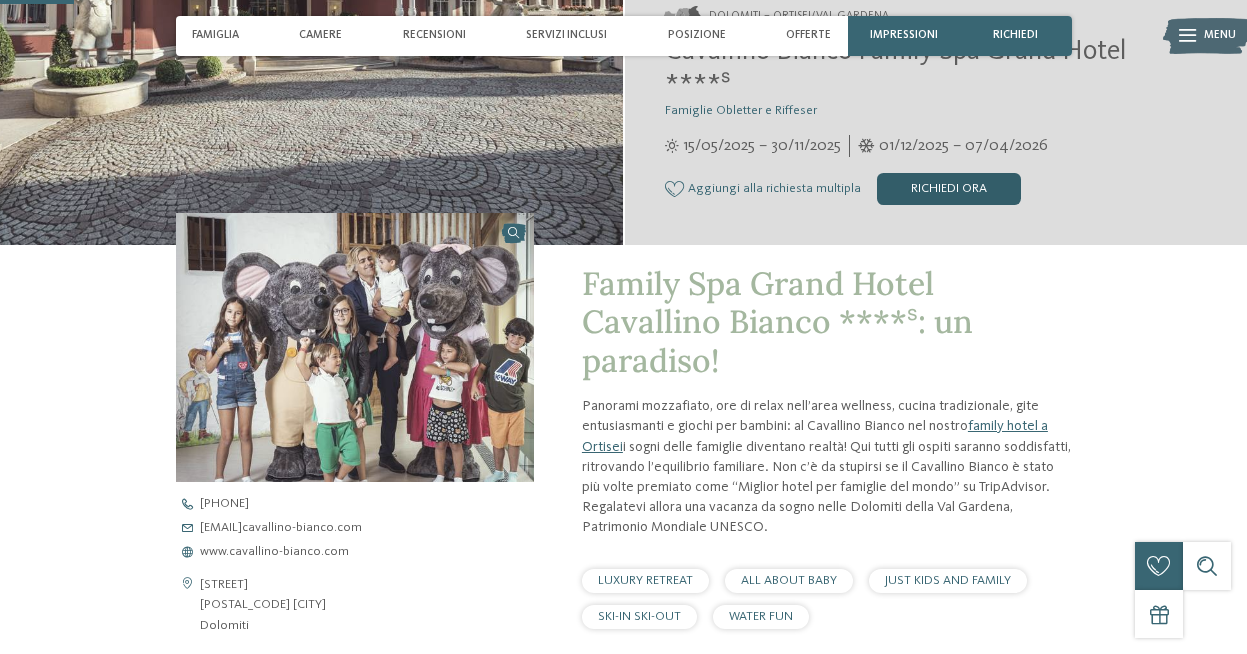 click on "Richiedi ora" at bounding box center [949, 189] 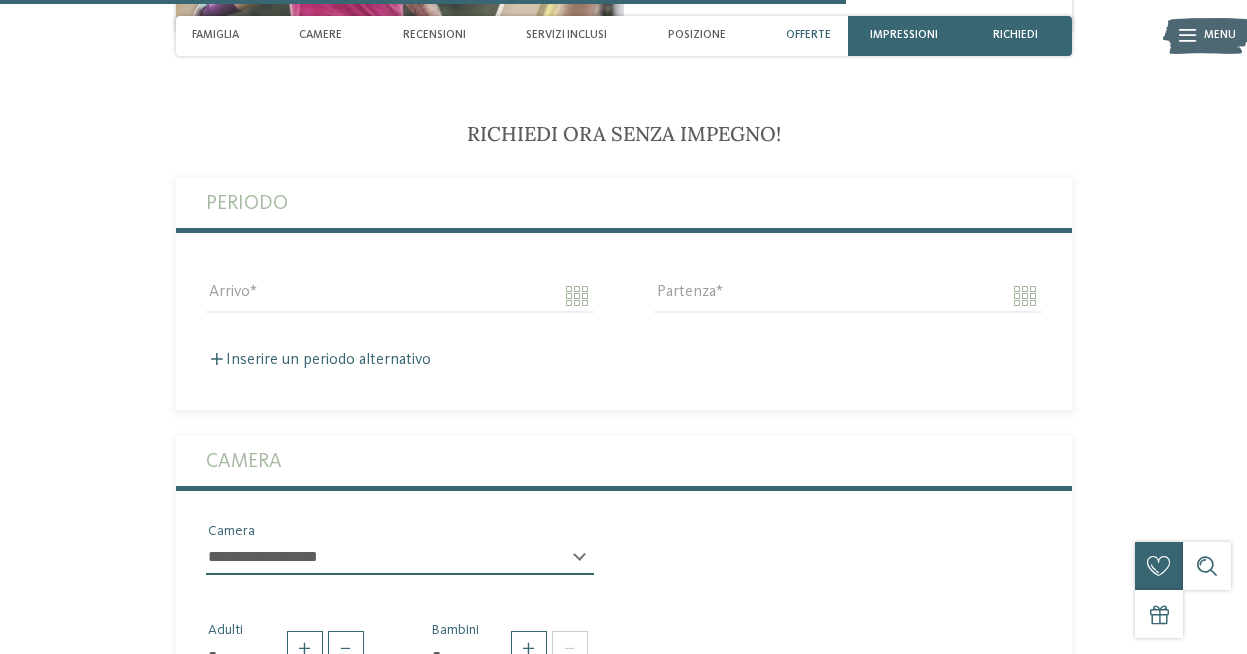 scroll, scrollTop: 4077, scrollLeft: 0, axis: vertical 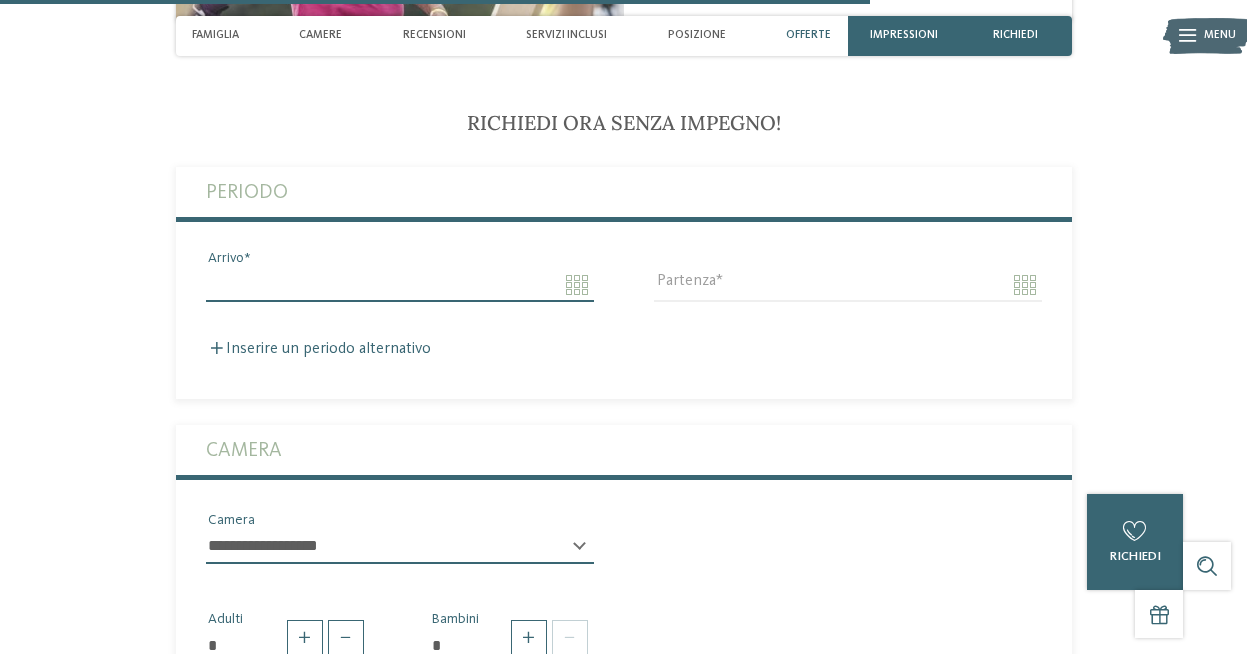 click on "Arrivo" at bounding box center [400, 285] 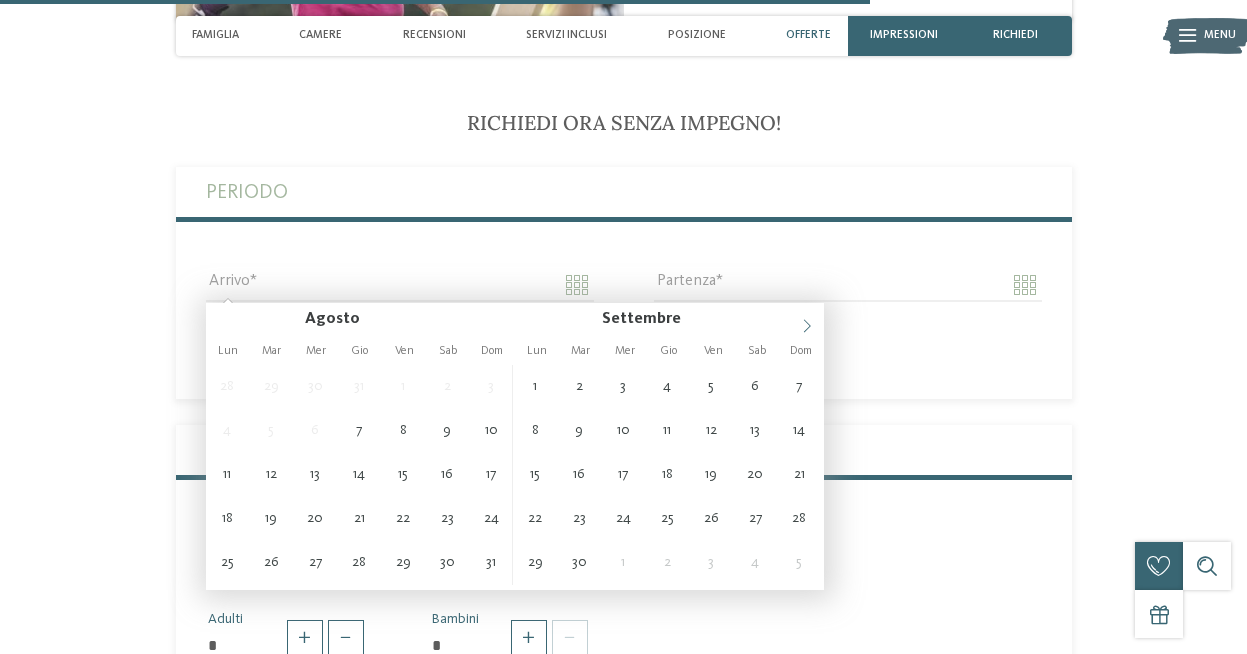 click 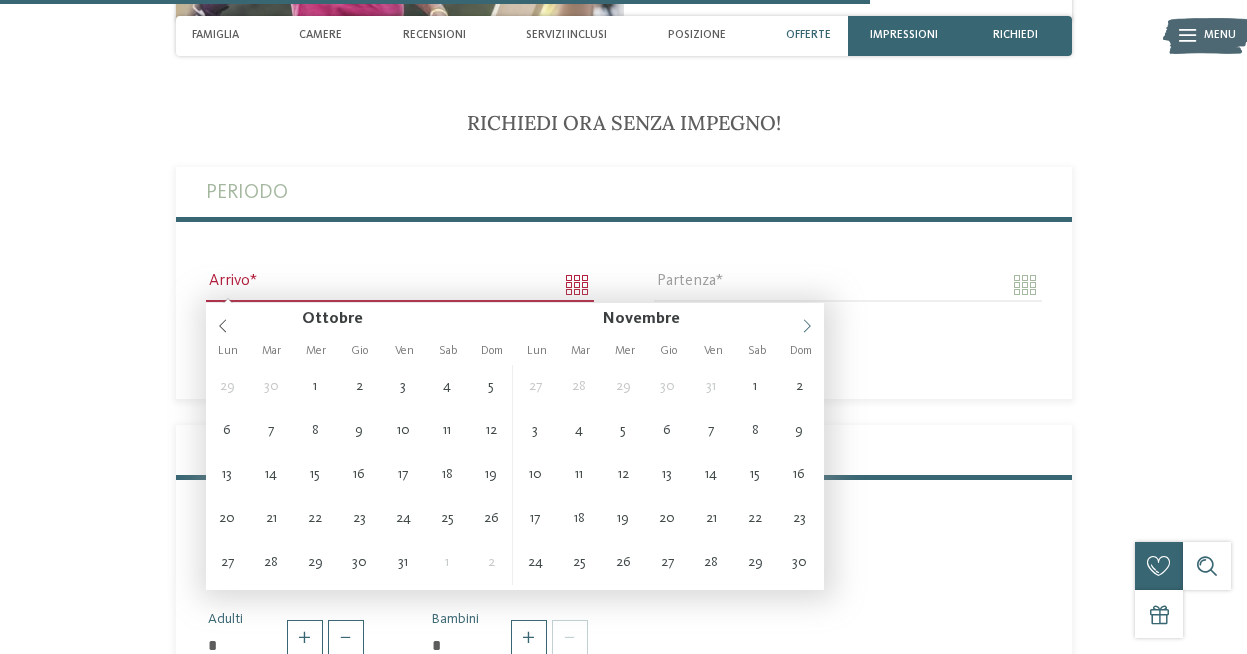 click 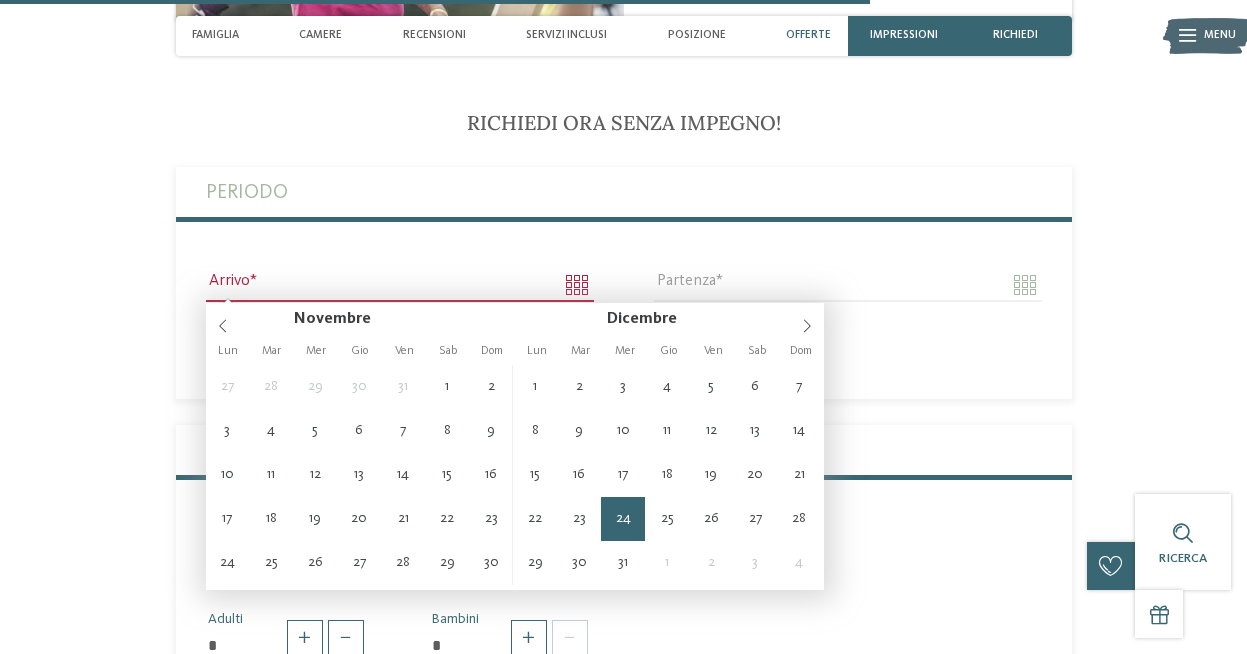 type on "**********" 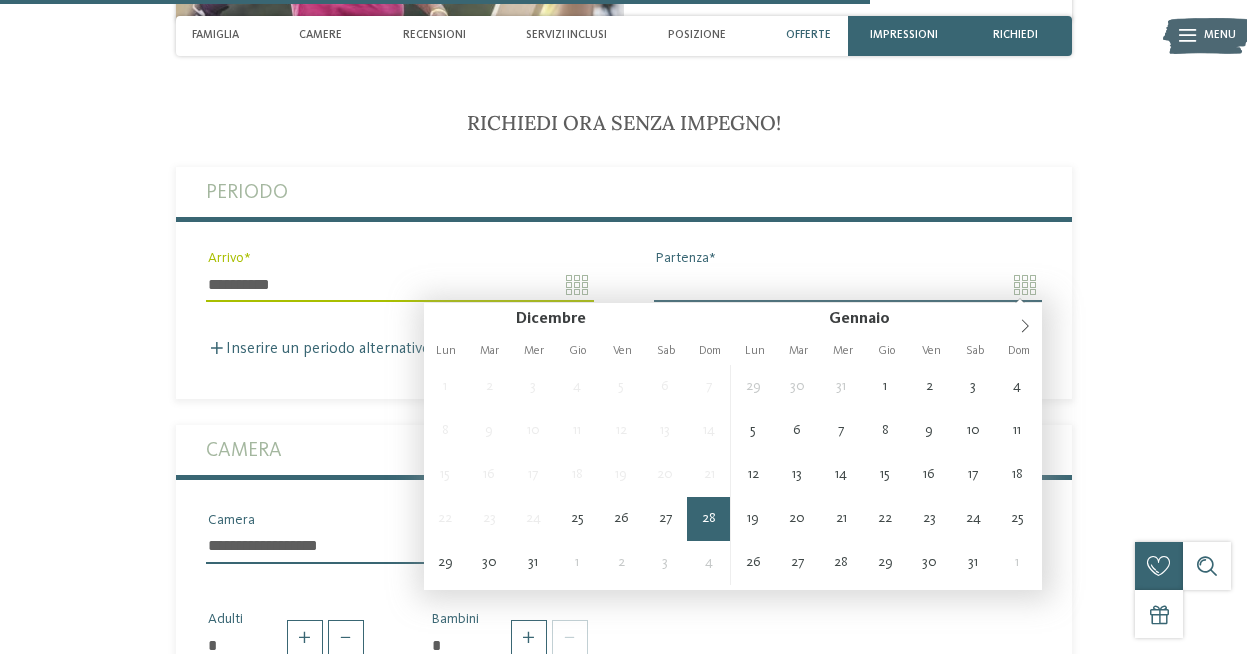 type on "**********" 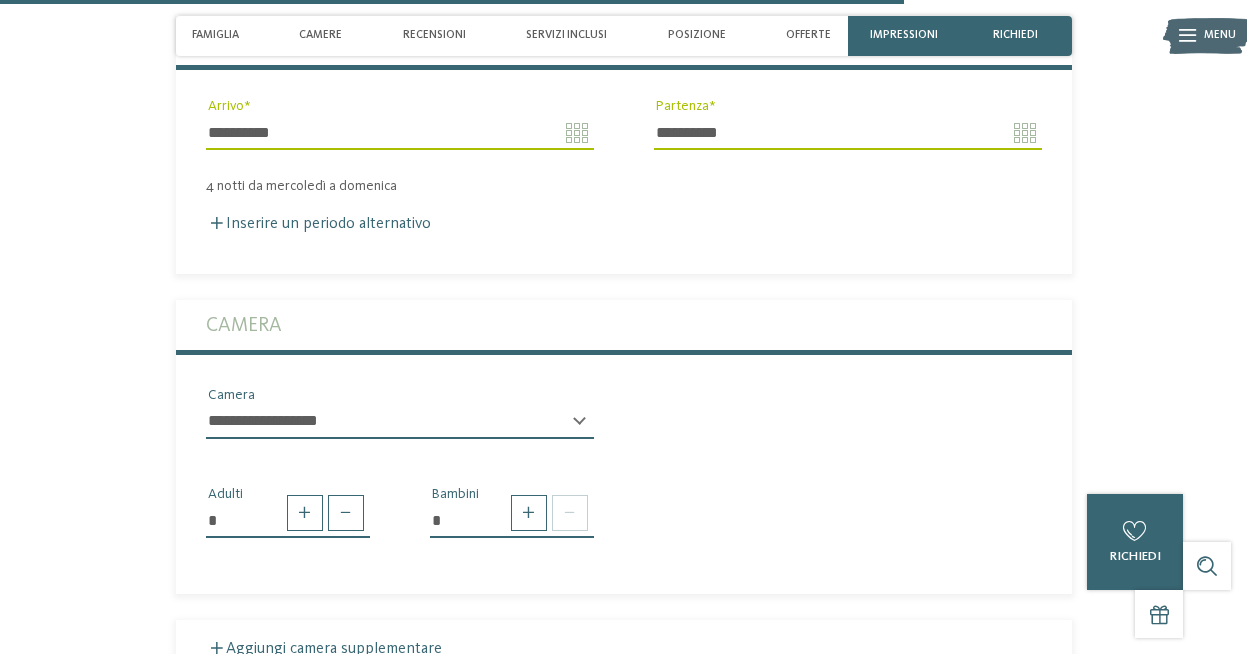 scroll, scrollTop: 4264, scrollLeft: 0, axis: vertical 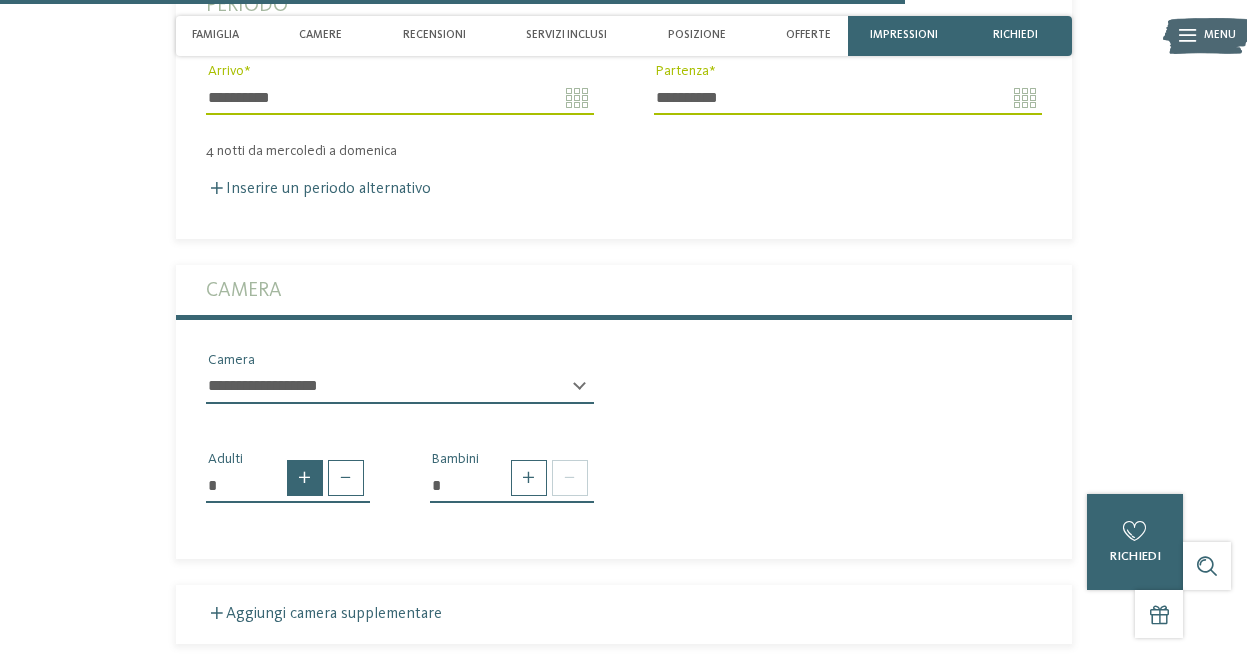 click at bounding box center (305, 478) 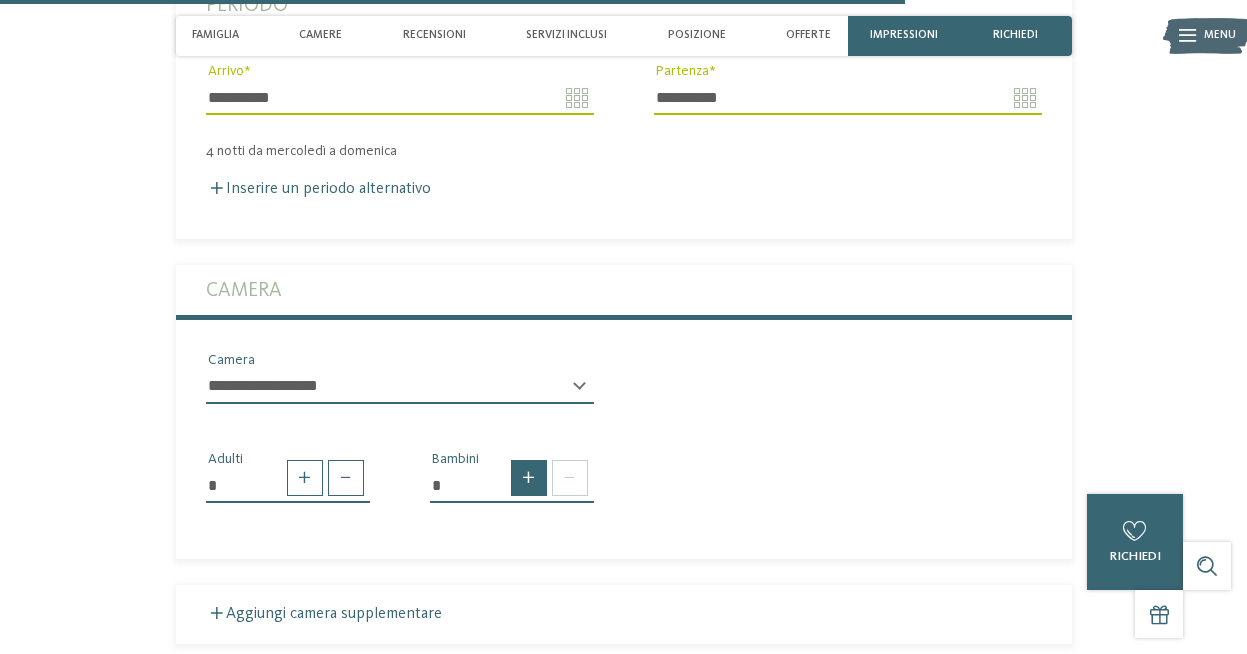 click at bounding box center (529, 478) 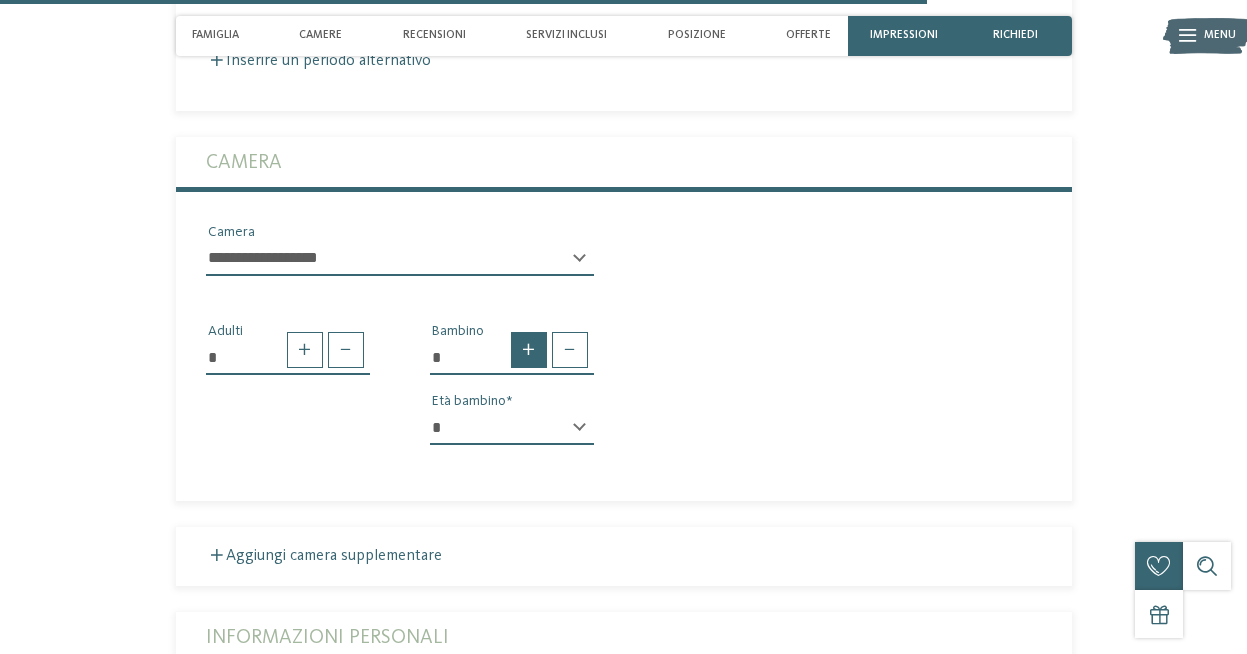 scroll, scrollTop: 4421, scrollLeft: 0, axis: vertical 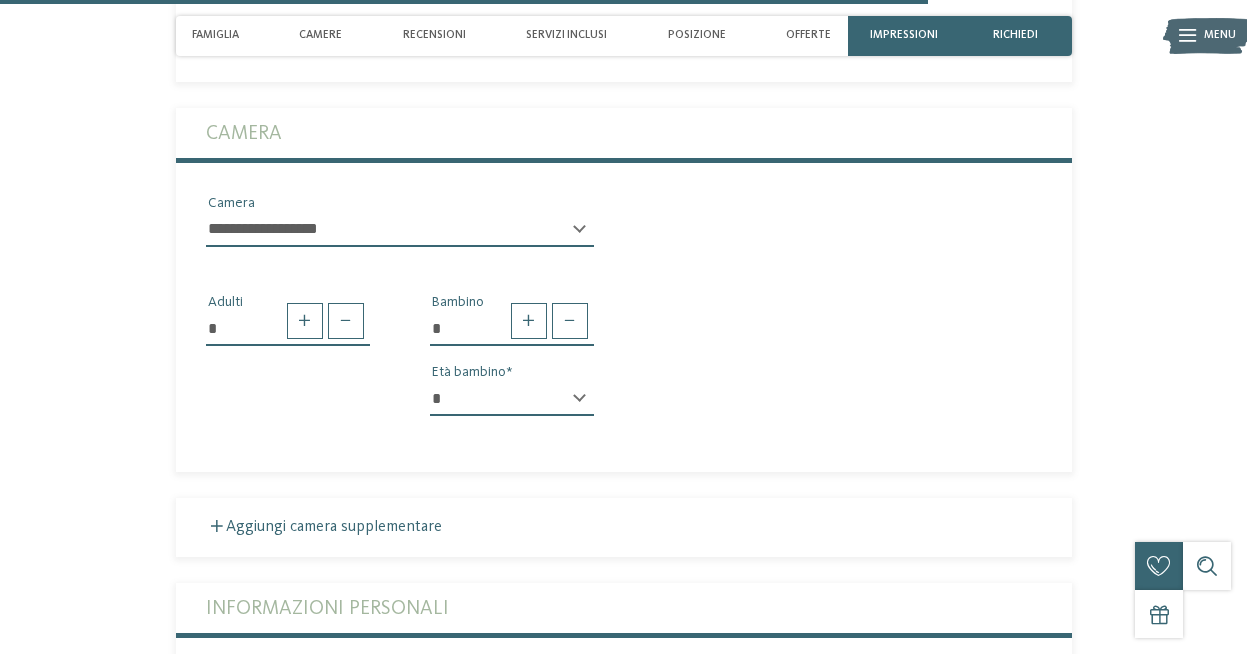 click on "* * * * * * * * * * * ** ** ** ** ** ** ** **" at bounding box center [512, 399] 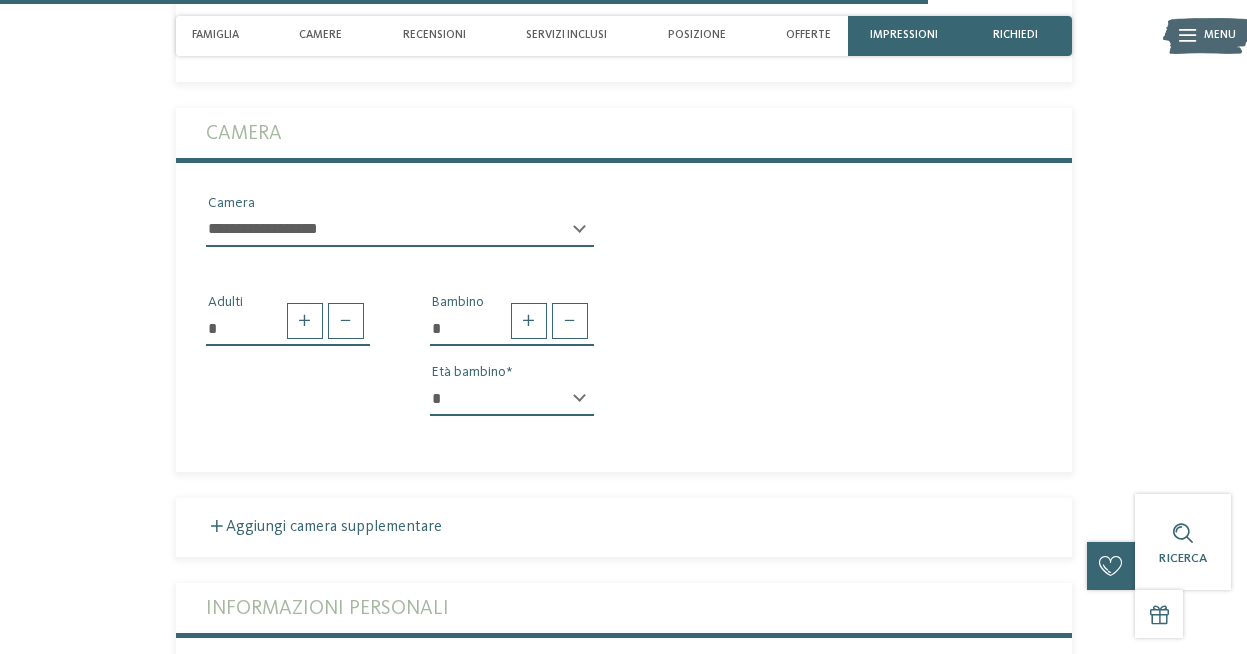 select on "*" 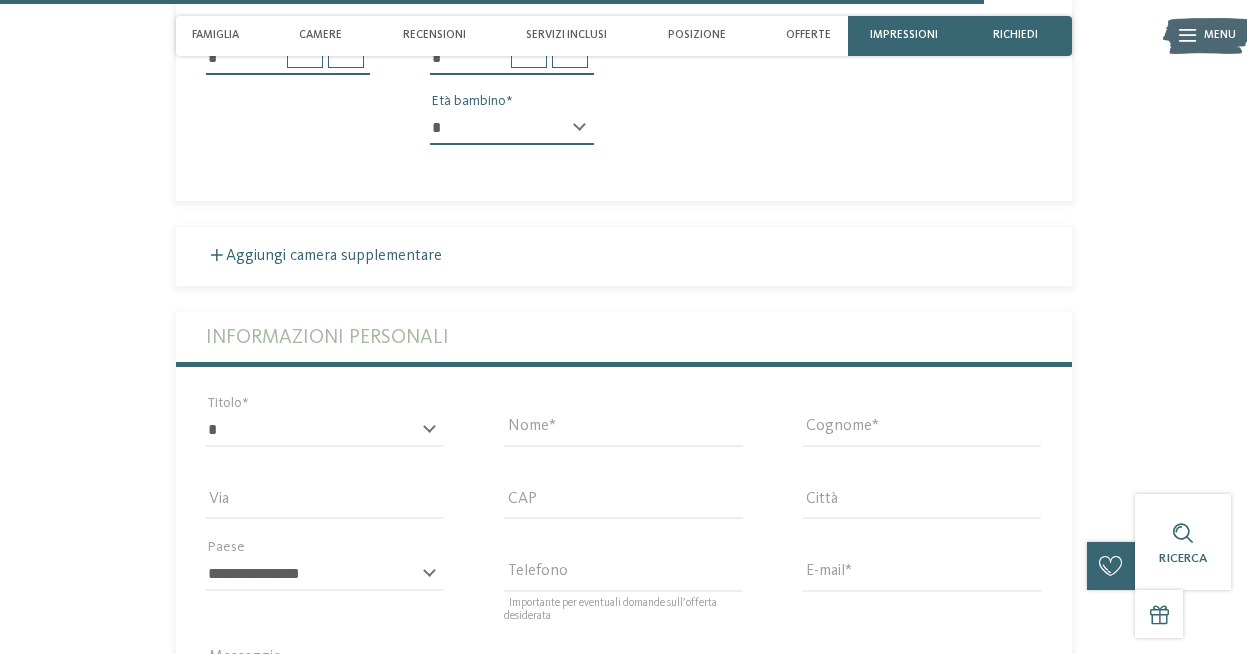 scroll, scrollTop: 4690, scrollLeft: 0, axis: vertical 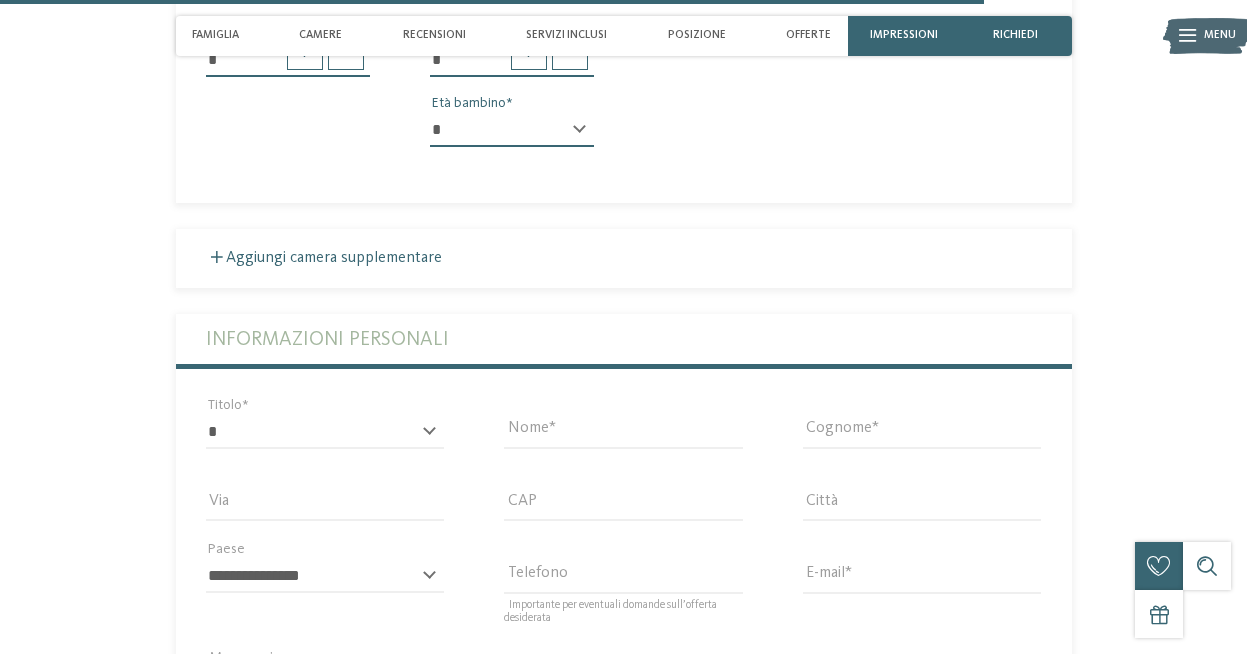 click on "* ****** ******* ******** ******
Titolo" at bounding box center (325, 441) 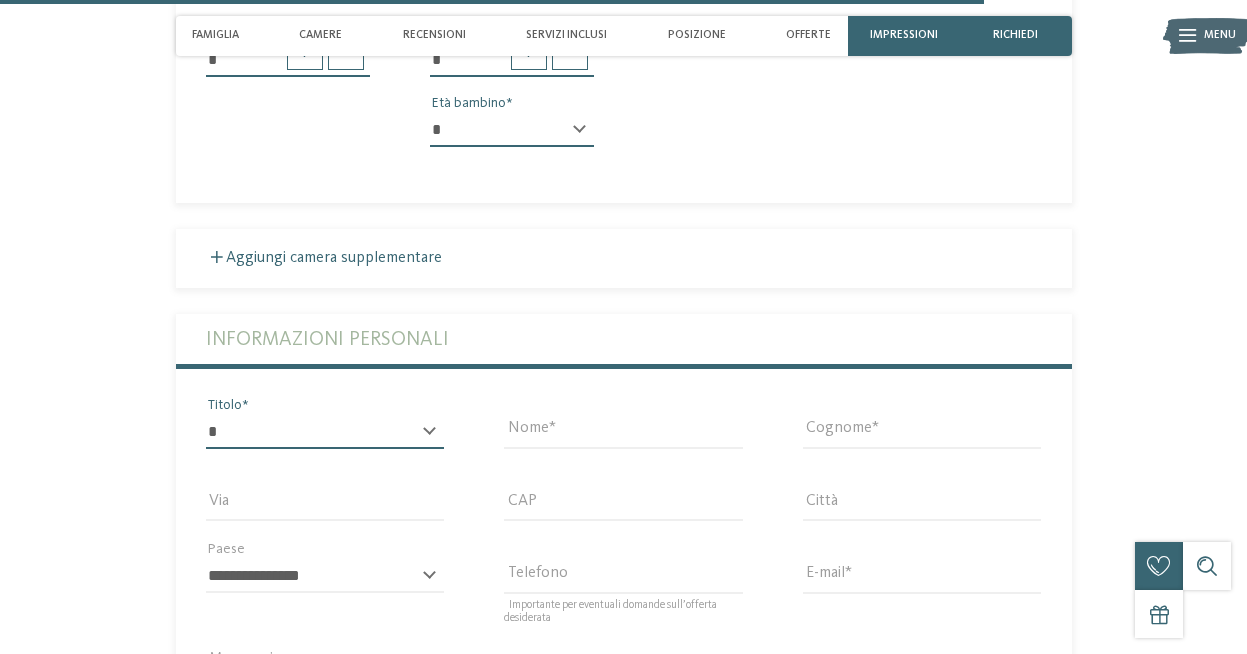 click on "* ****** ******* ******** ******" at bounding box center (325, 432) 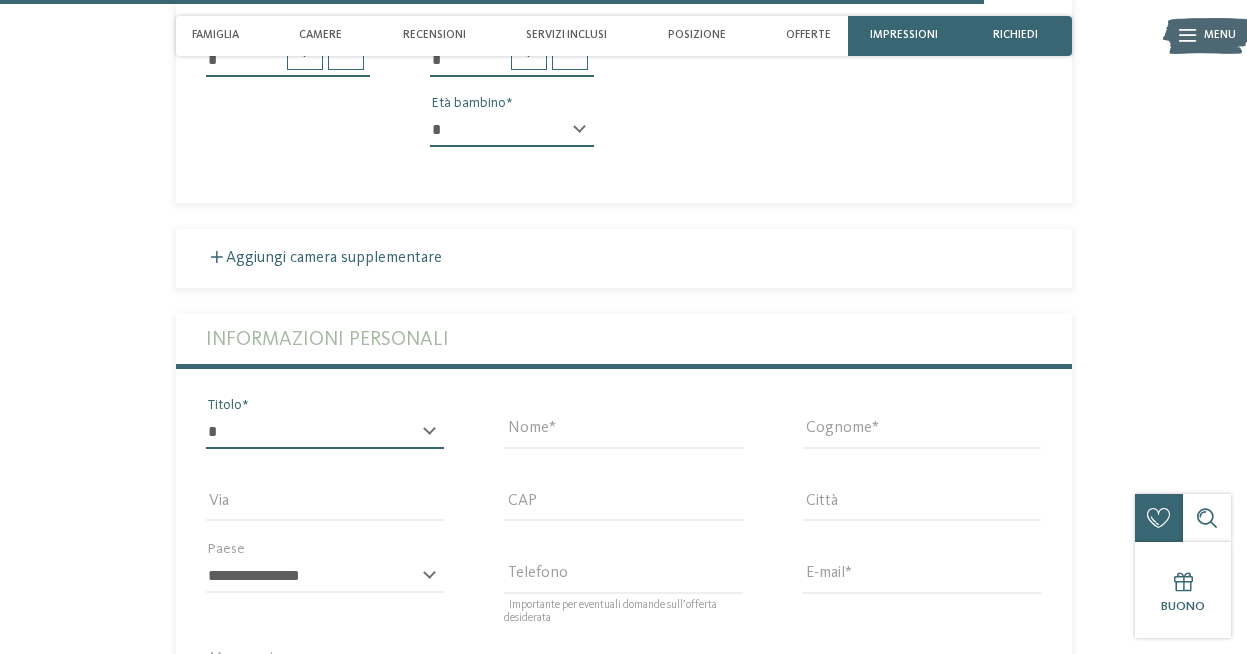 select on "*" 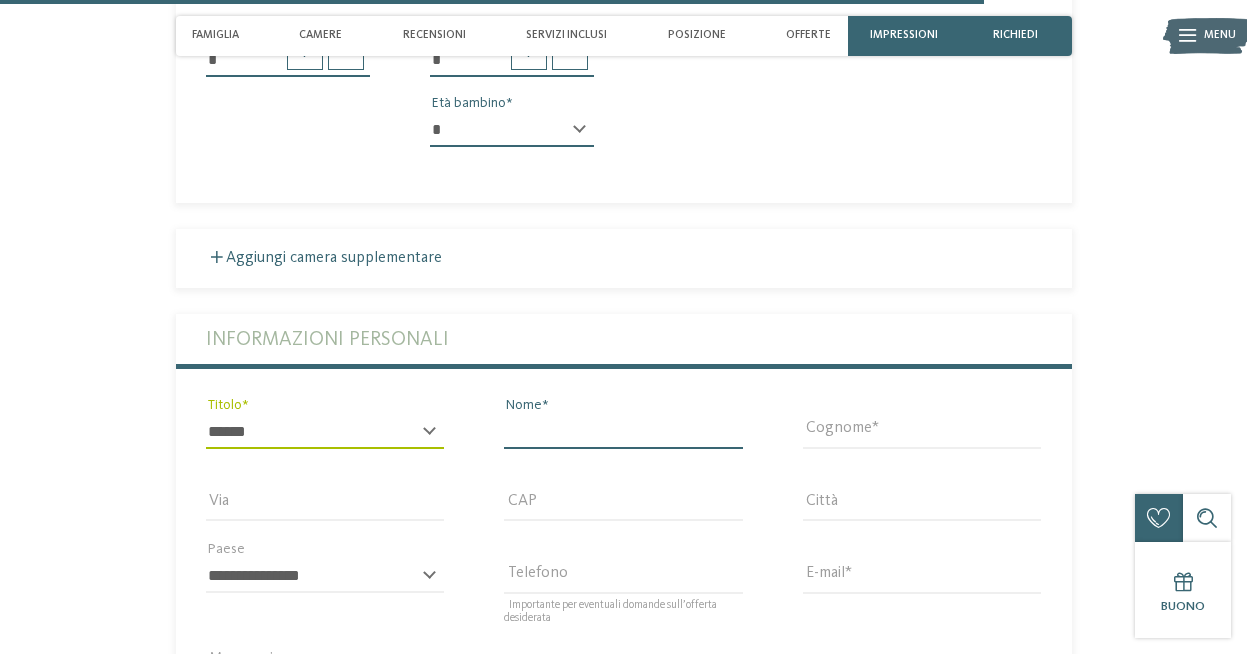 click on "Nome" at bounding box center (623, 432) 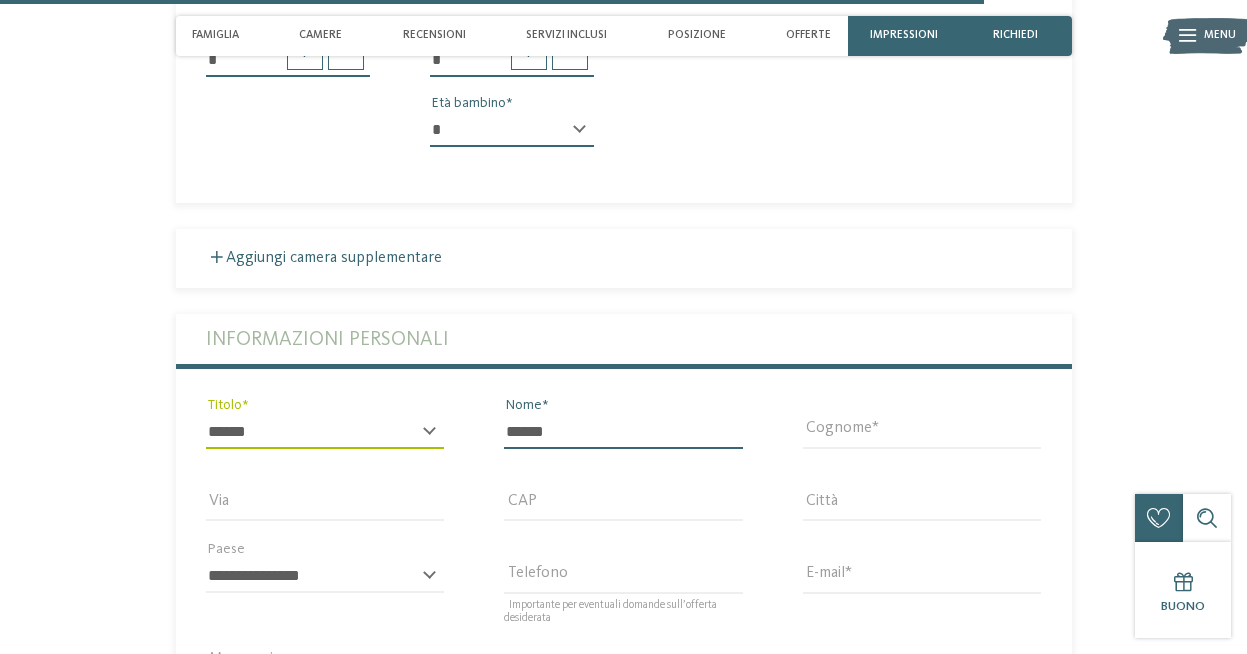 type on "****" 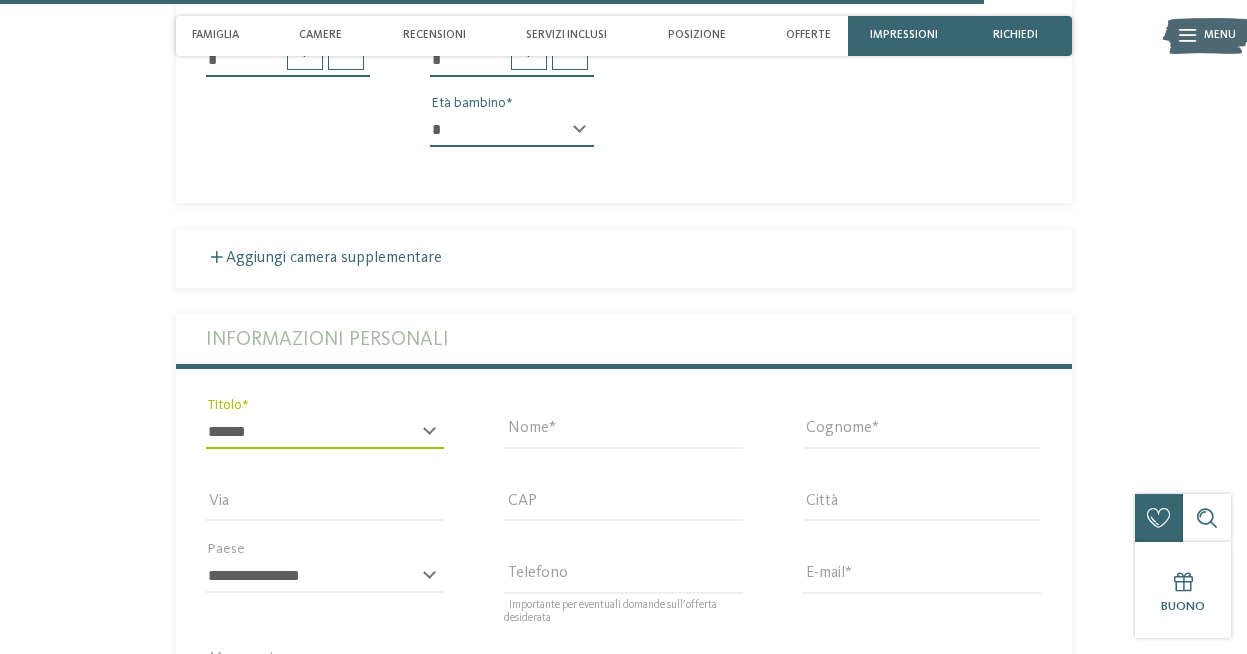 type on "**********" 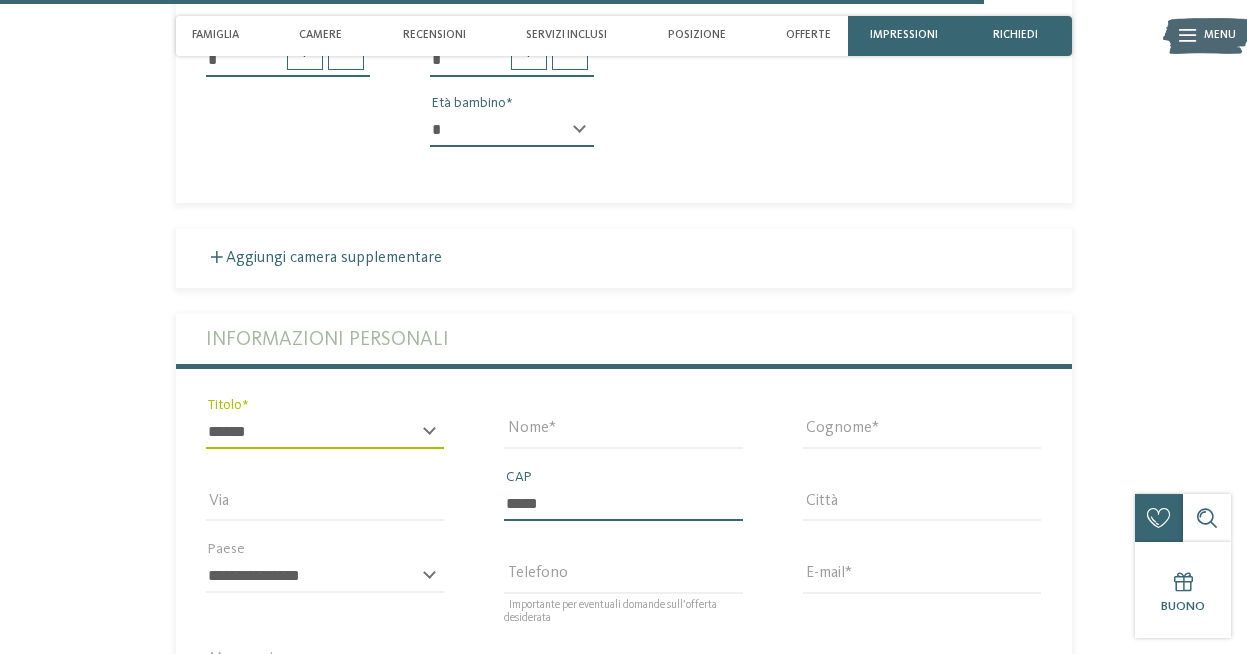 type on "*******" 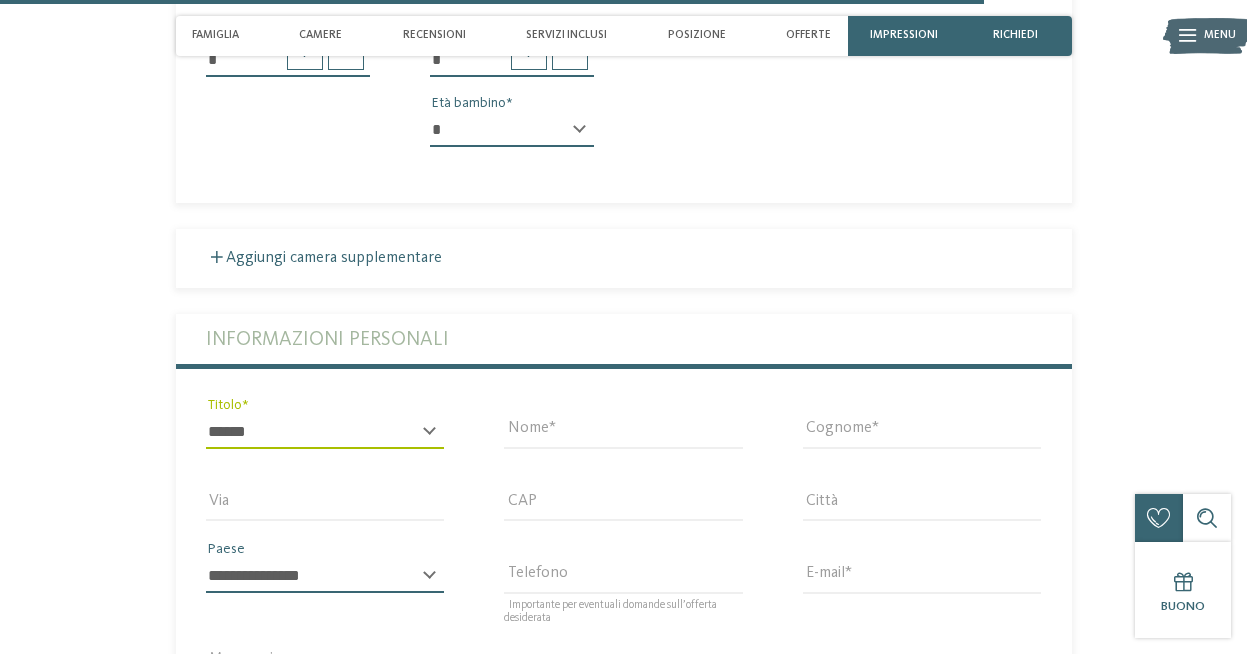 select on "**" 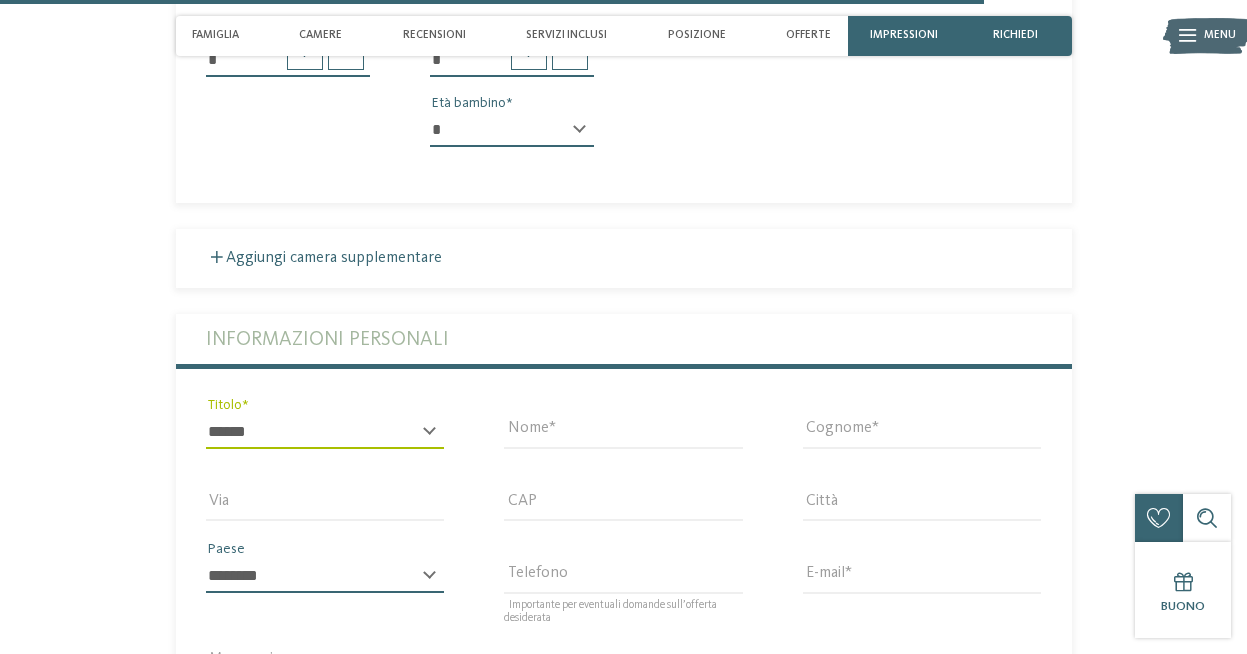 type on "**********" 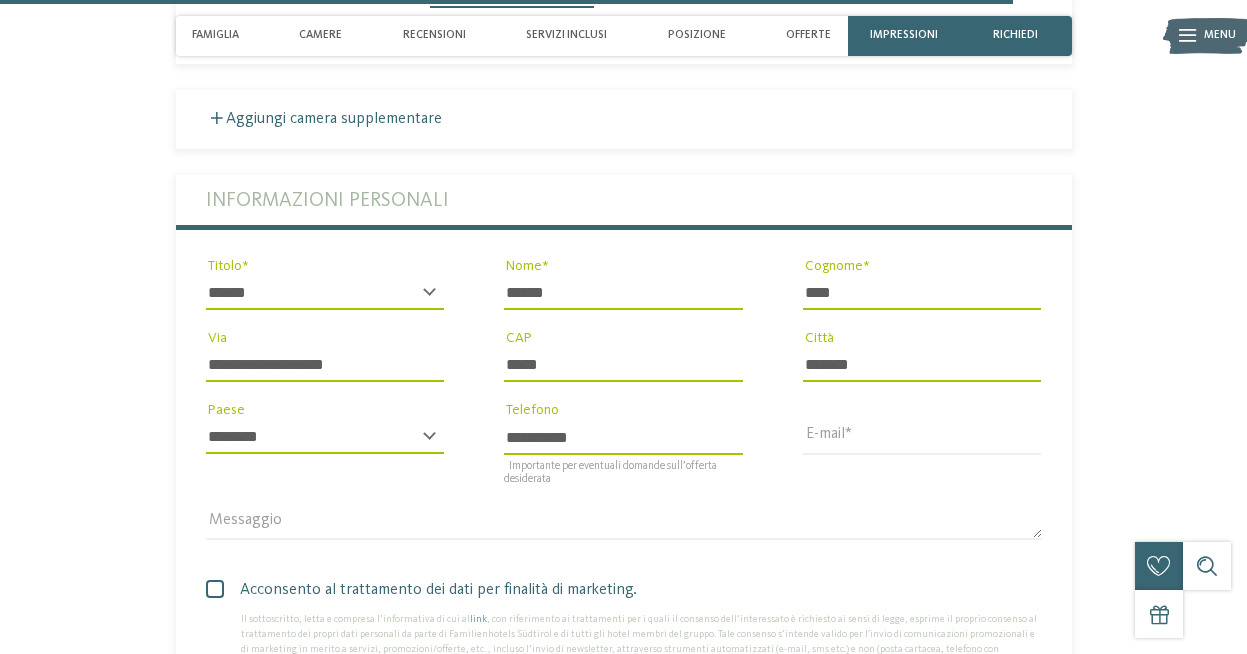 scroll, scrollTop: 4831, scrollLeft: 0, axis: vertical 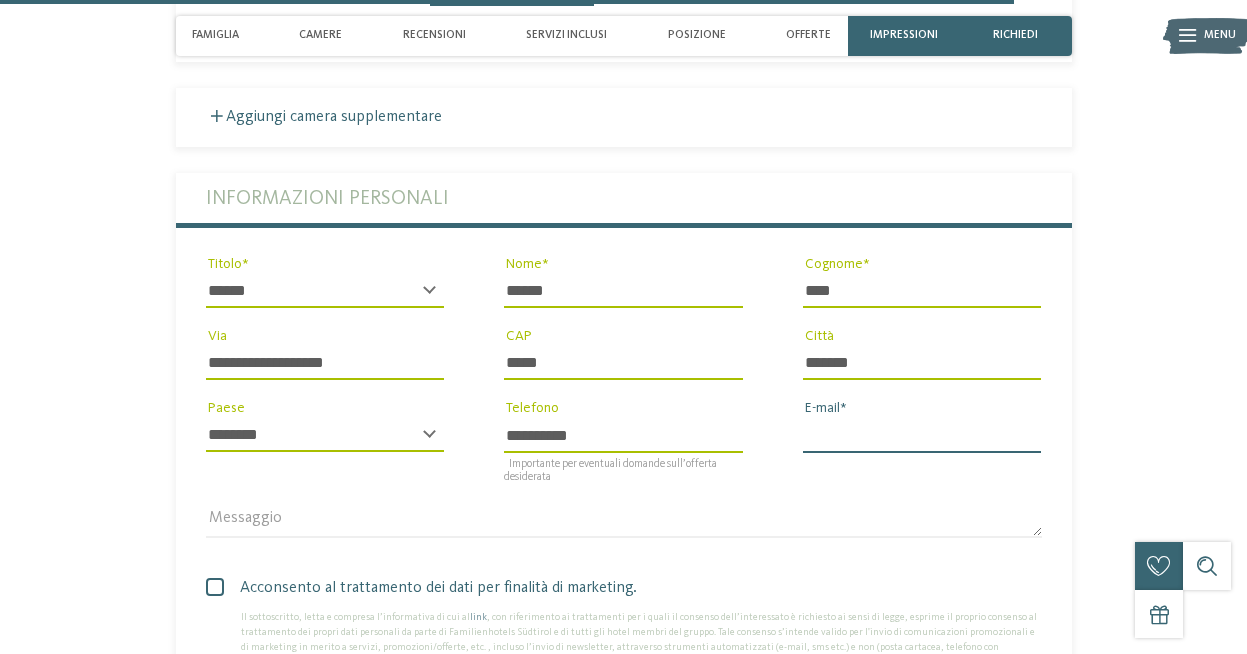 click on "E-mail" at bounding box center (922, 435) 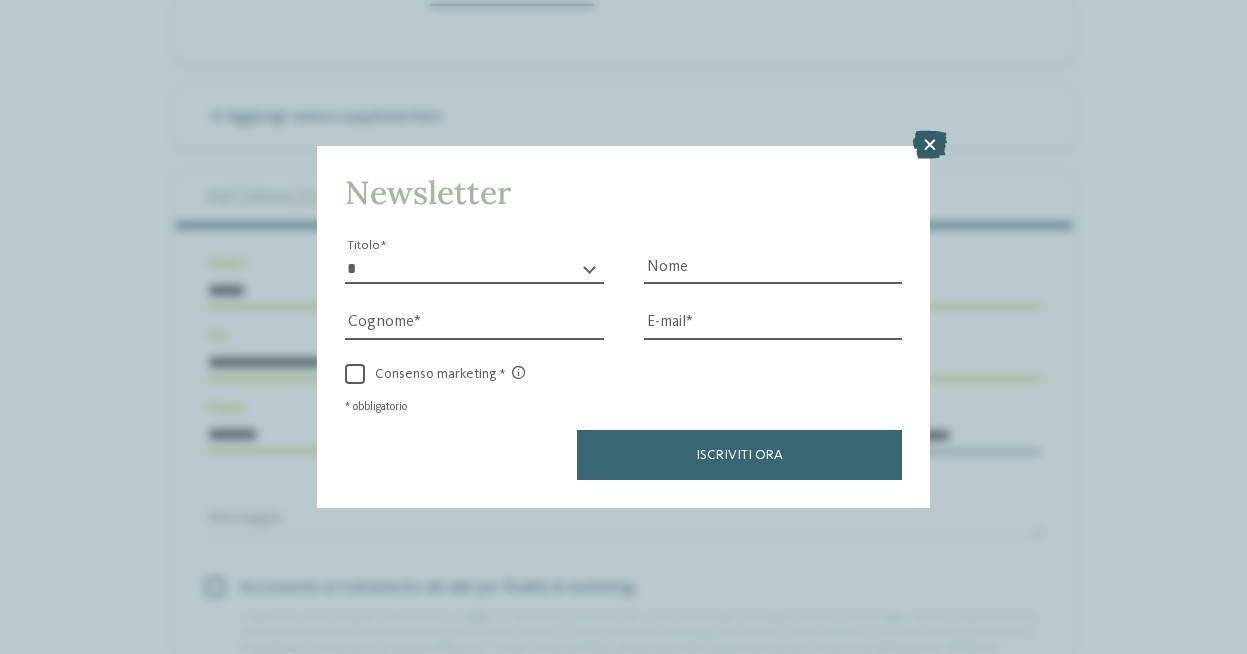 type on "**********" 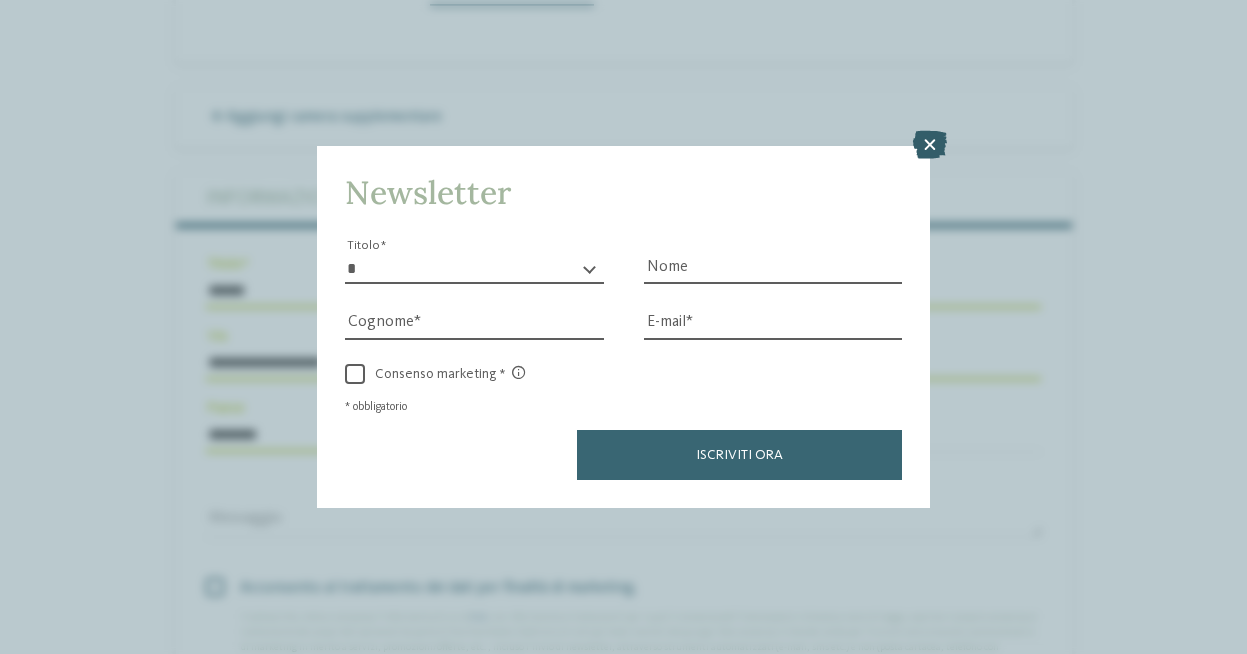 click at bounding box center [930, 145] 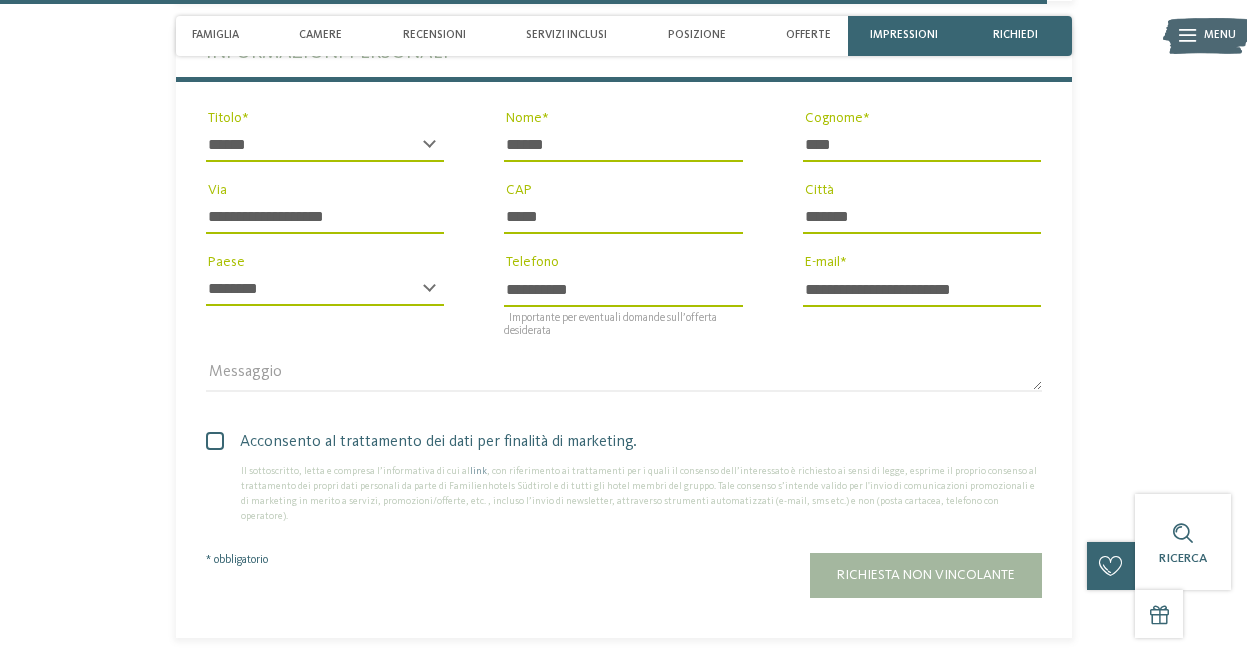 scroll, scrollTop: 5015, scrollLeft: 0, axis: vertical 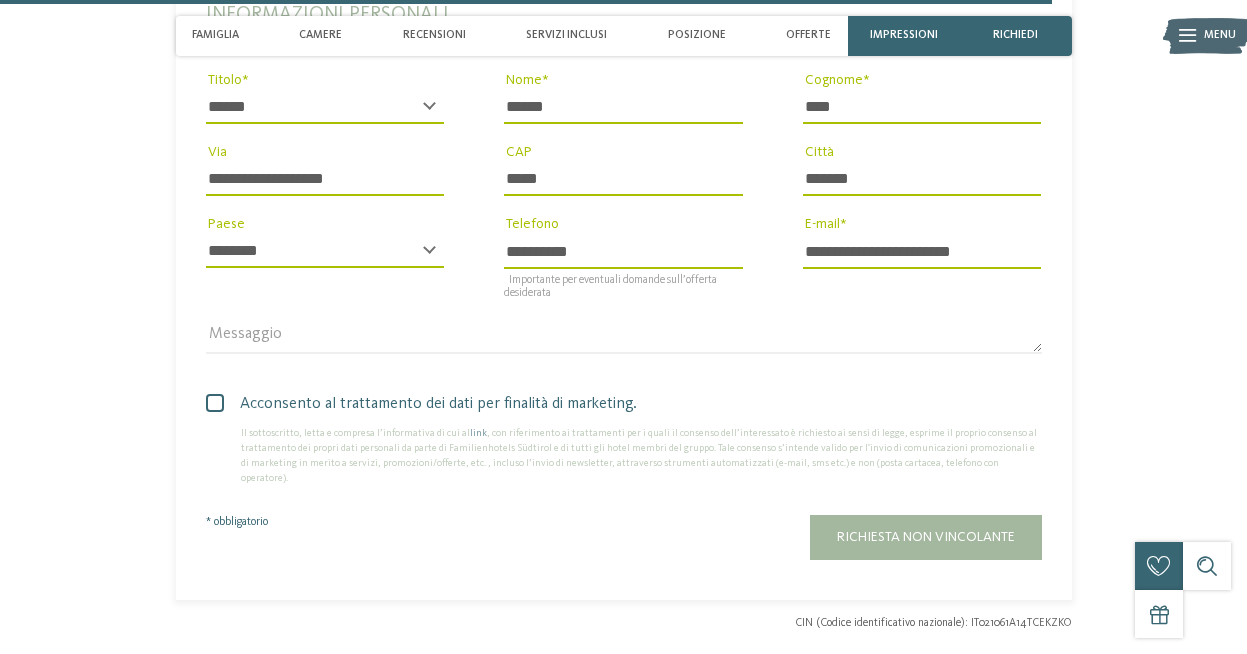 click at bounding box center (215, 403) 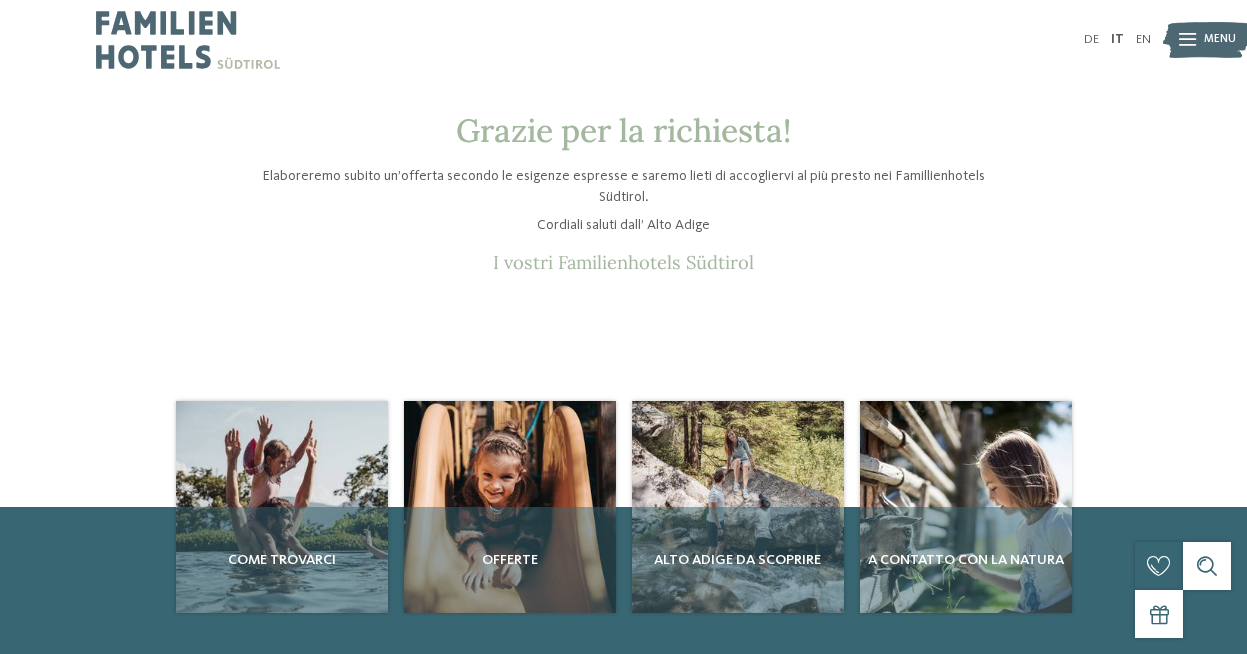 scroll, scrollTop: 0, scrollLeft: 0, axis: both 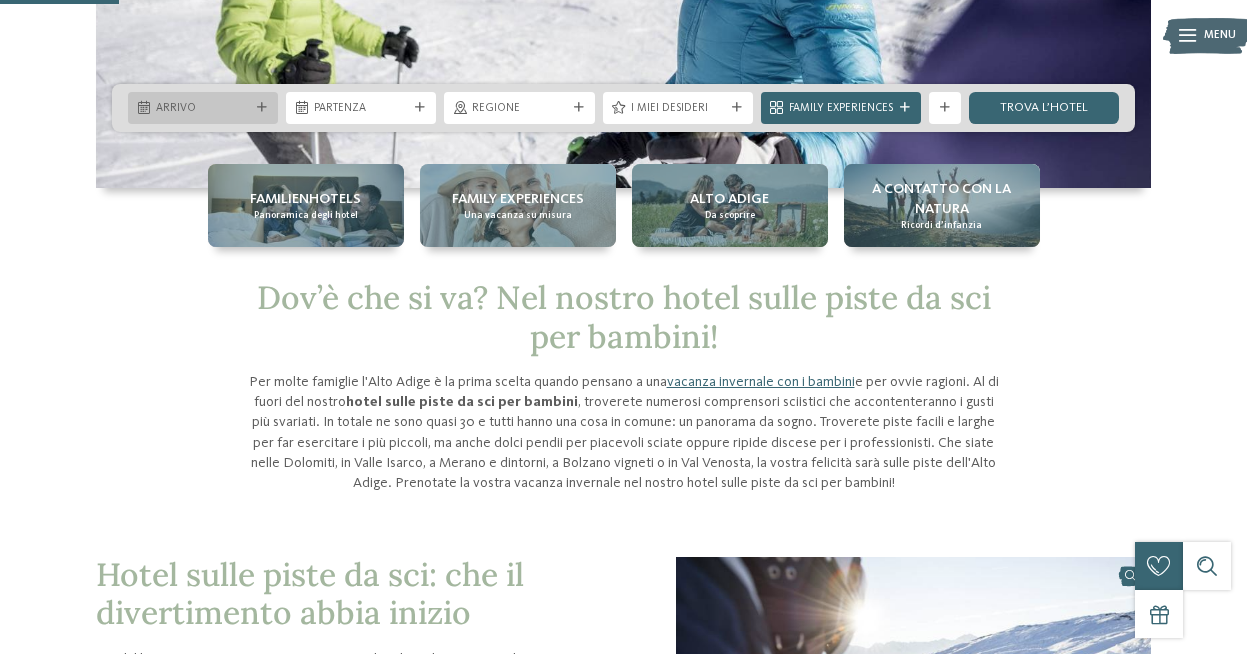 click at bounding box center [262, 108] 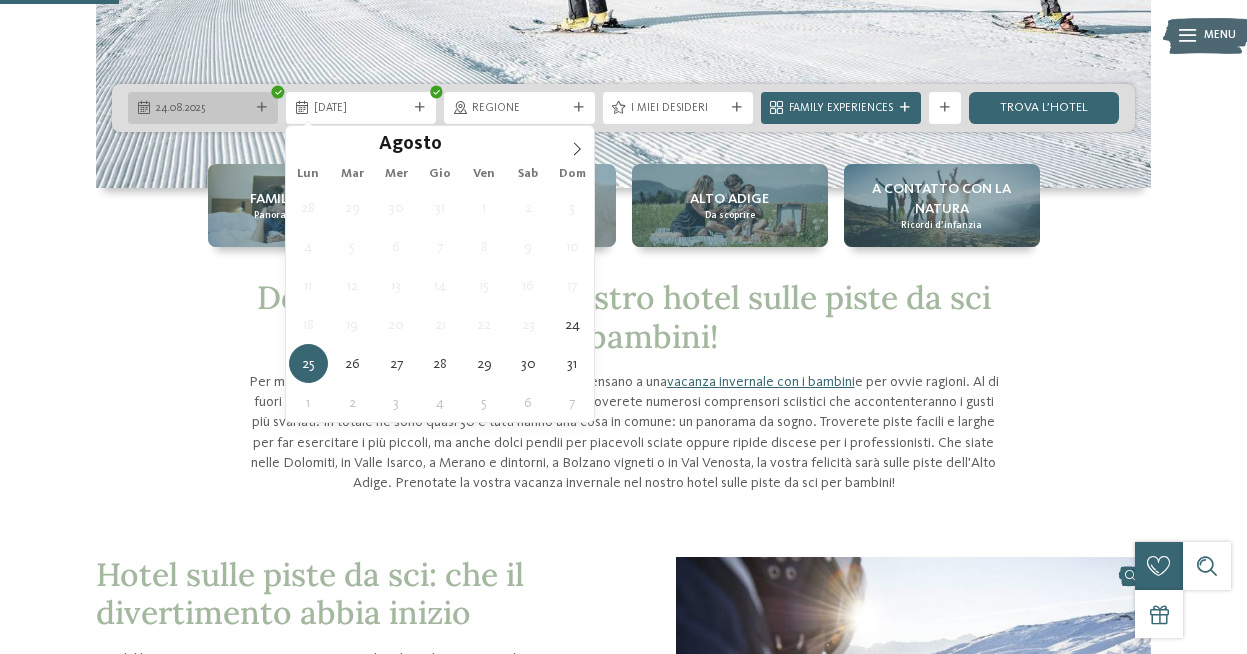 click on "24.08.2025" at bounding box center [203, 108] 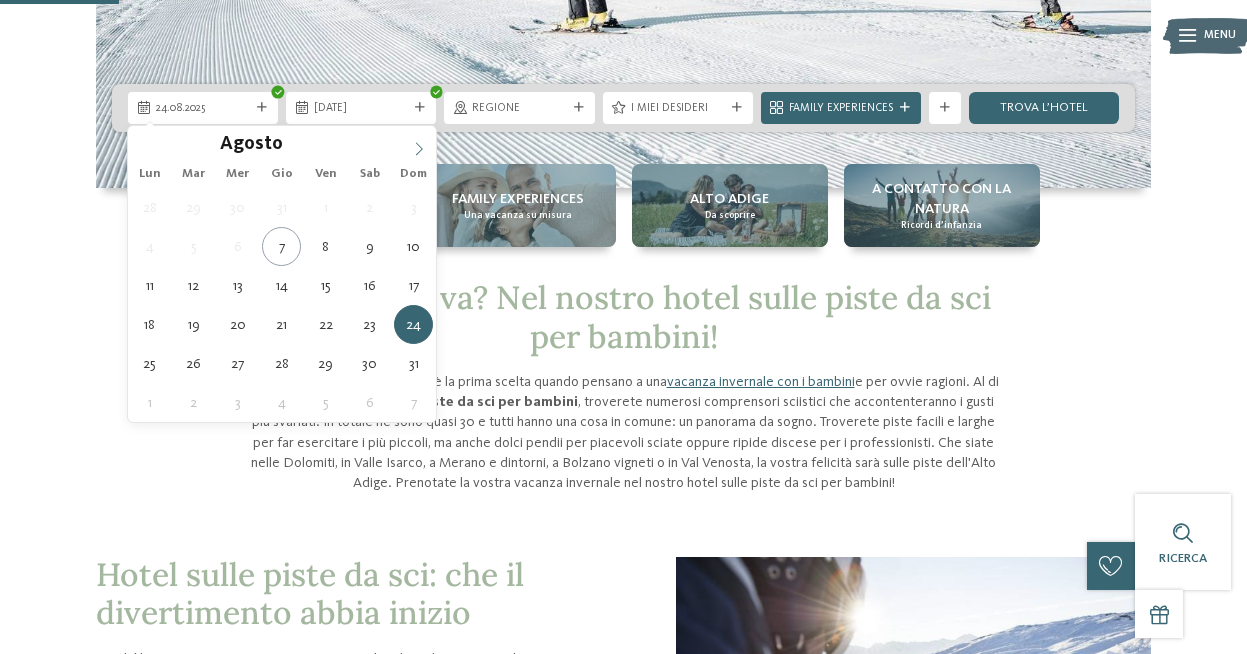 click 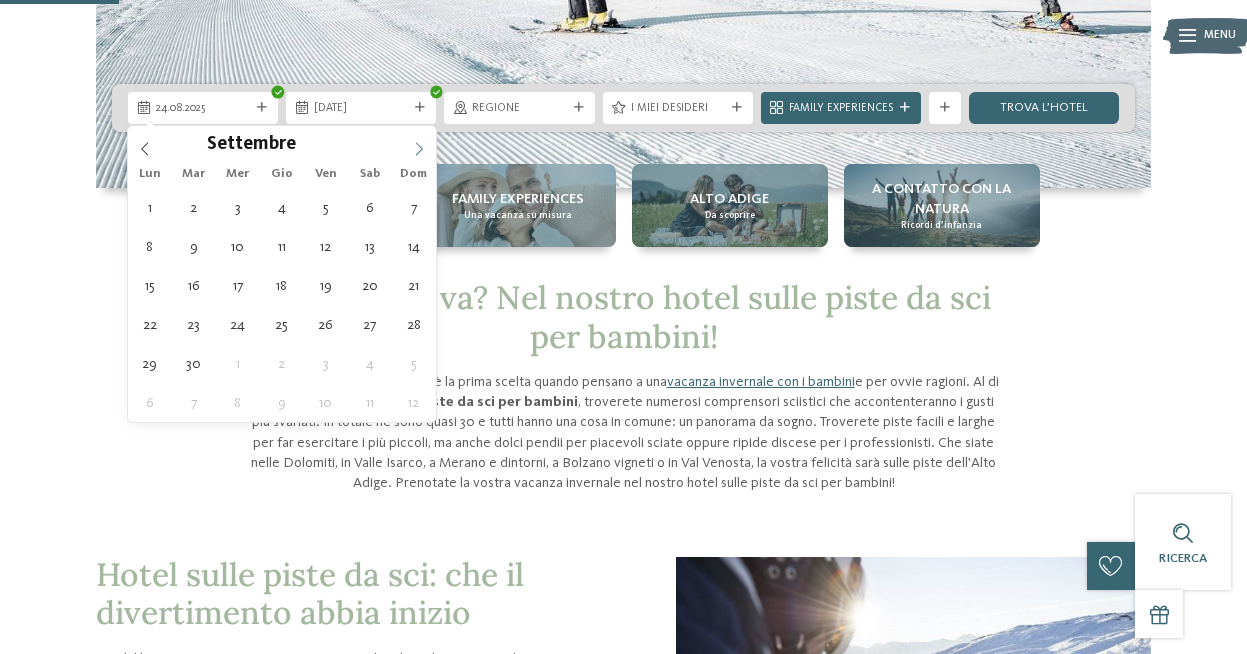 click 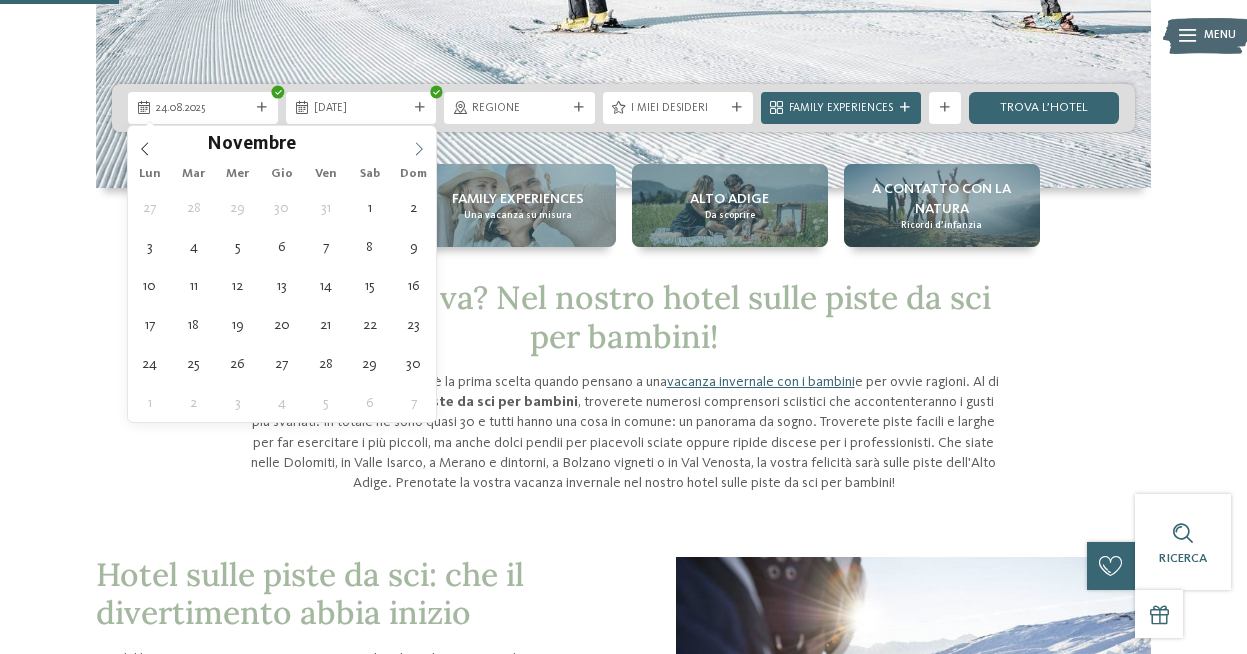 click 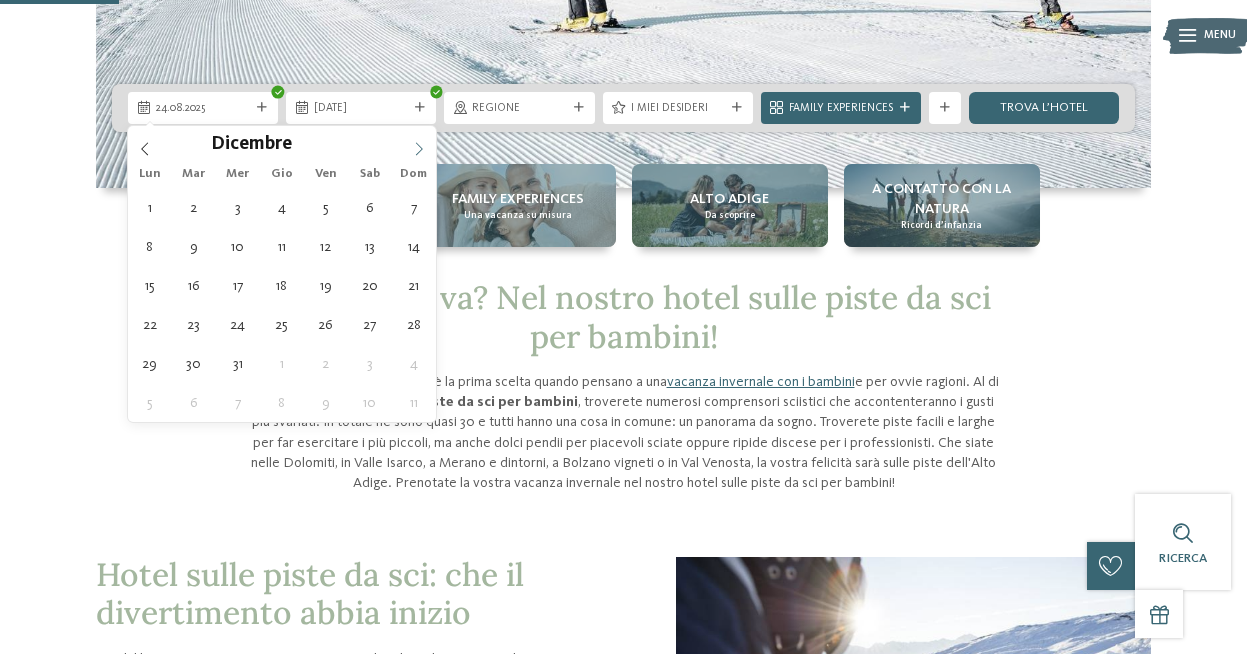 click 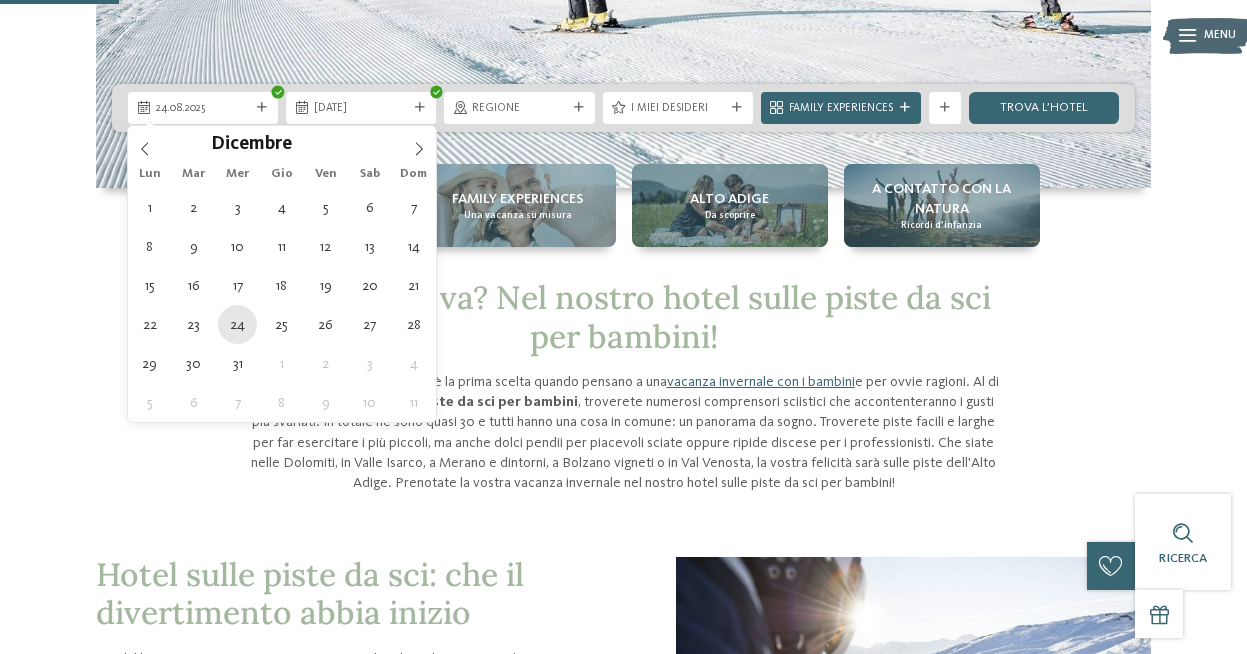 type on "[DATE]" 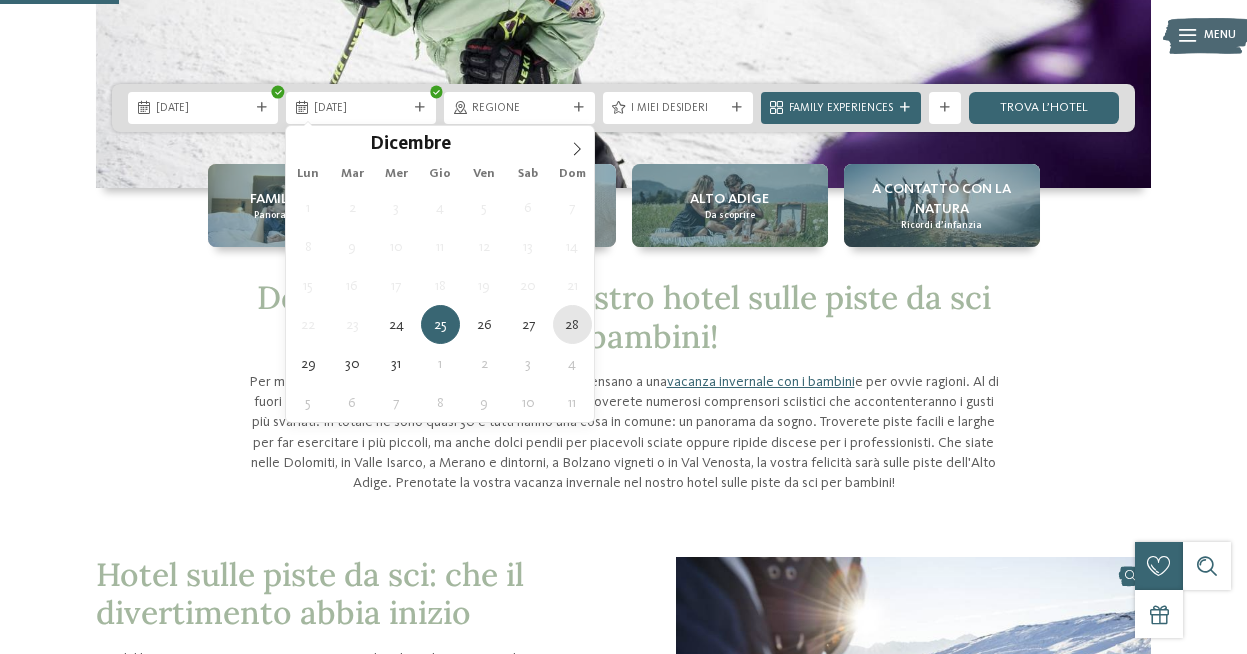 type on "28.12.2025" 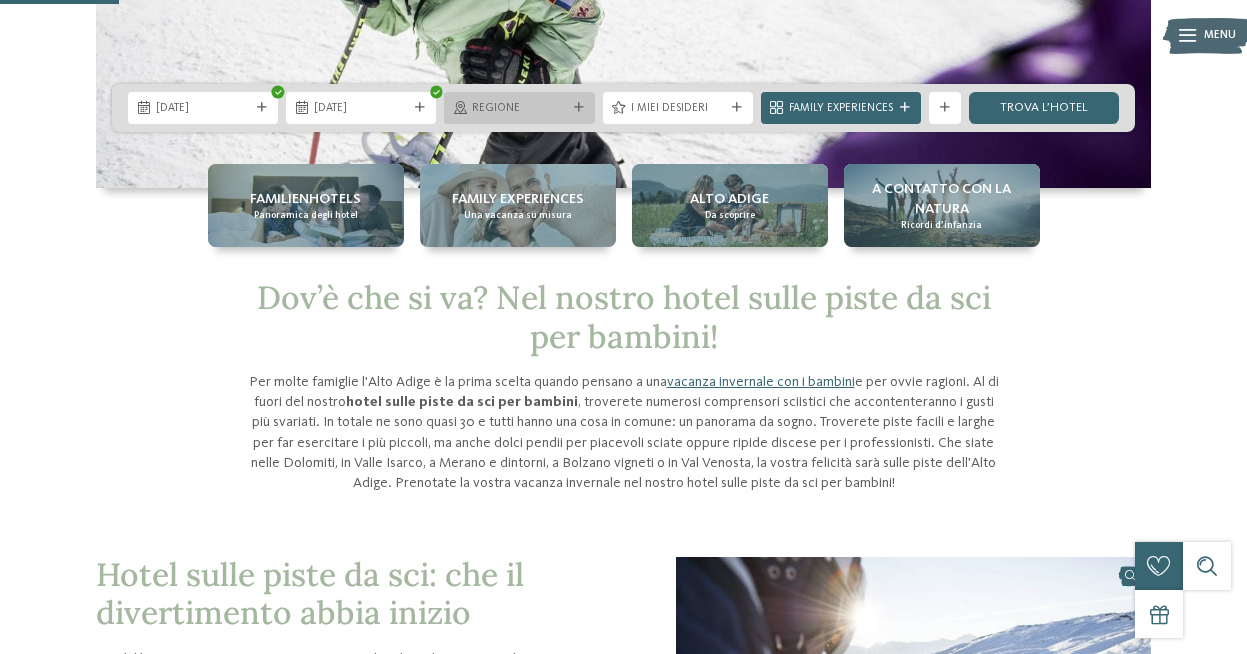 click at bounding box center (579, 108) 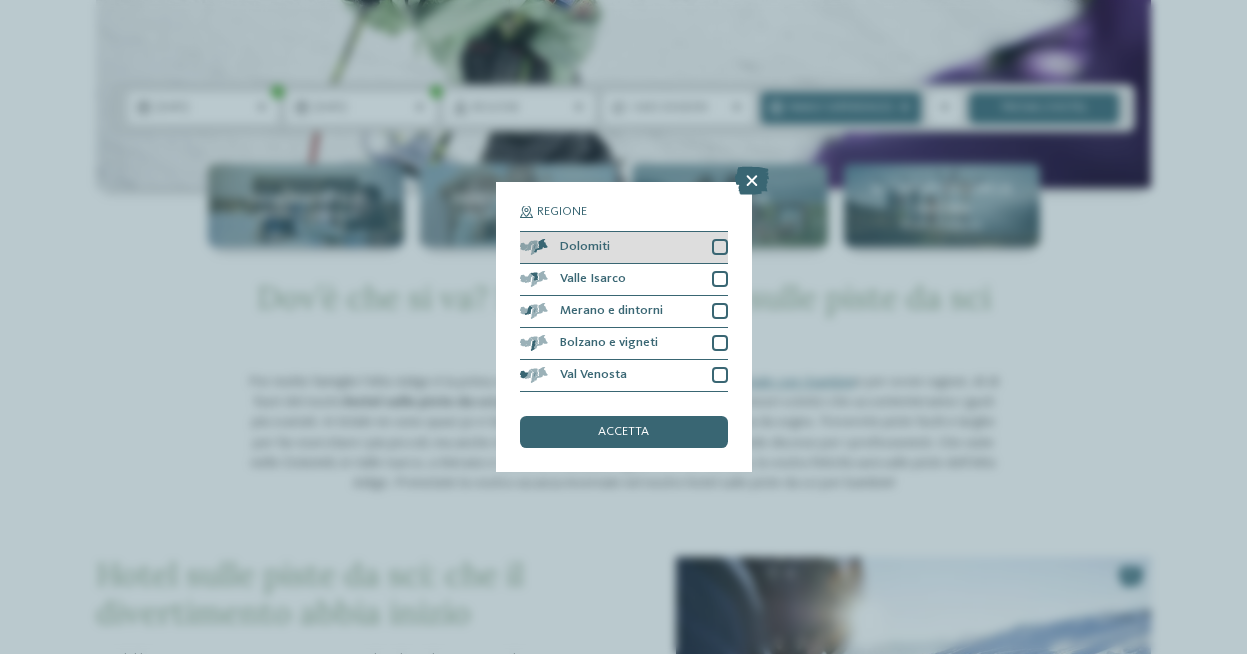 click at bounding box center [720, 247] 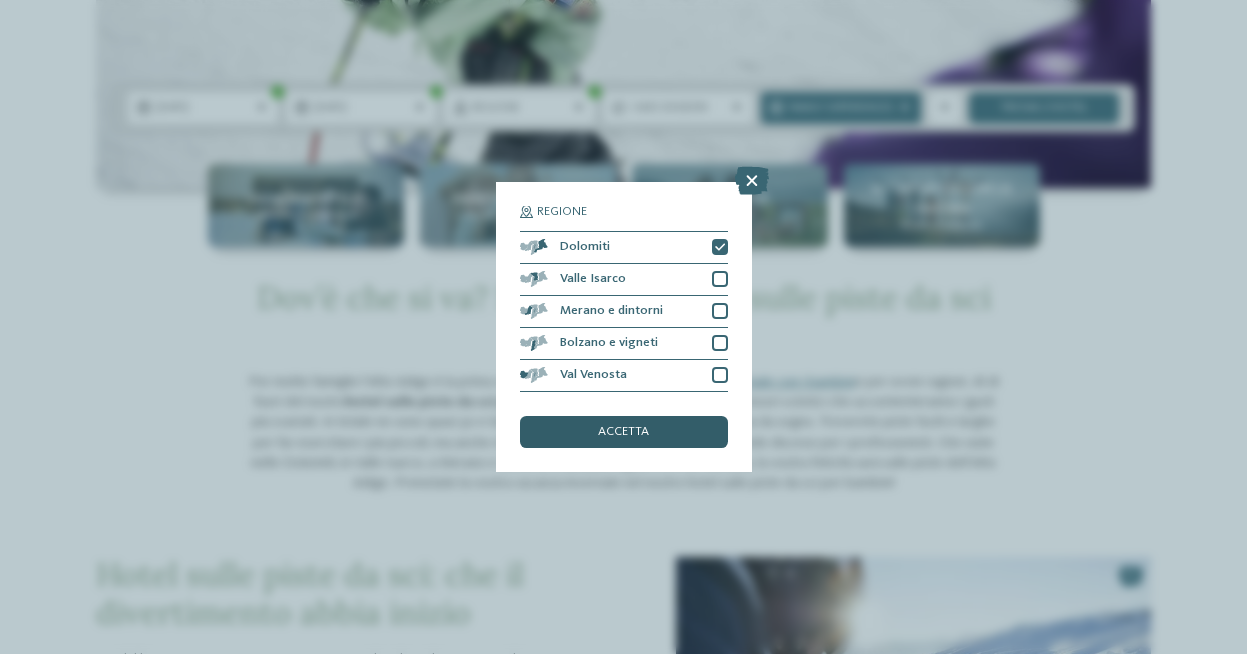 click on "accetta" at bounding box center (624, 432) 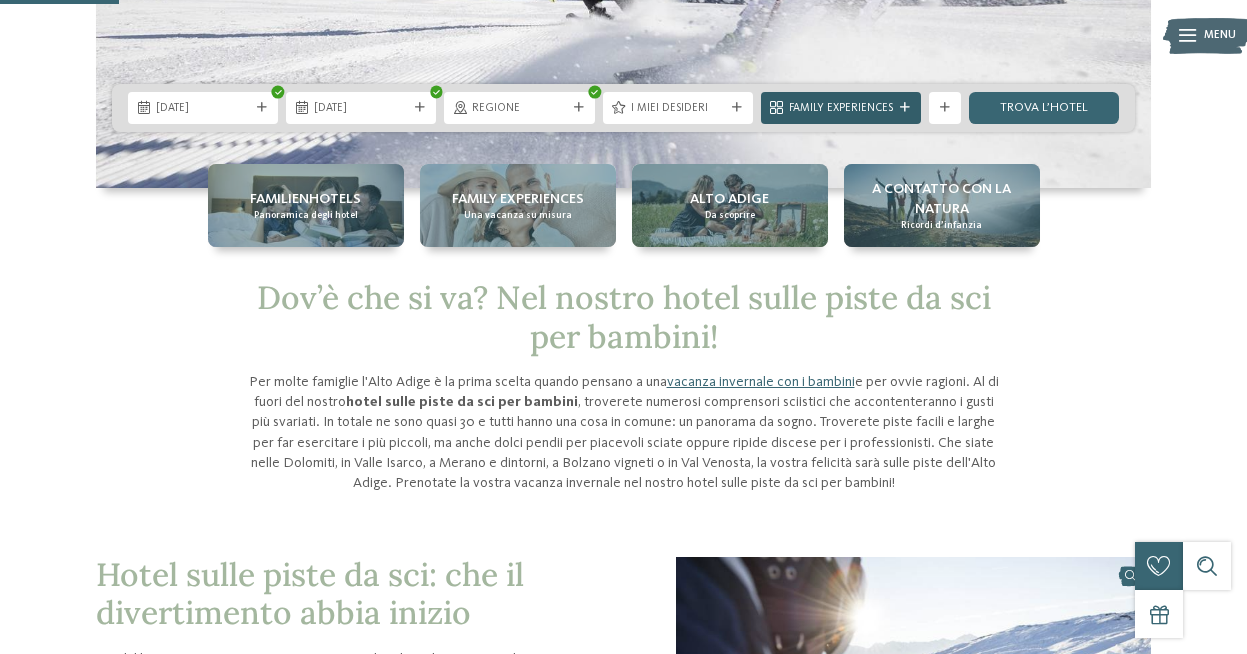 click at bounding box center [905, 108] 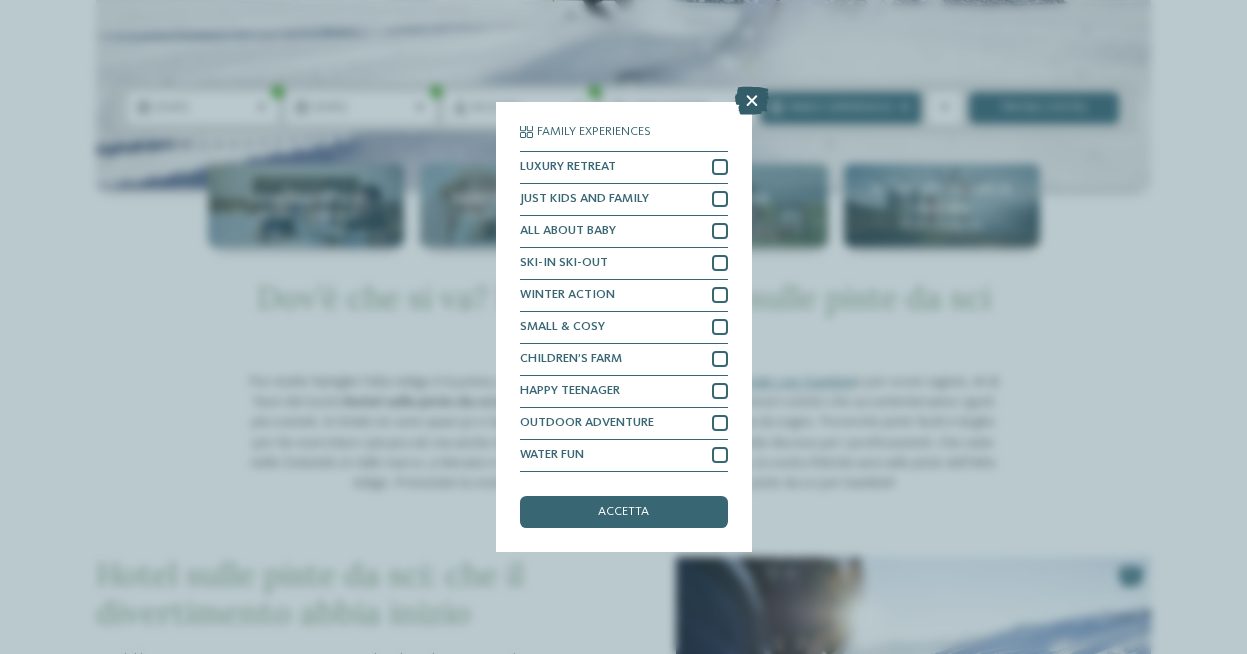 click at bounding box center [752, 101] 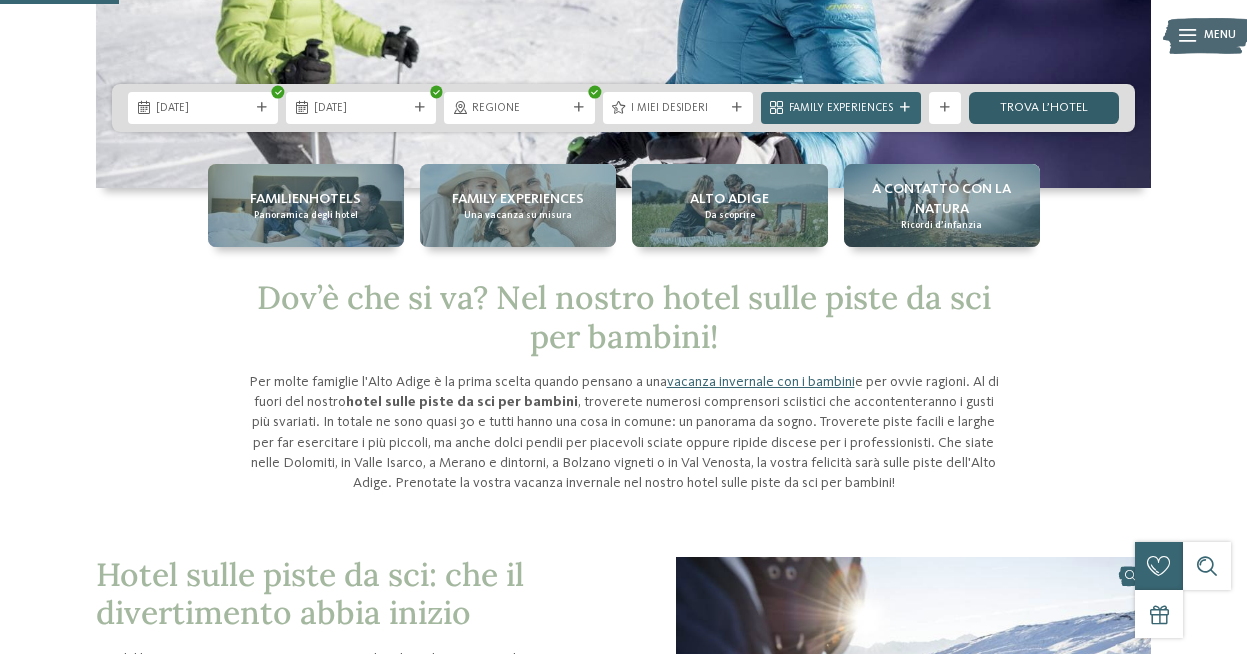click on "trova l’hotel" at bounding box center (1044, 108) 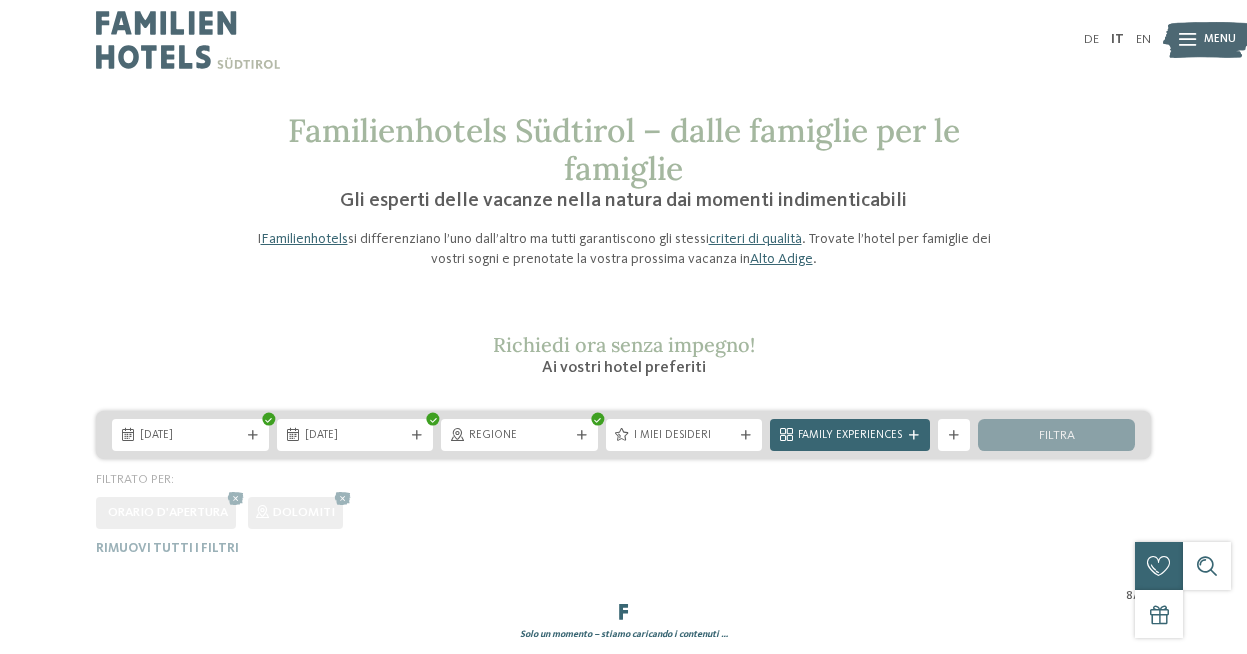 scroll, scrollTop: 0, scrollLeft: 0, axis: both 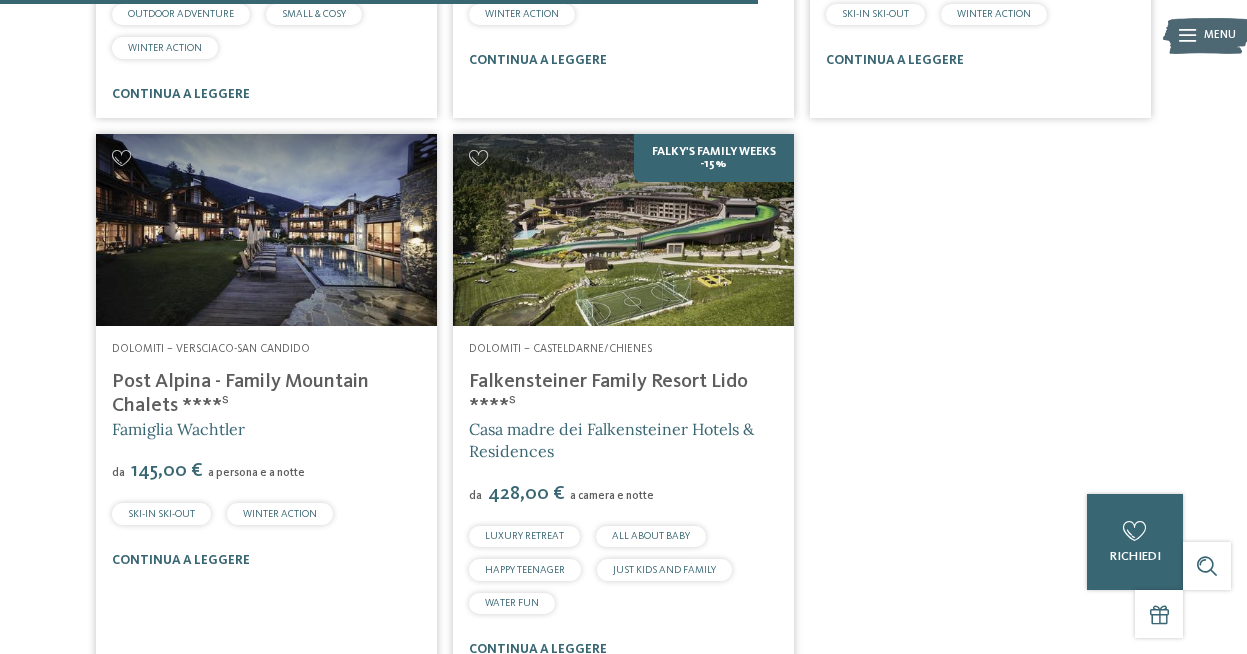 click at bounding box center [266, 230] 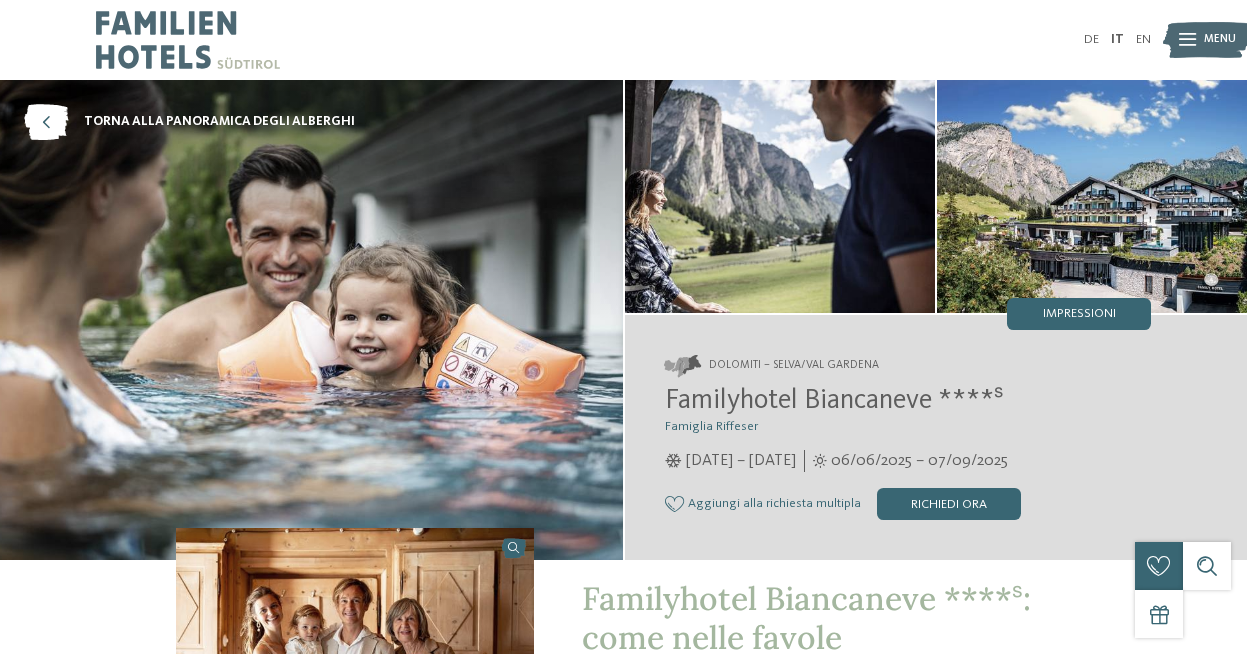scroll, scrollTop: 0, scrollLeft: 0, axis: both 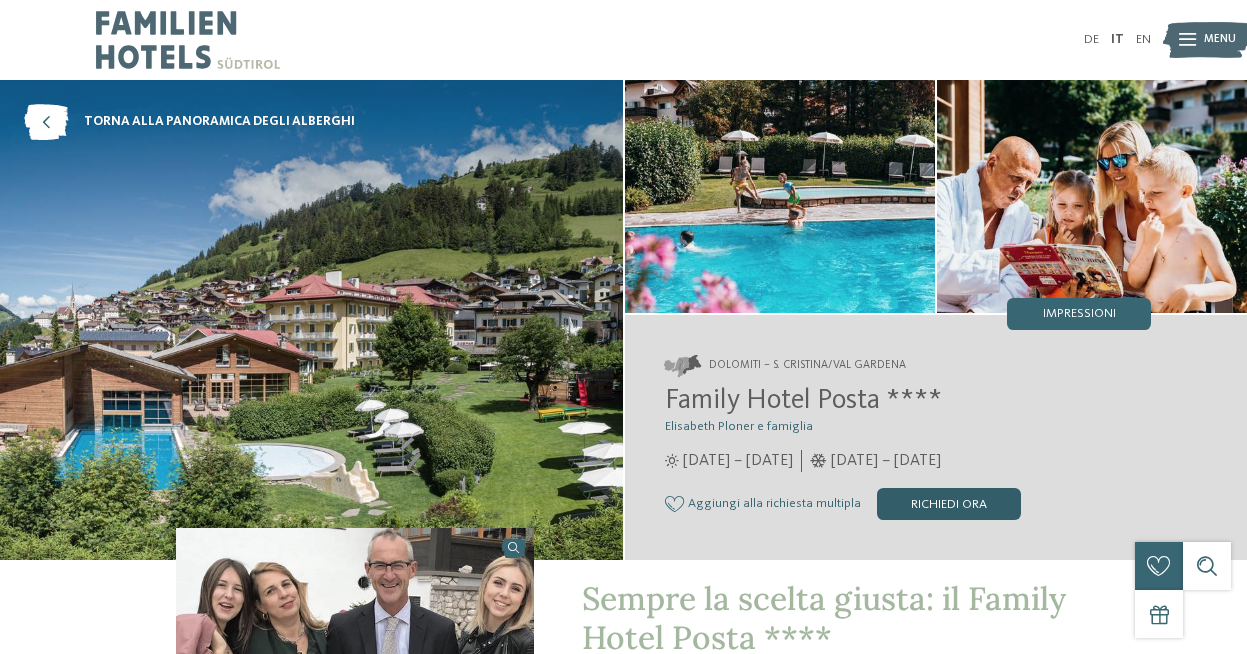 click on "Richiedi ora" at bounding box center (949, 504) 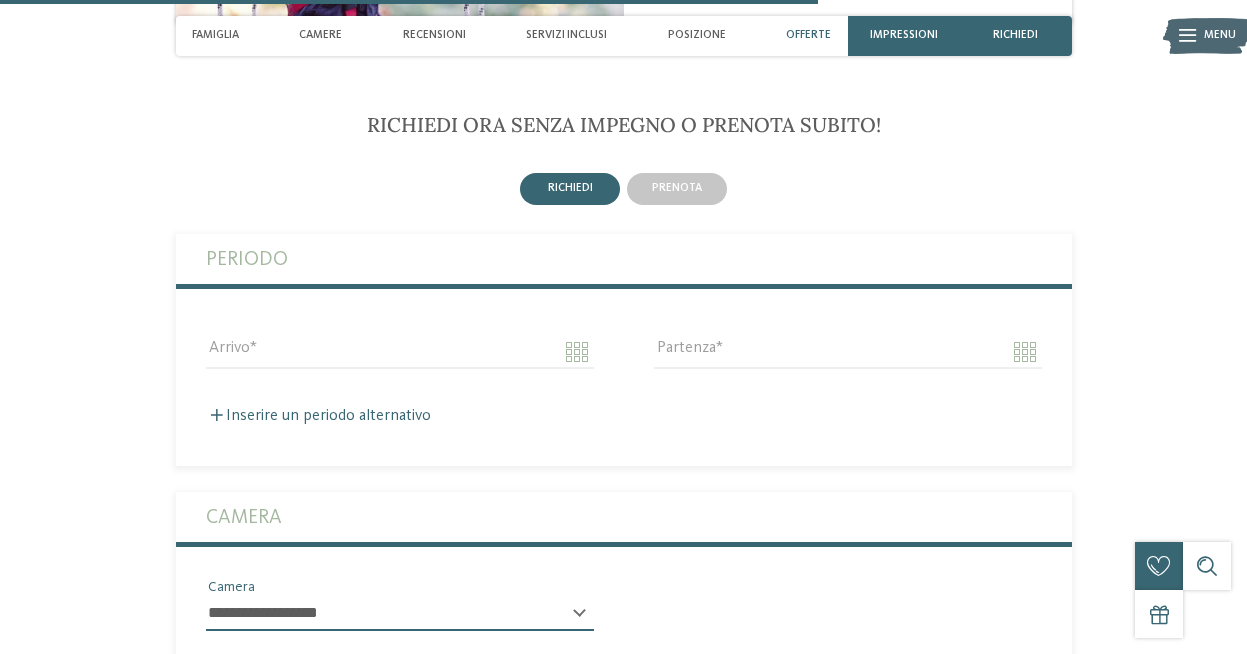 scroll, scrollTop: 3608, scrollLeft: 0, axis: vertical 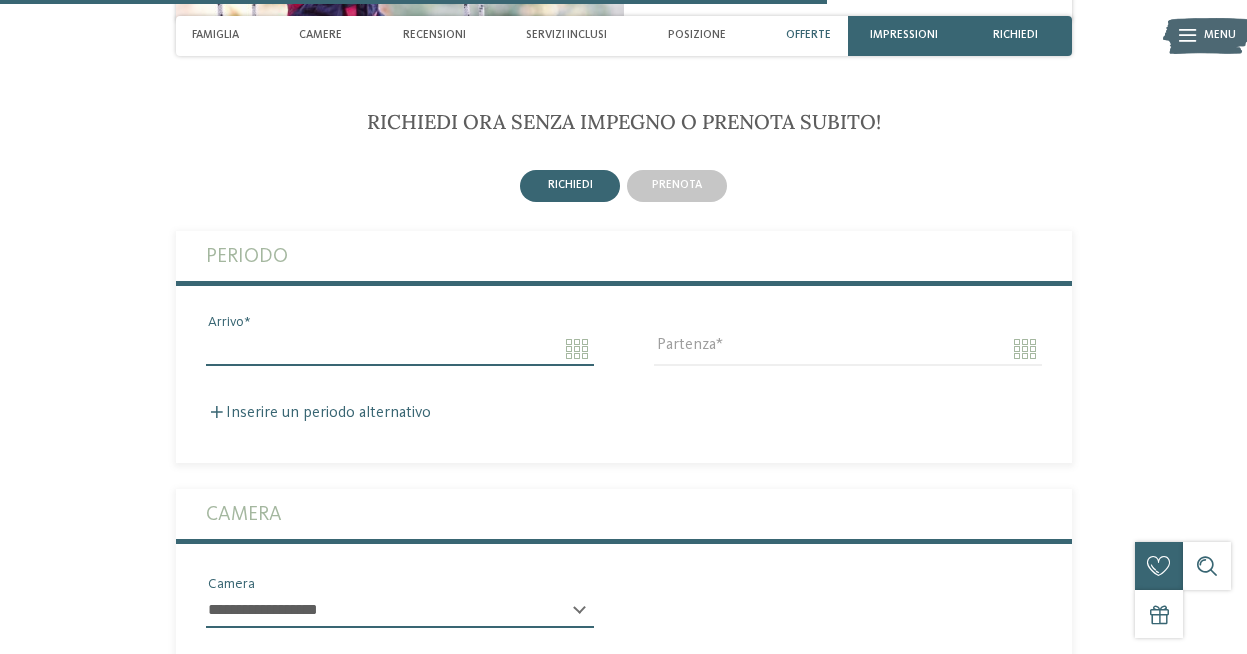 click on "Arrivo" at bounding box center [400, 349] 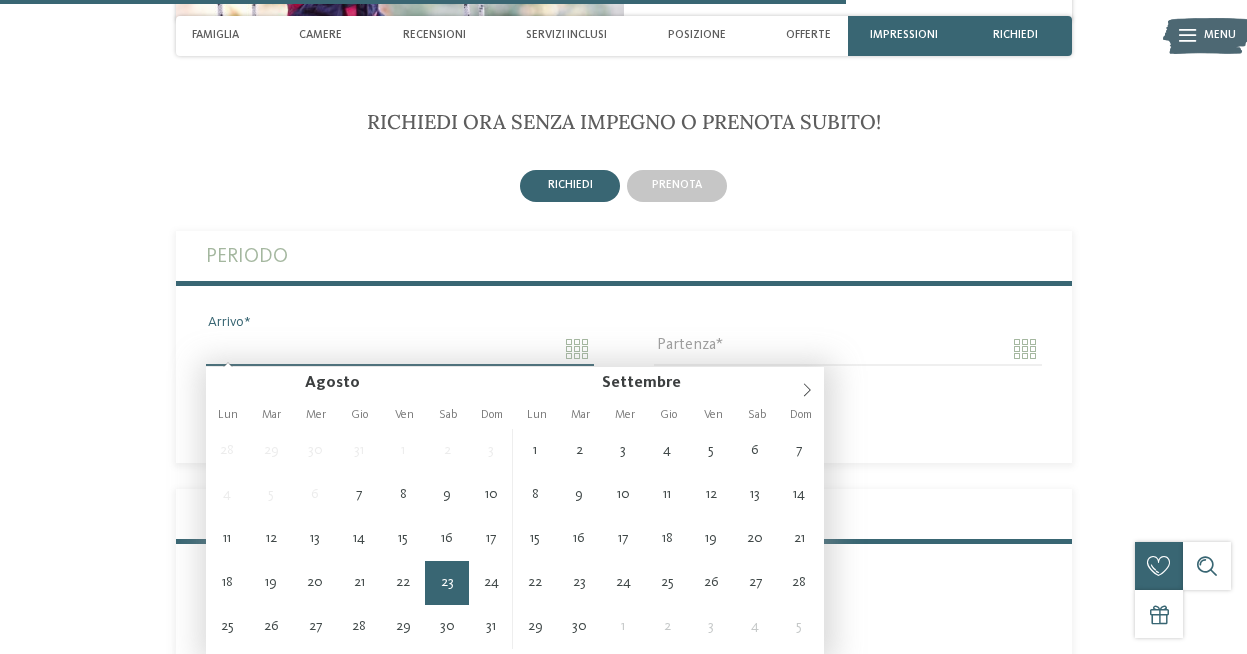 scroll, scrollTop: 3745, scrollLeft: 0, axis: vertical 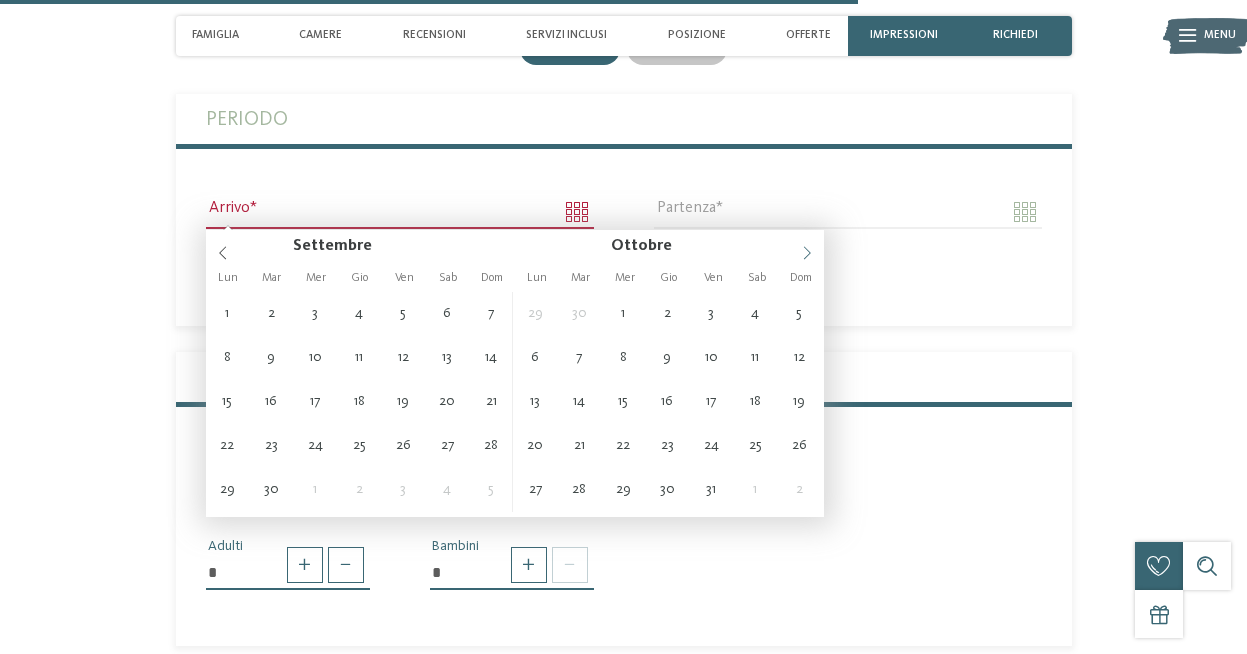 click 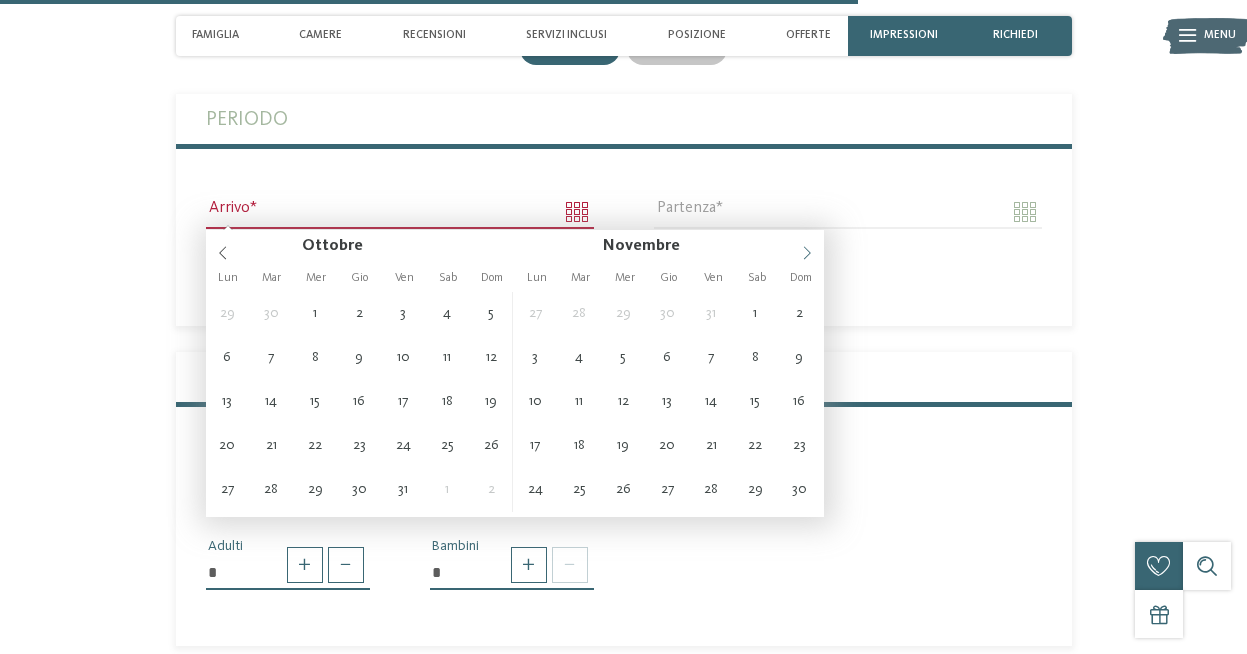 click 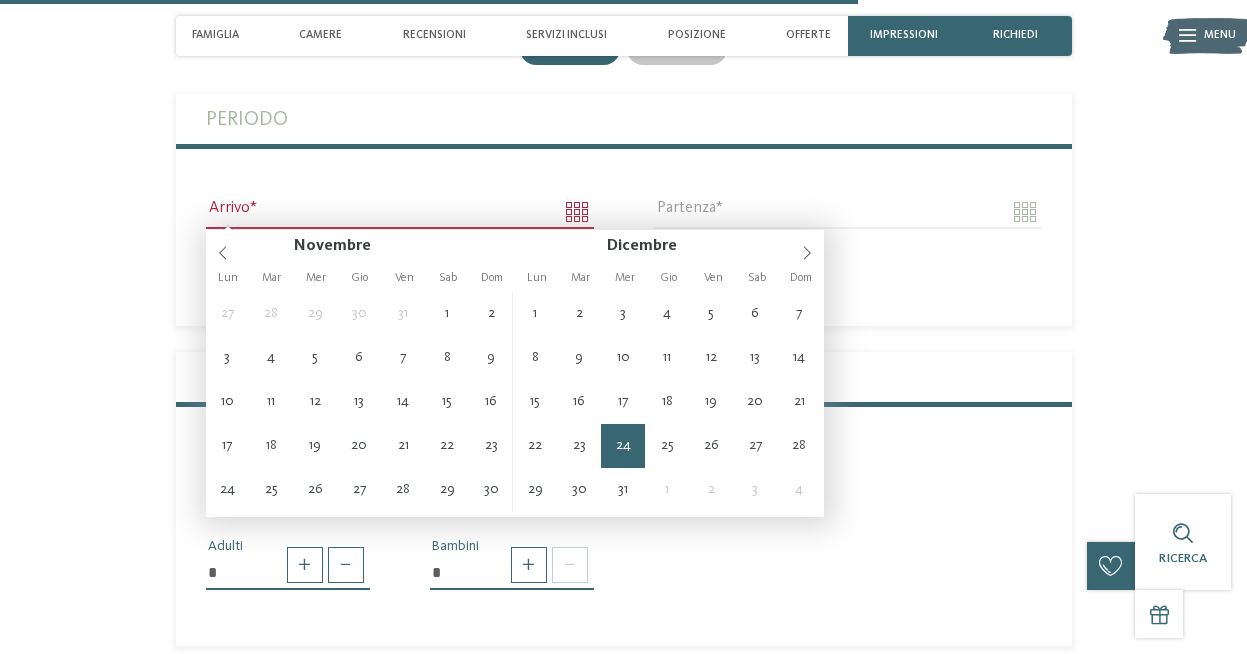 type on "**********" 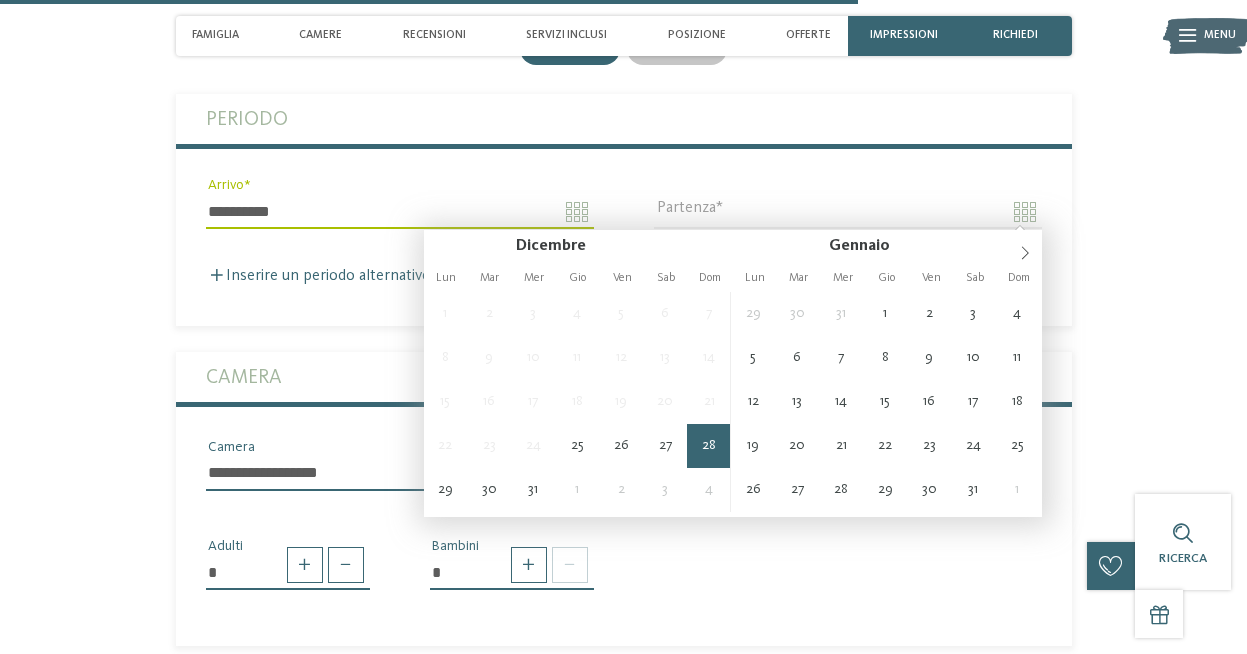 type on "**********" 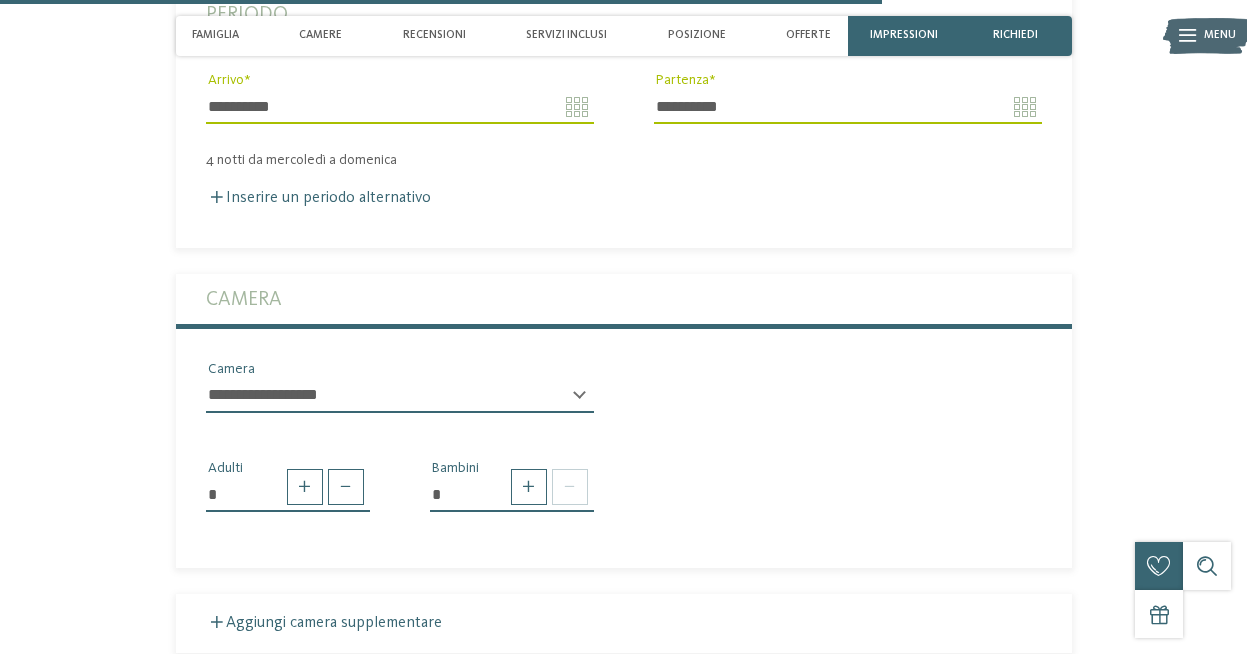 scroll, scrollTop: 3866, scrollLeft: 0, axis: vertical 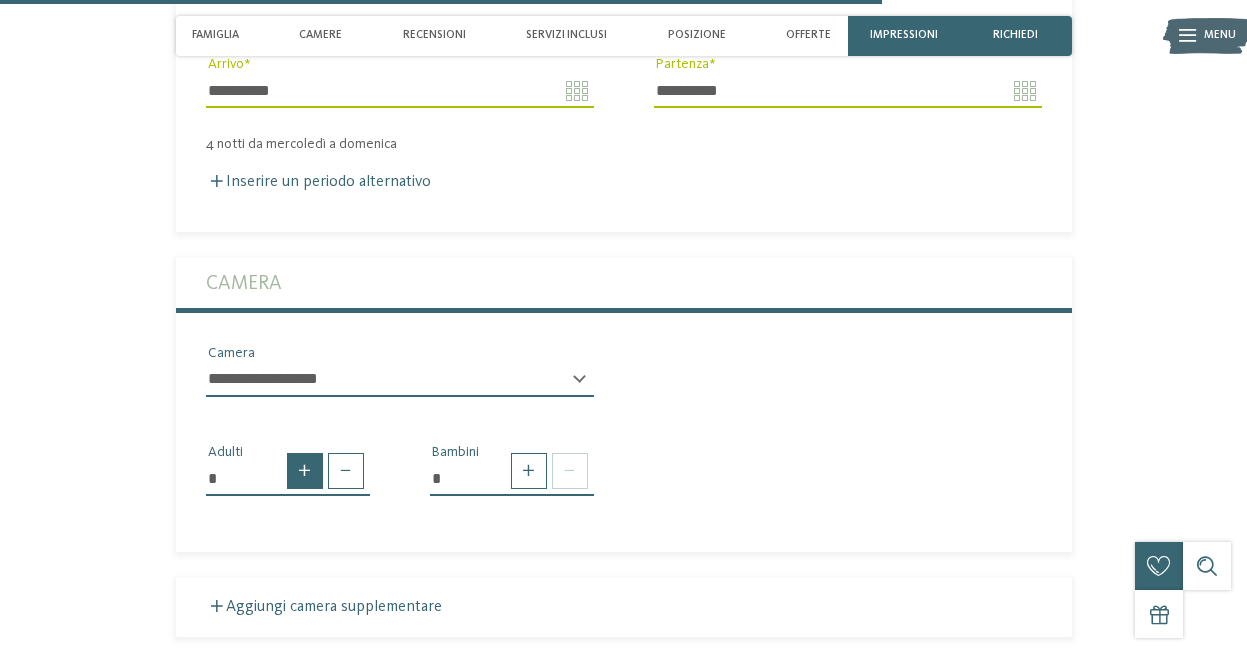 click at bounding box center [305, 471] 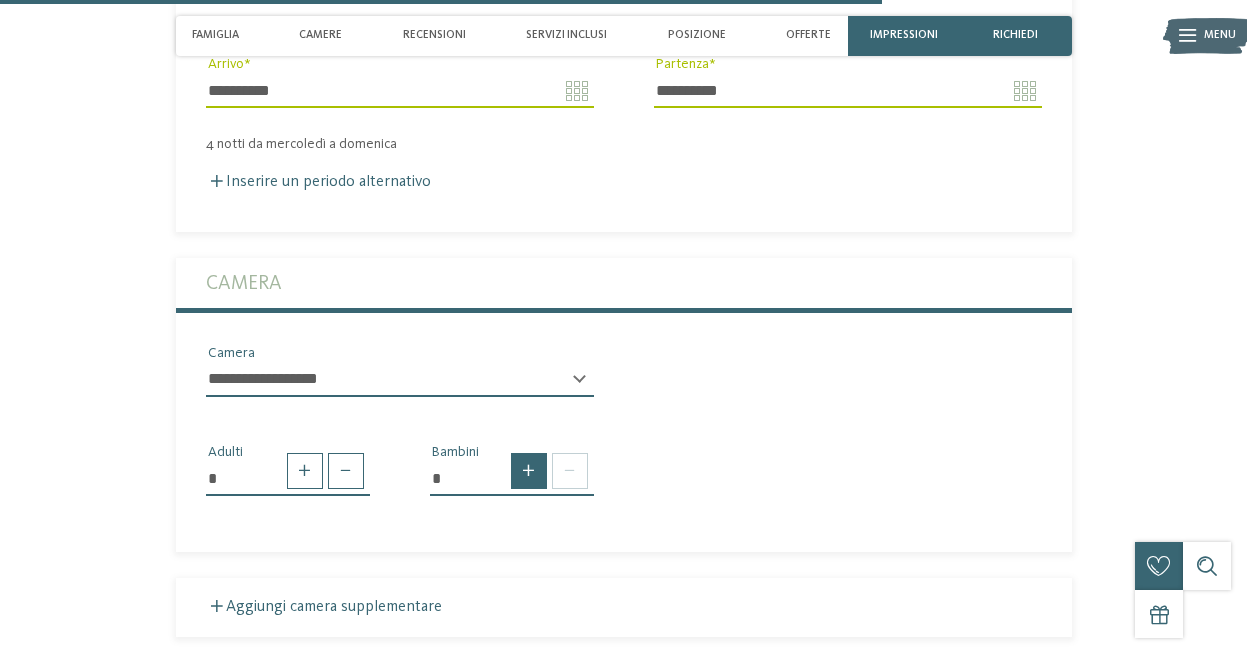 click at bounding box center [529, 471] 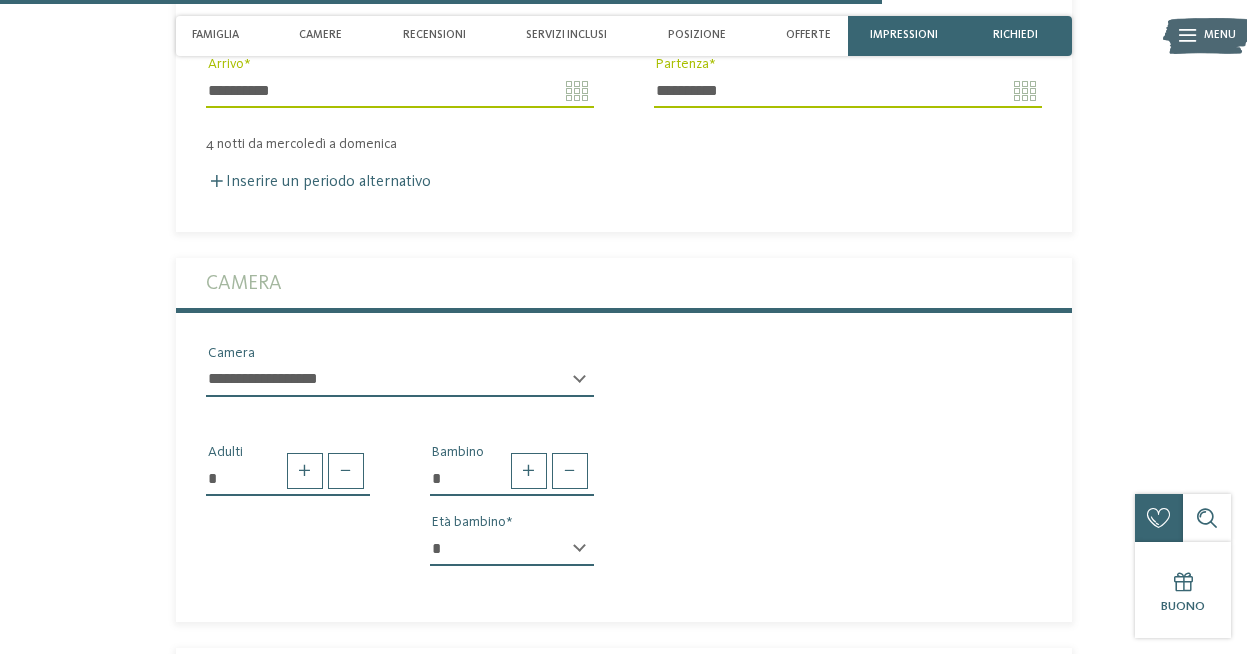 click on "* * * * * * * * * * * ** ** ** ** ** ** ** **" at bounding box center [512, 549] 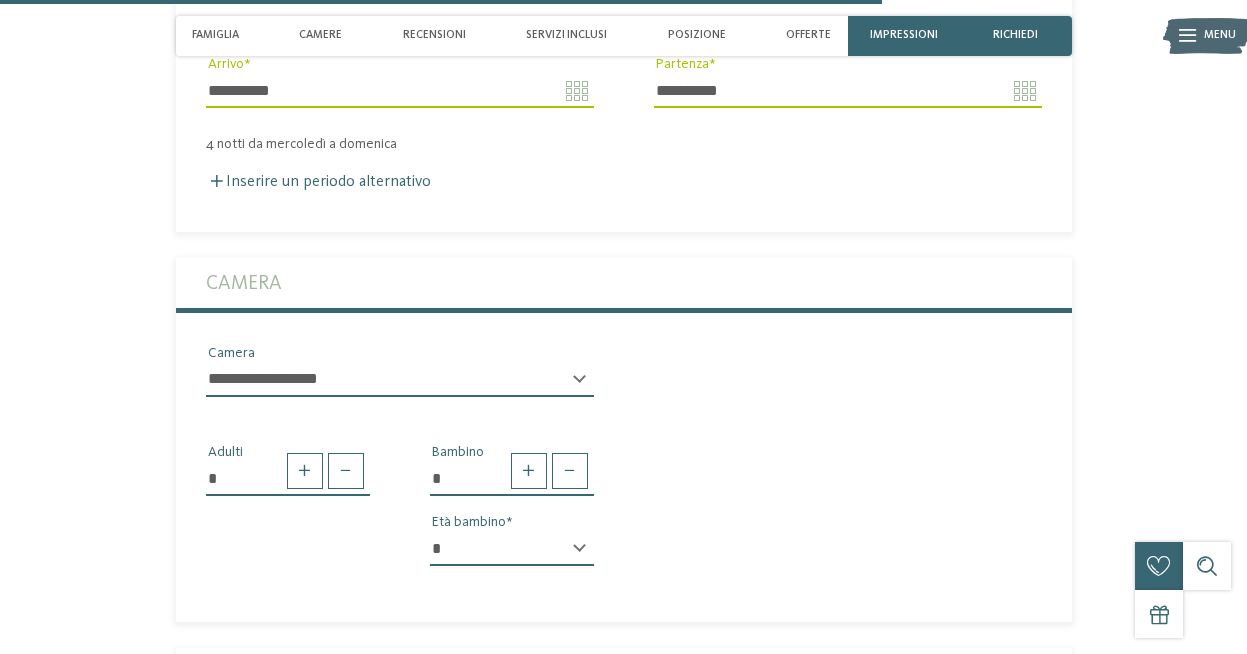 select on "*" 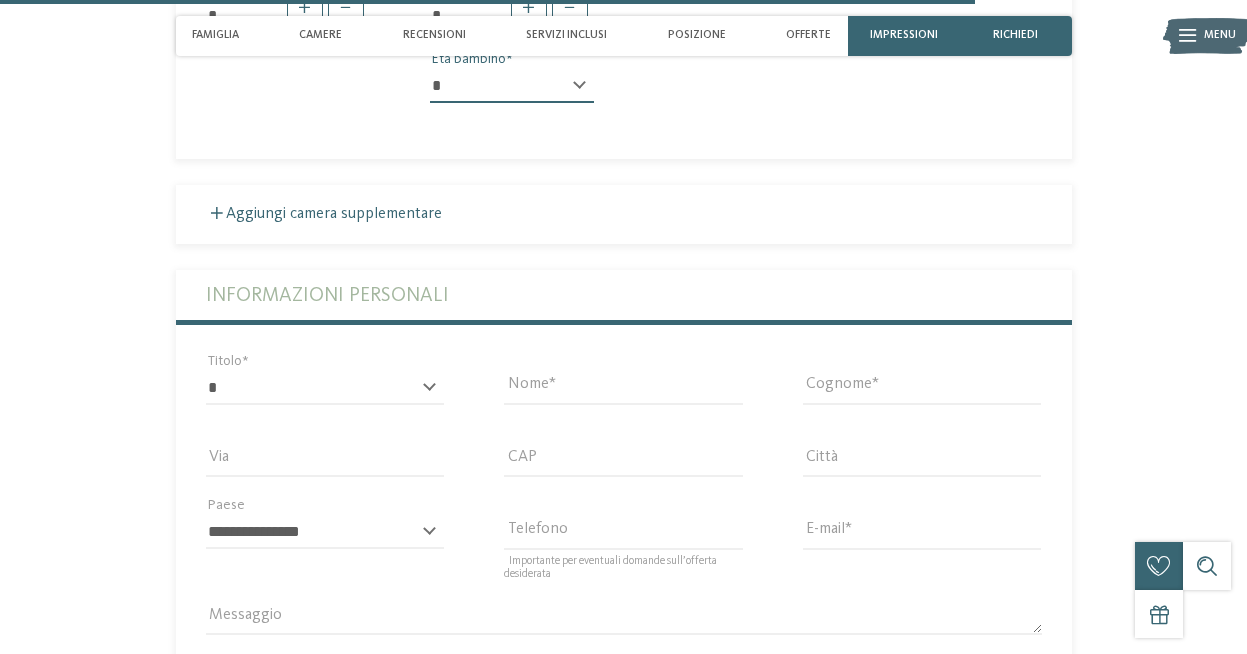 scroll, scrollTop: 4330, scrollLeft: 0, axis: vertical 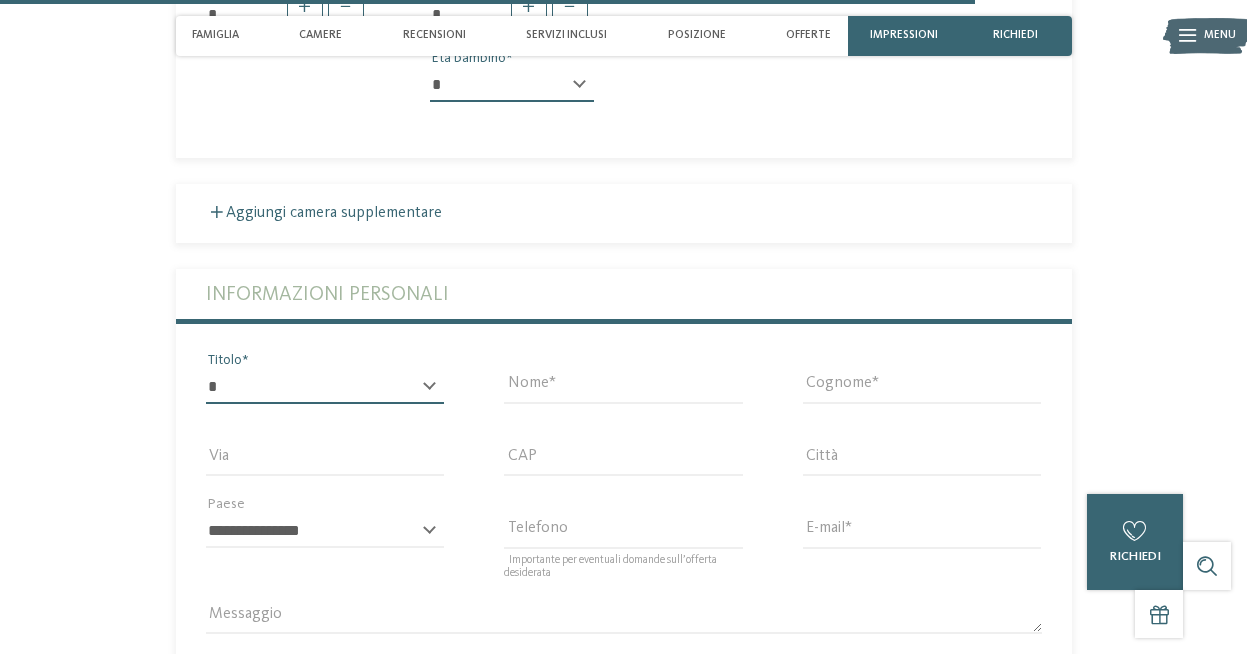 click on "* ****** ******* ******** ******" at bounding box center (325, 387) 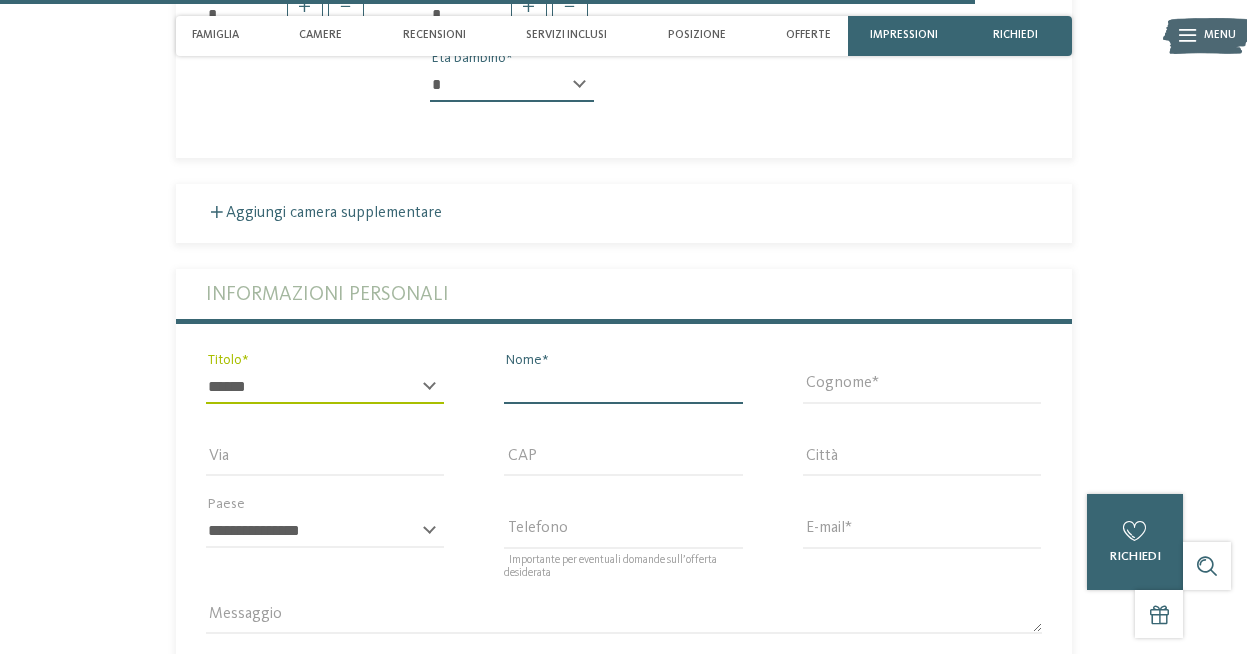 click on "Nome" at bounding box center (623, 387) 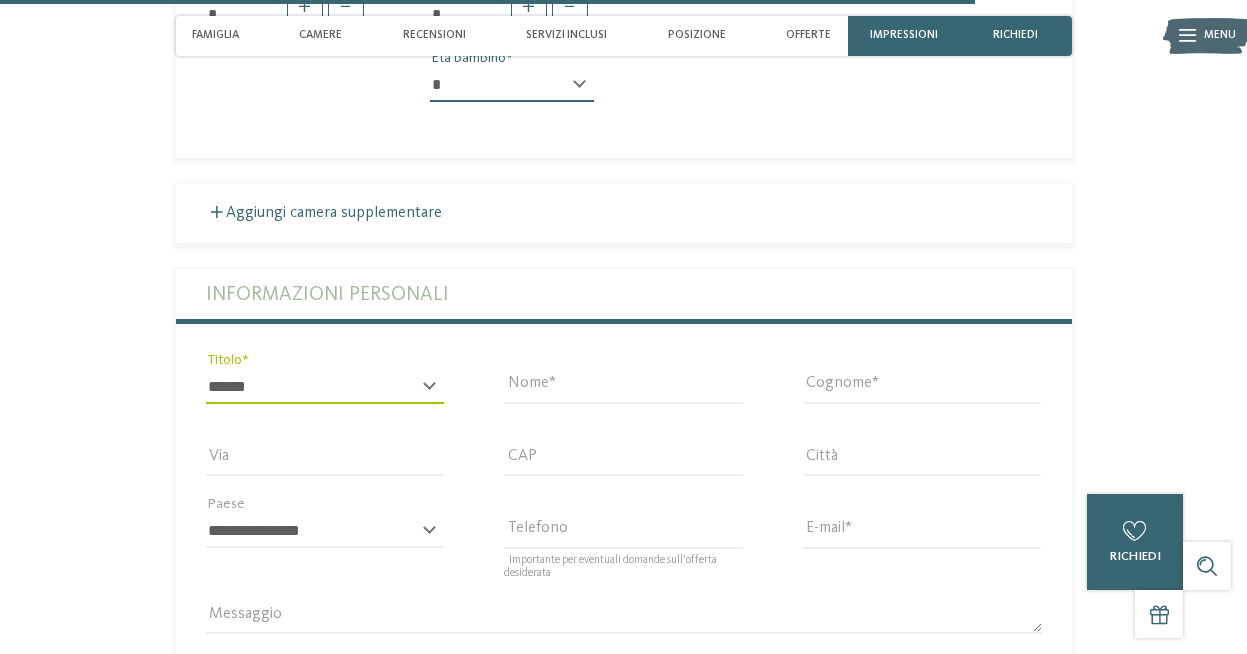 type on "****" 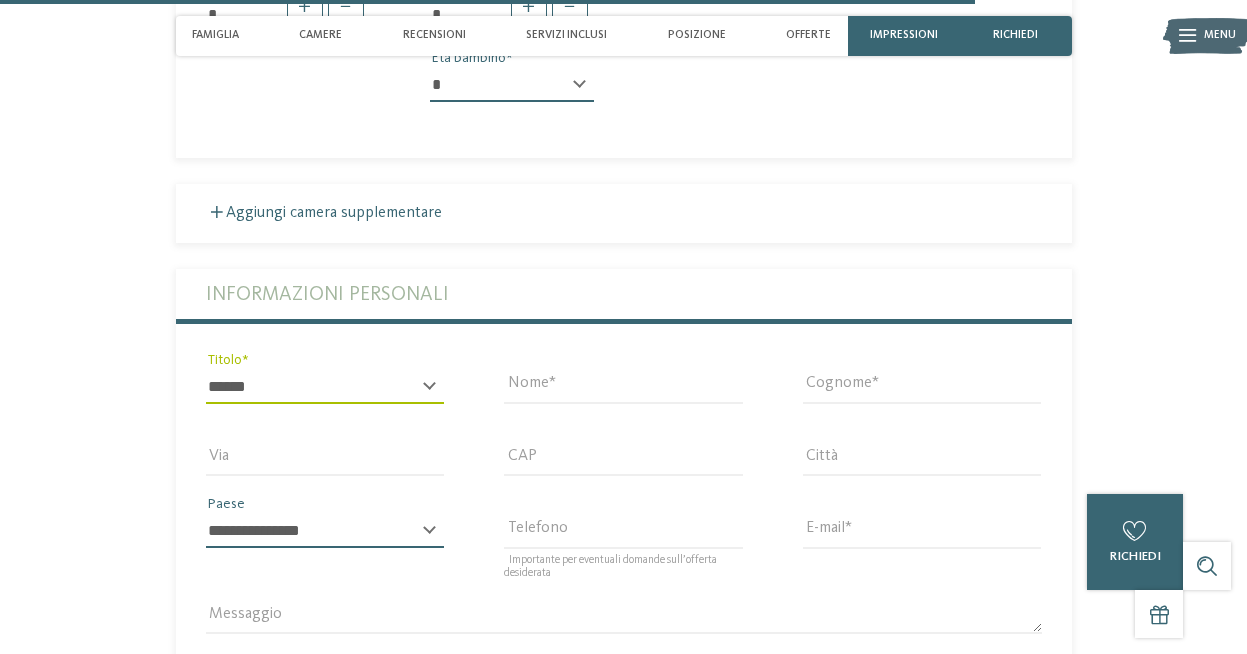 select on "**" 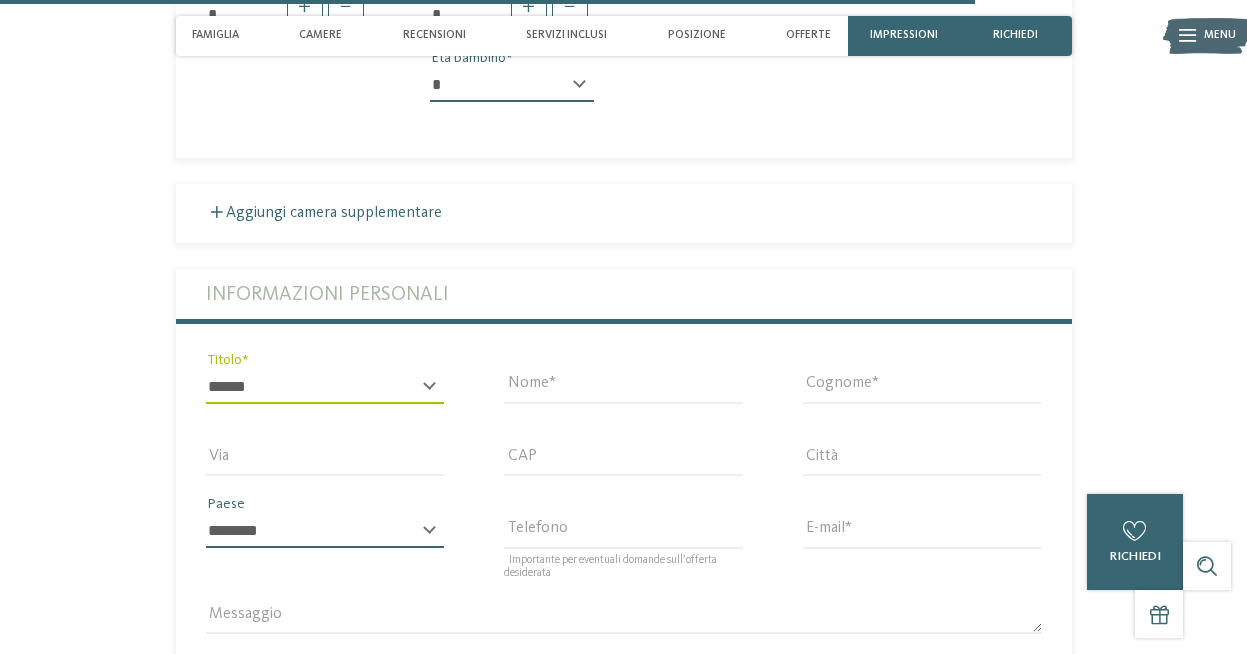 type on "**********" 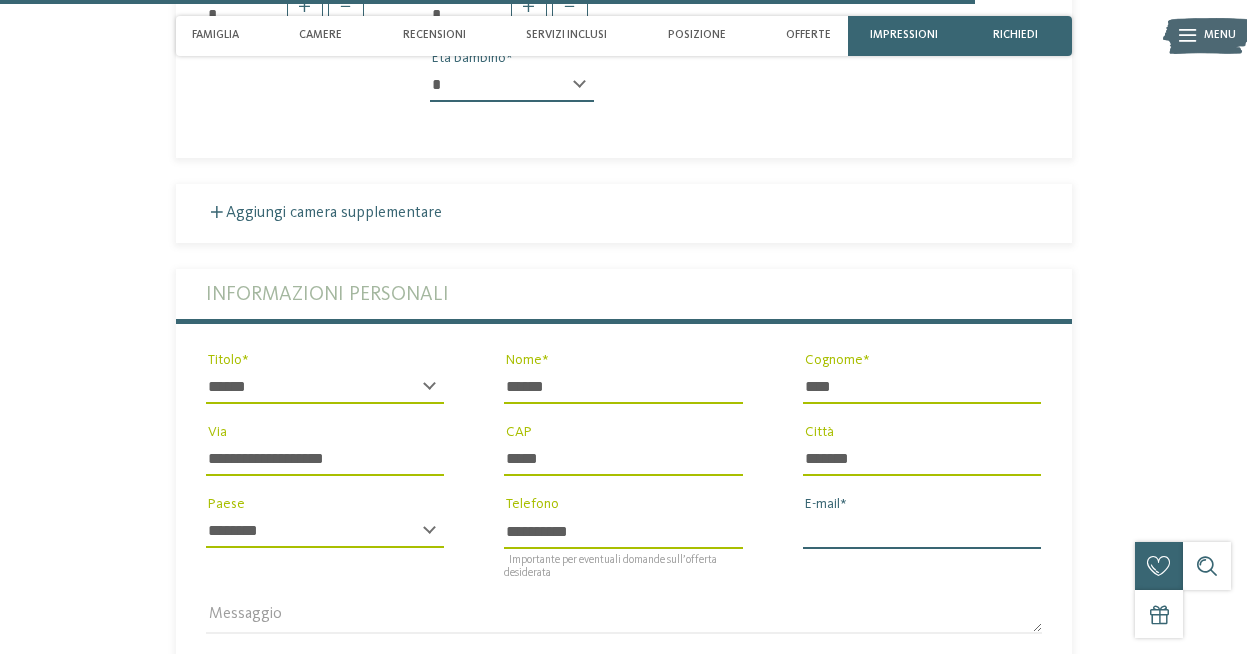 click on "E-mail" at bounding box center [922, 531] 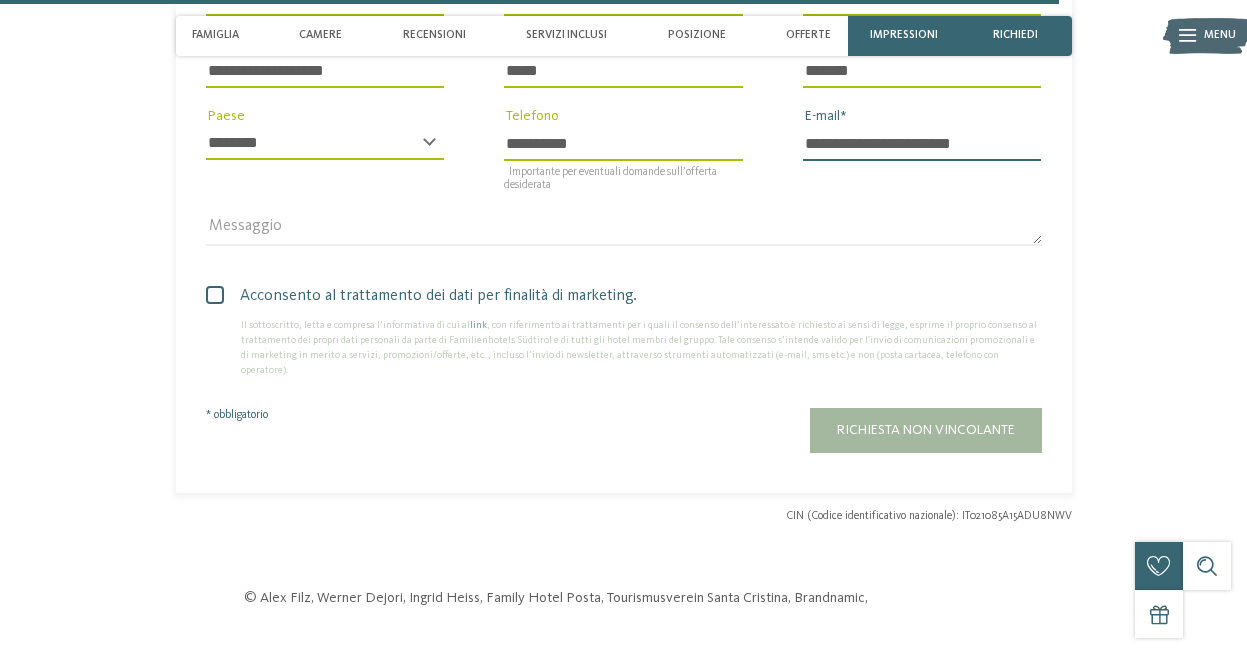 scroll, scrollTop: 4724, scrollLeft: 0, axis: vertical 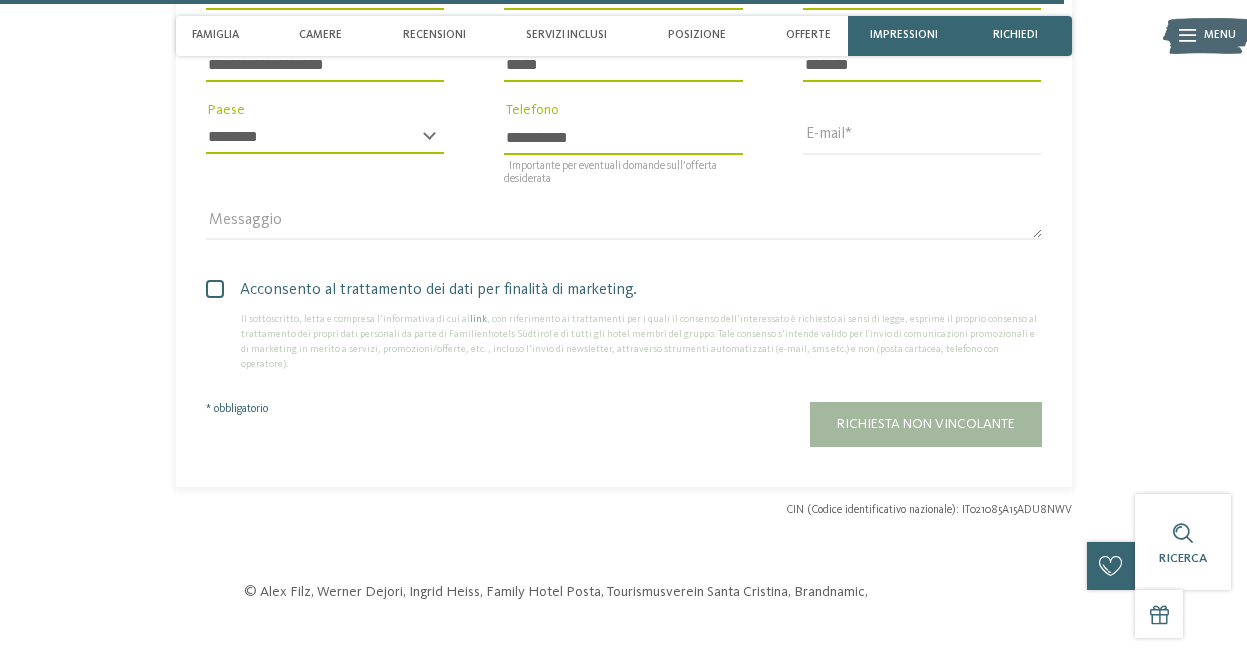 click on "Acconsento al trattamento dei dati per finalità di marketing." at bounding box center [624, 290] 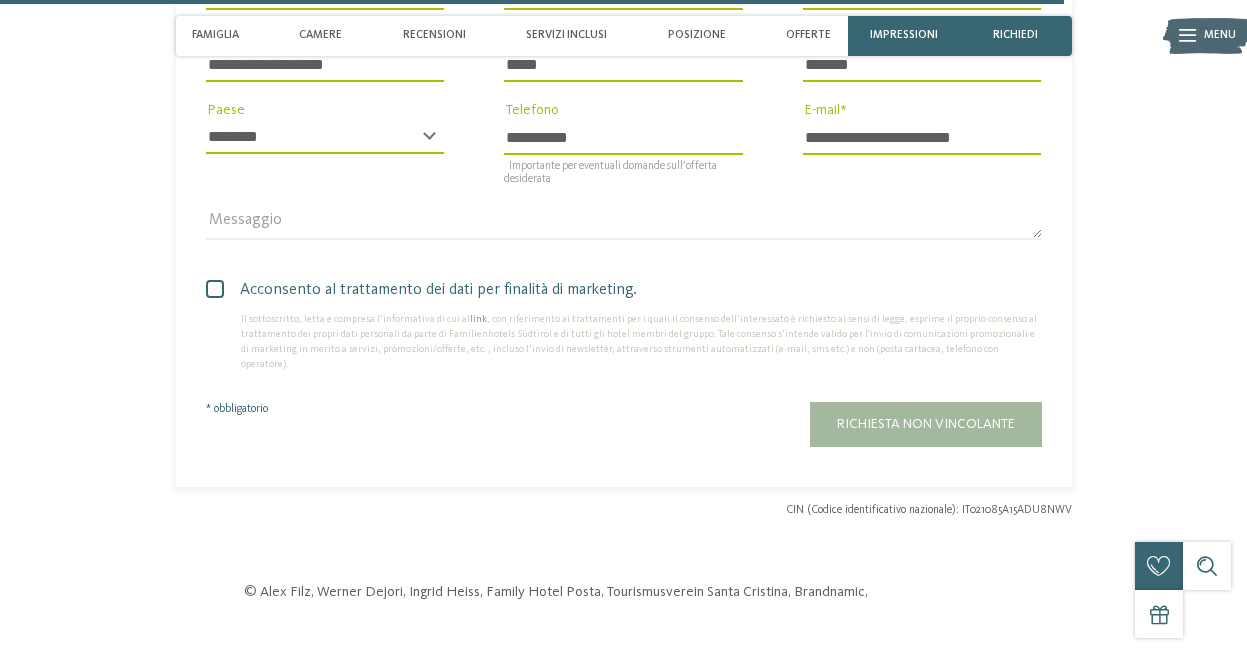 click on "Richiesta non vincolante" at bounding box center [736, 414] 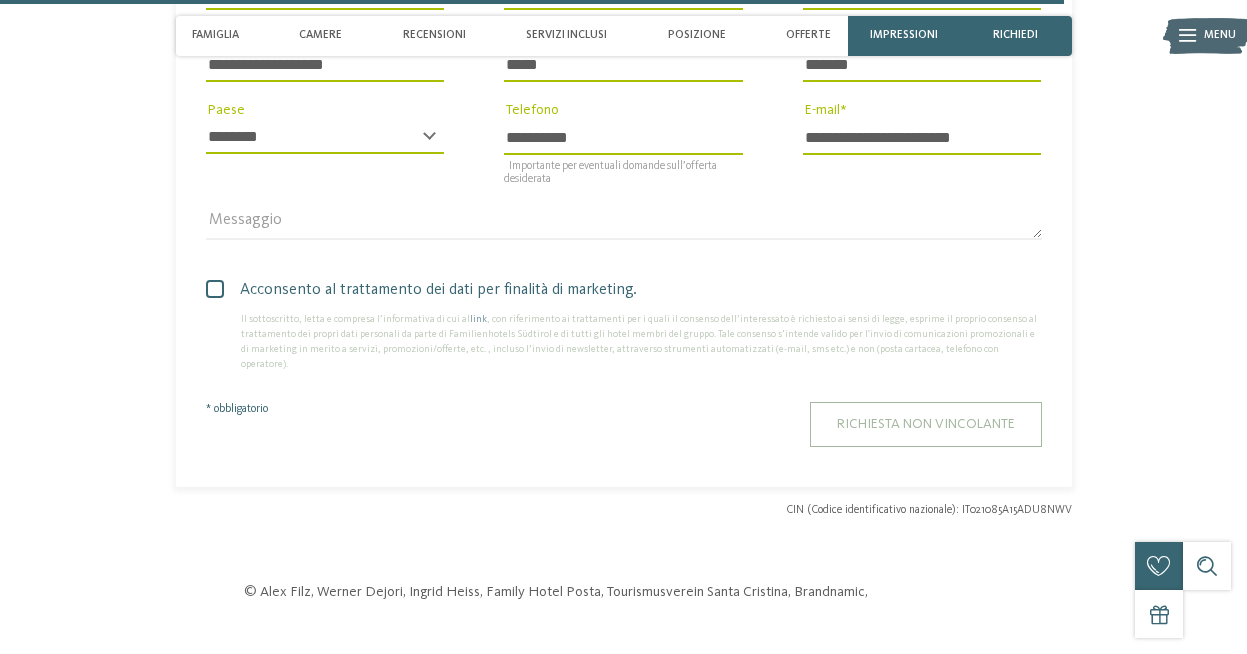 click on "Richiesta non vincolante" at bounding box center [926, 424] 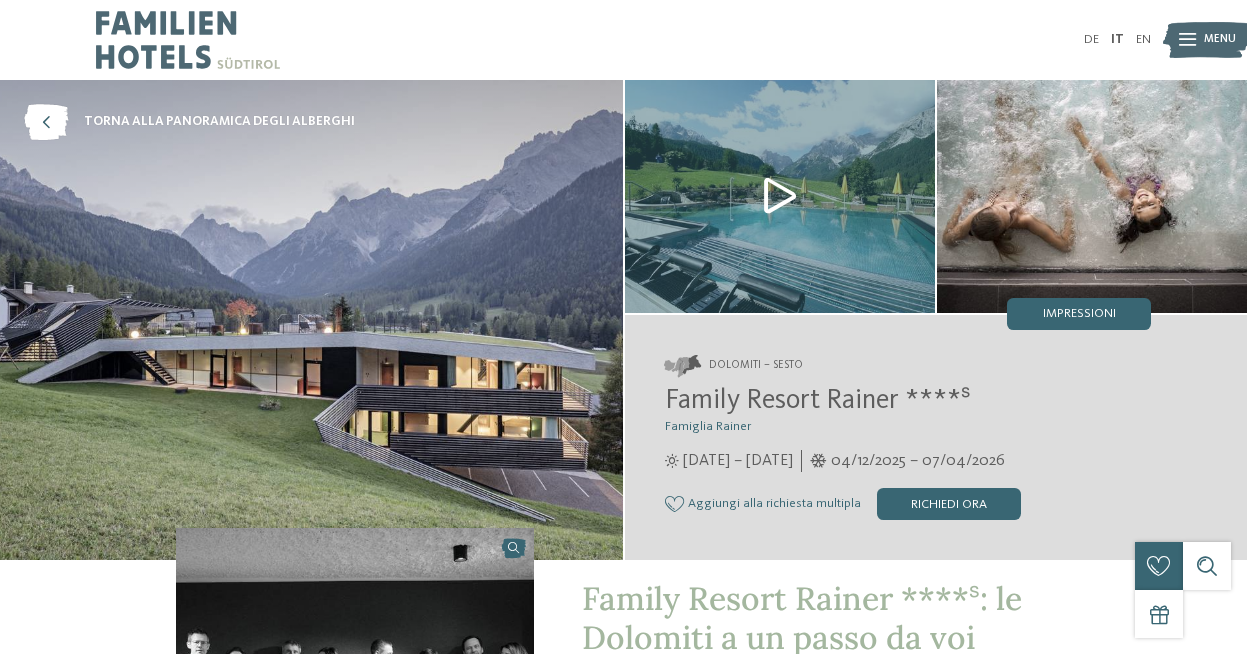 scroll, scrollTop: 0, scrollLeft: 0, axis: both 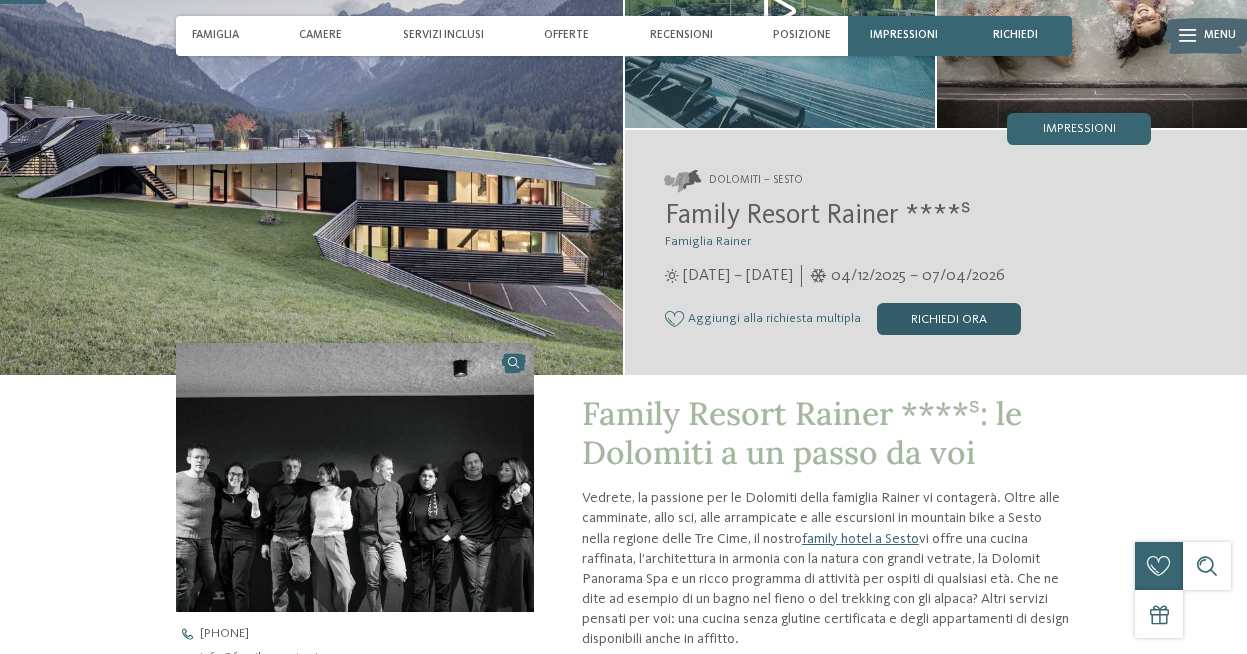 click on "Richiedi ora" at bounding box center (949, 319) 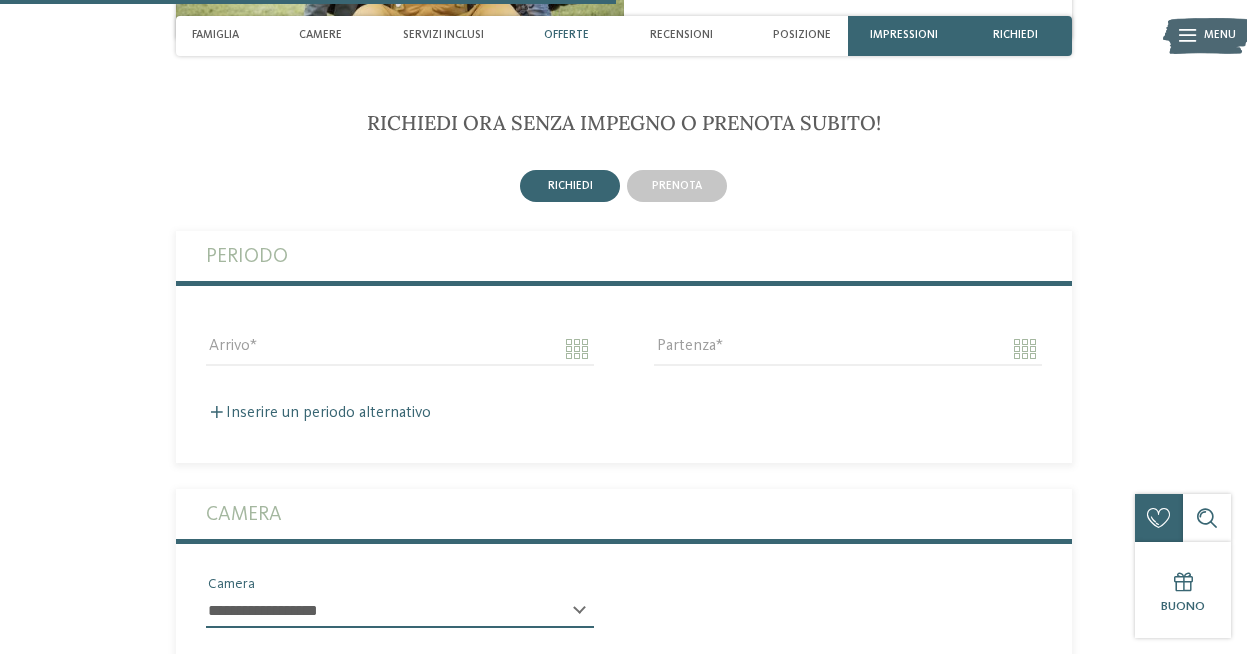 scroll, scrollTop: 2499, scrollLeft: 0, axis: vertical 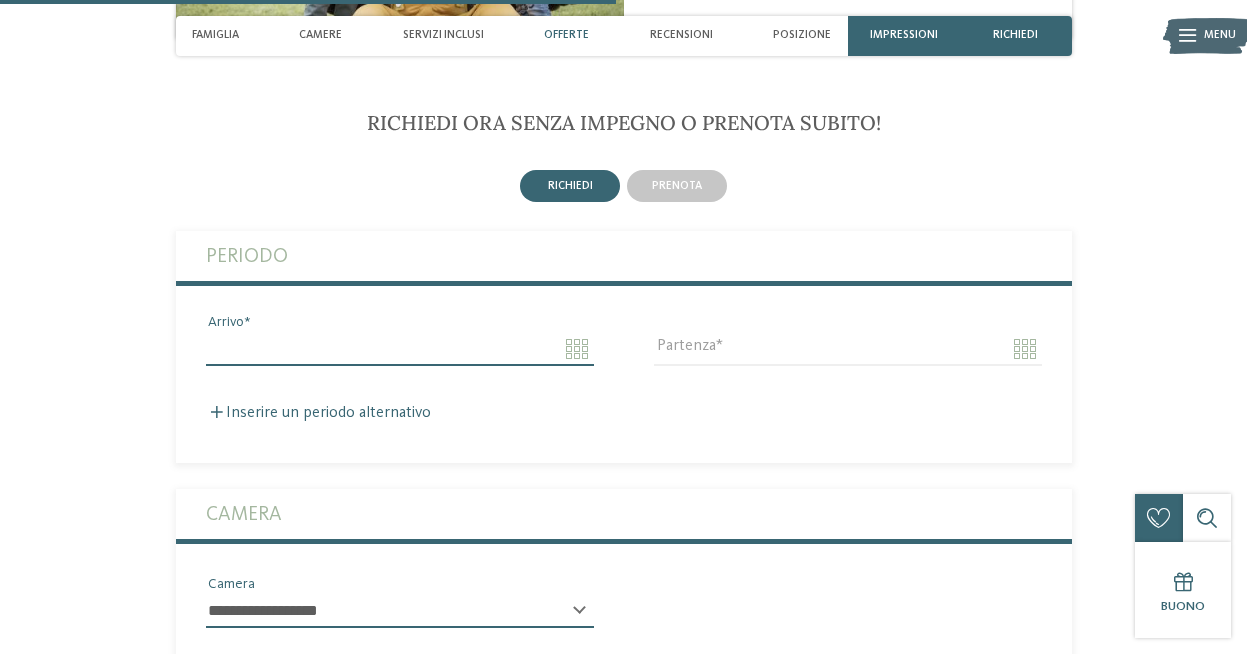click on "Arrivo" at bounding box center (400, 349) 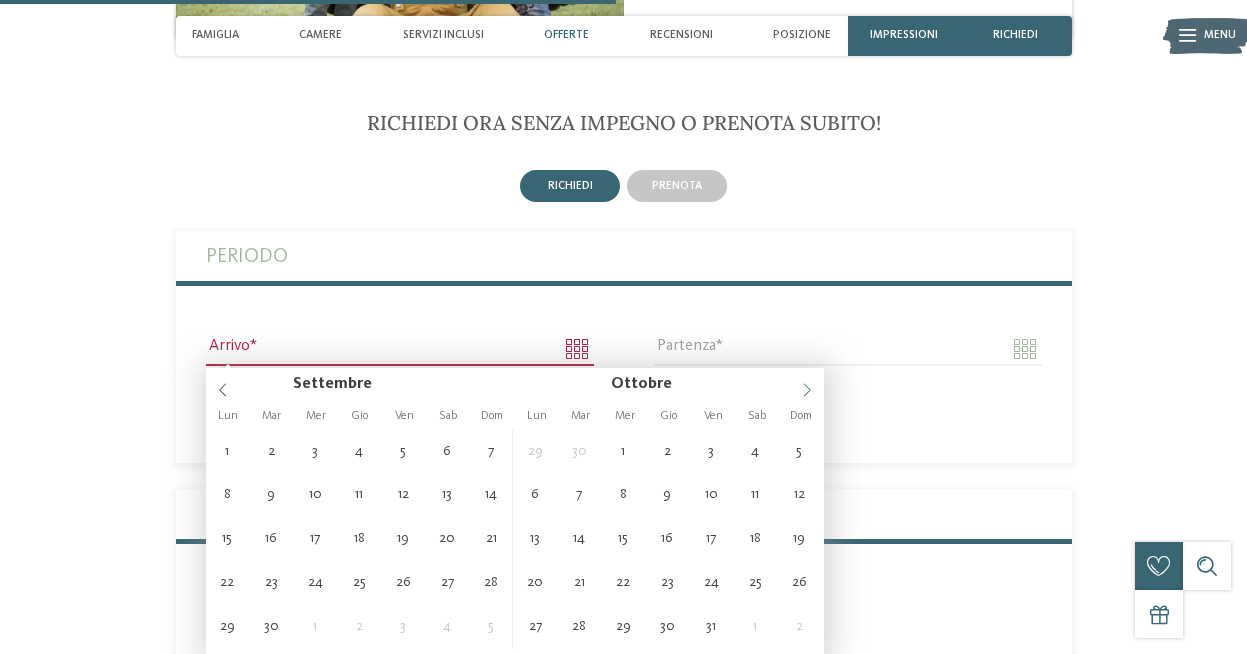 click at bounding box center (807, 385) 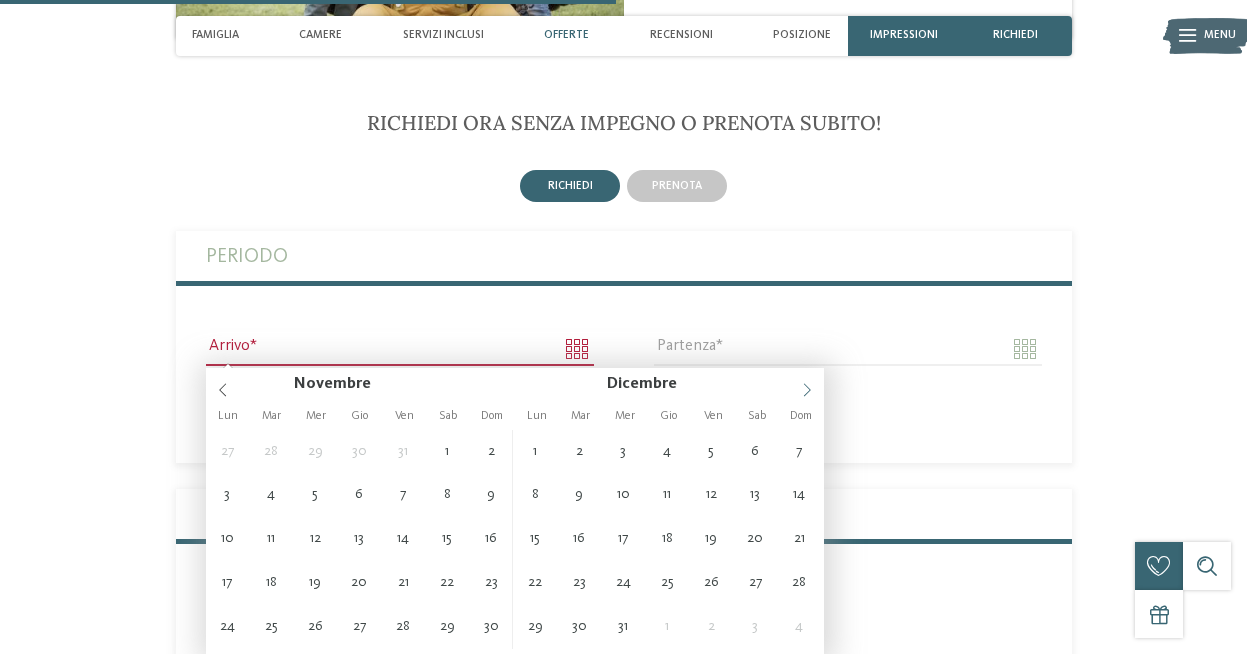 click 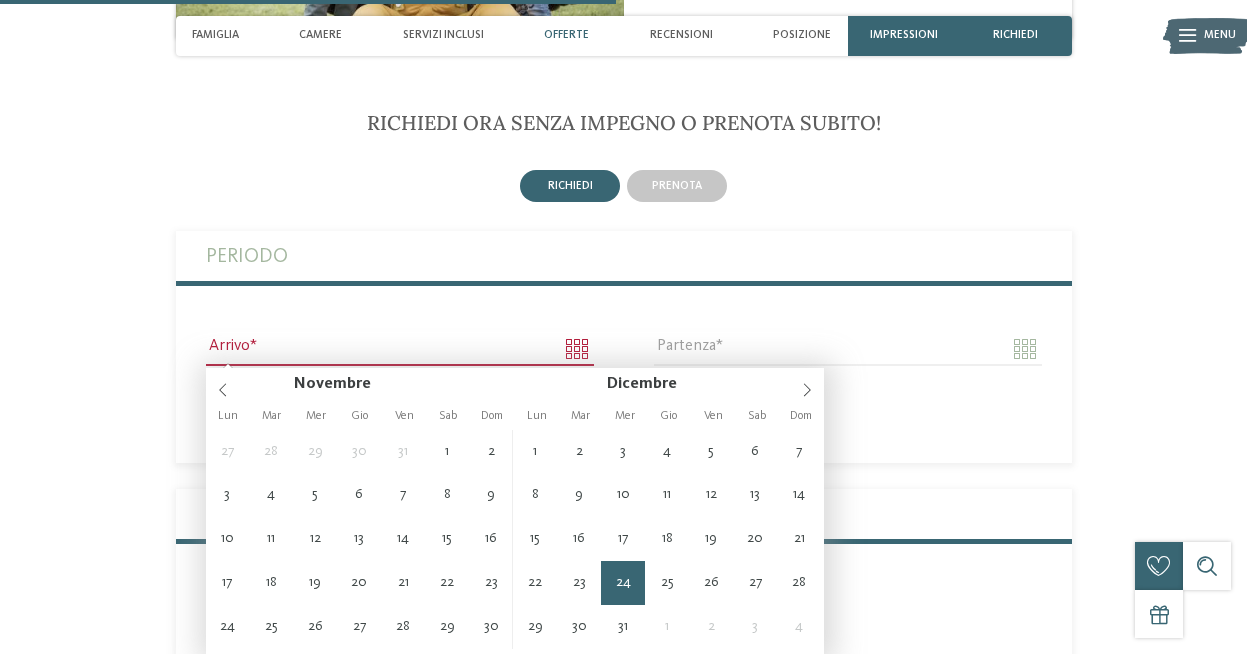 type on "**********" 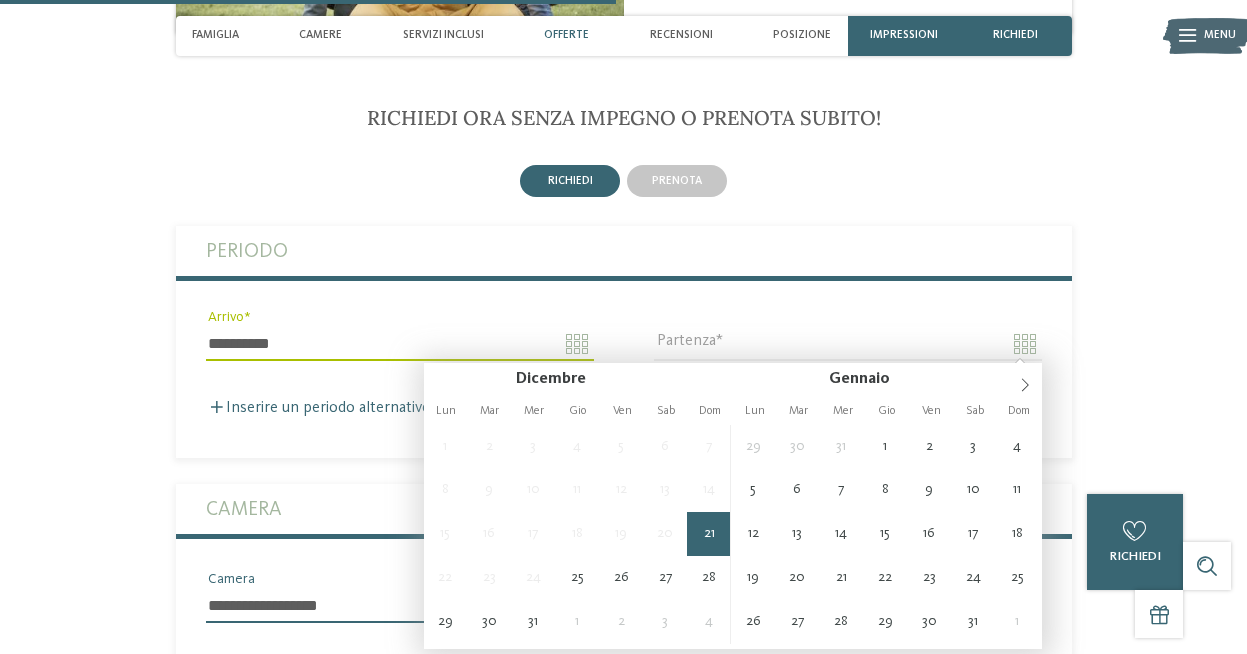 scroll, scrollTop: 2608, scrollLeft: 0, axis: vertical 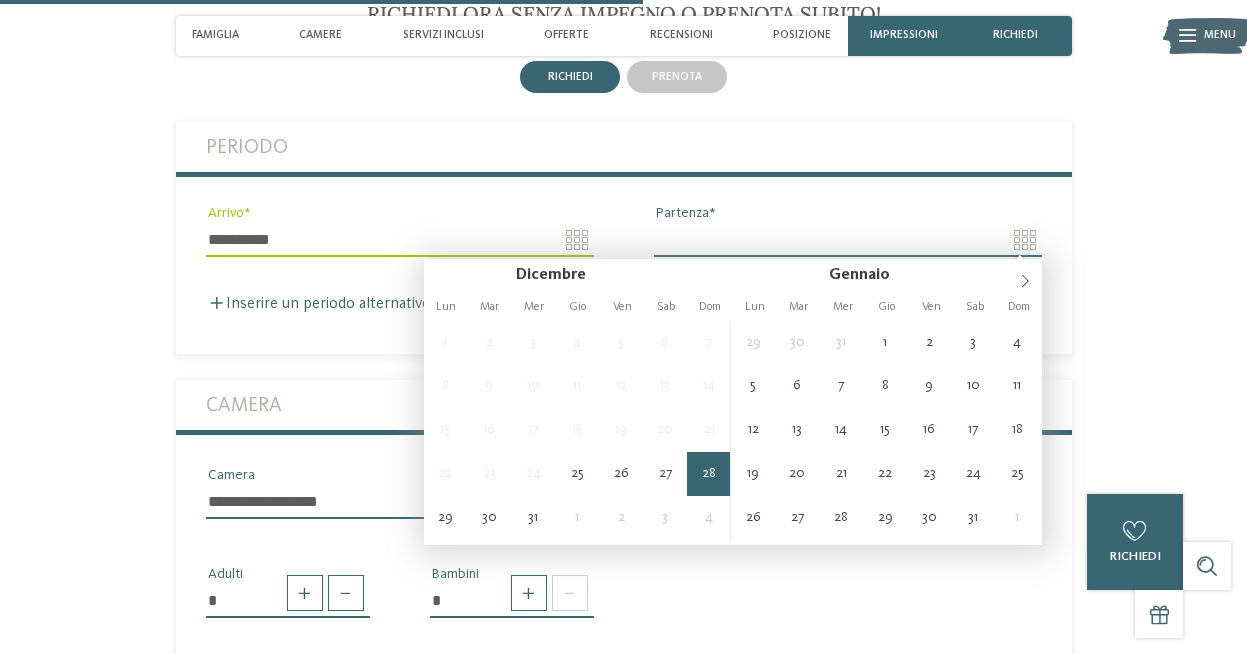 type on "**********" 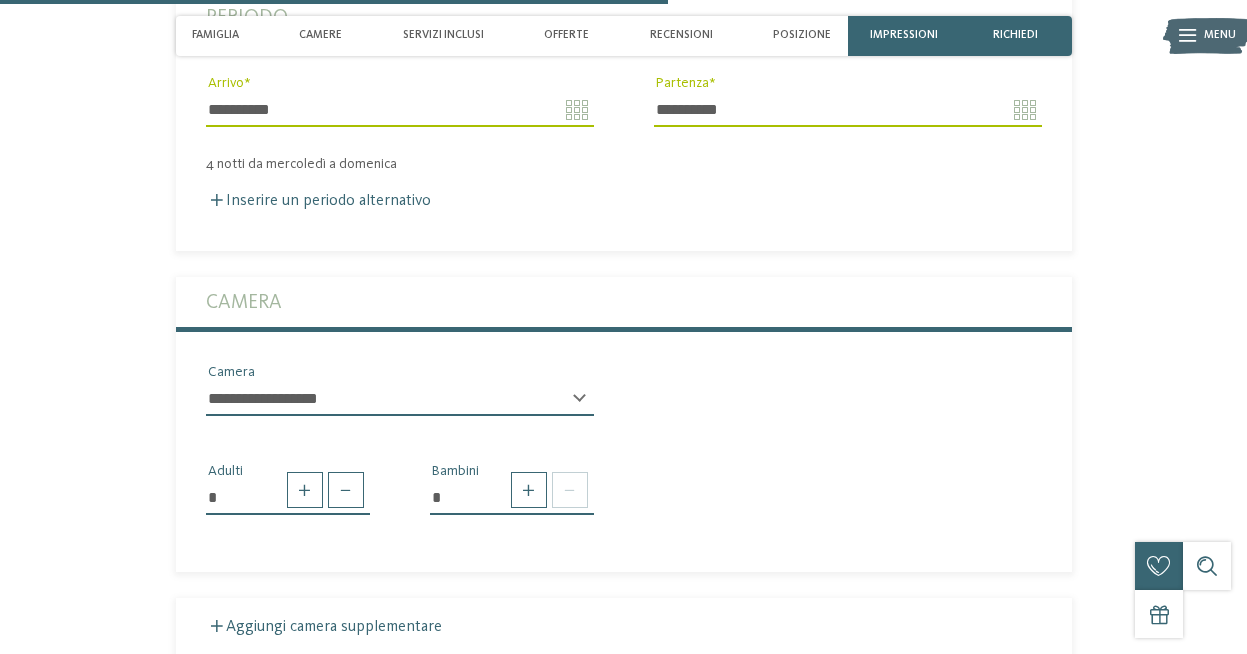 scroll, scrollTop: 2739, scrollLeft: 0, axis: vertical 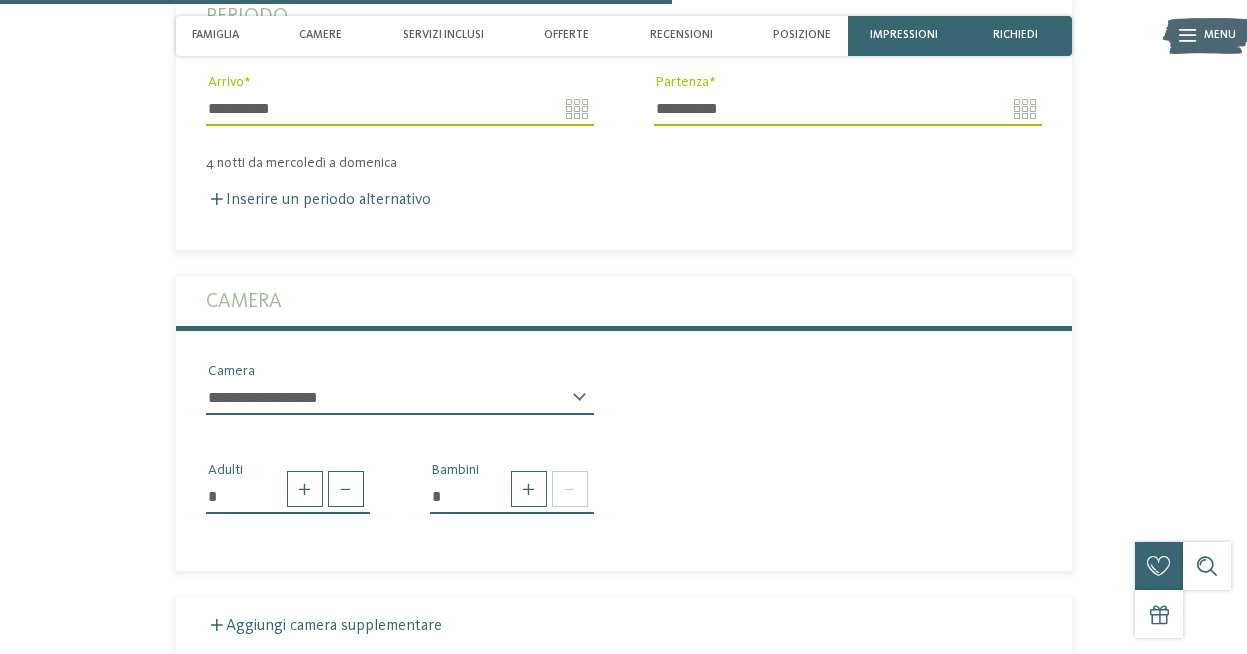 click on "*     Adulti" at bounding box center (288, 505) 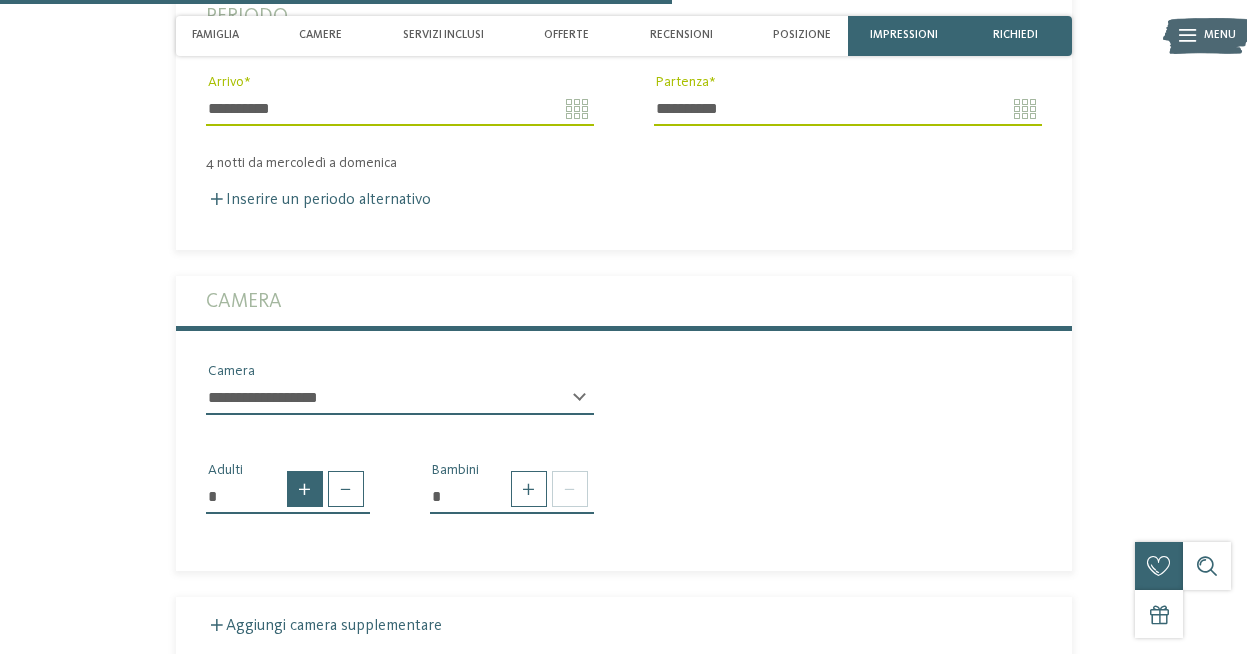 click at bounding box center [305, 489] 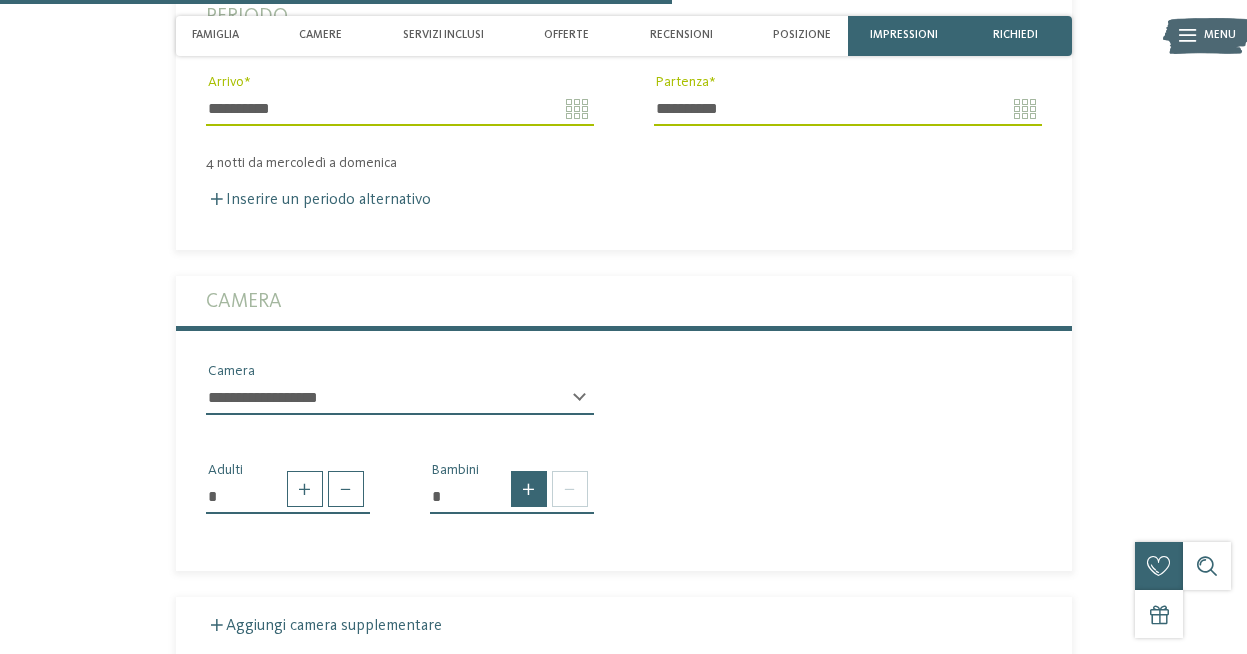 click at bounding box center (529, 489) 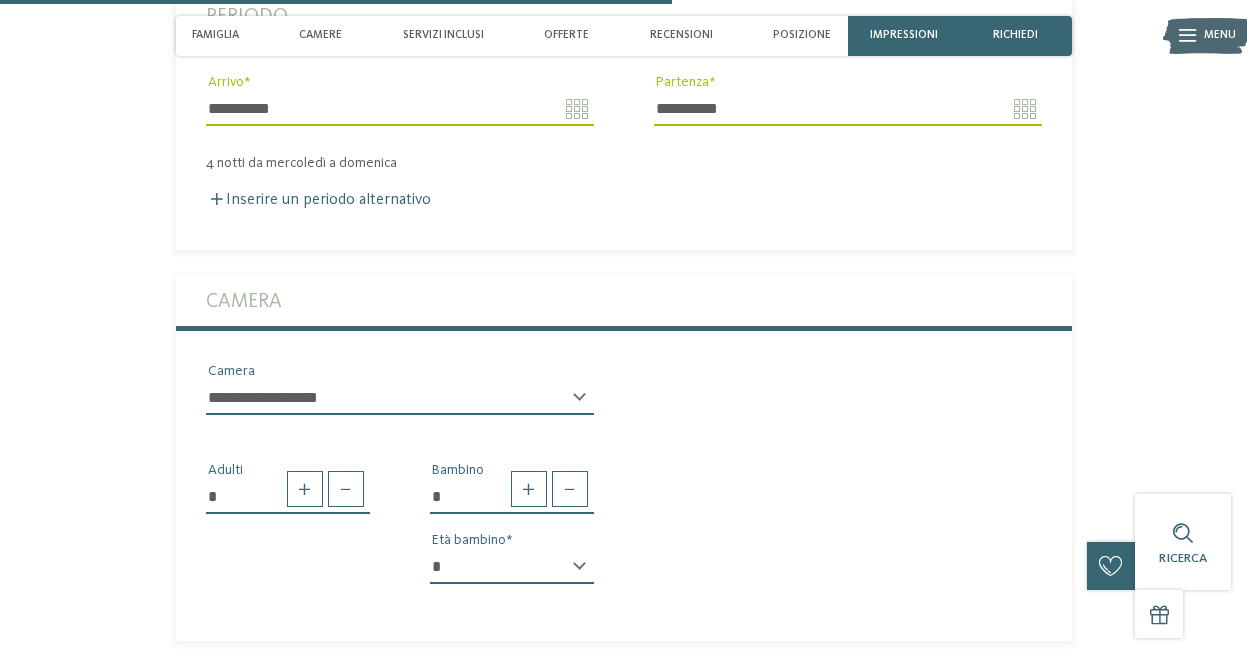 click on "* * * * * * * * * * * ** ** ** ** ** ** ** **     Età bambino" at bounding box center [512, 575] 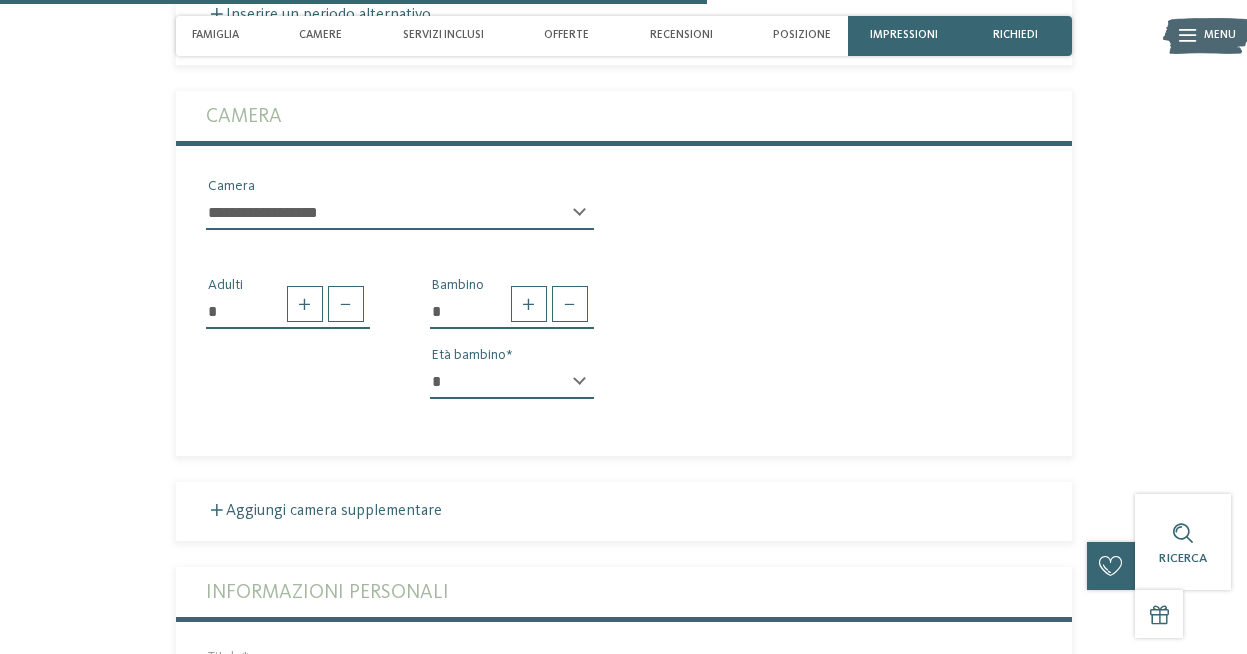 scroll, scrollTop: 2925, scrollLeft: 0, axis: vertical 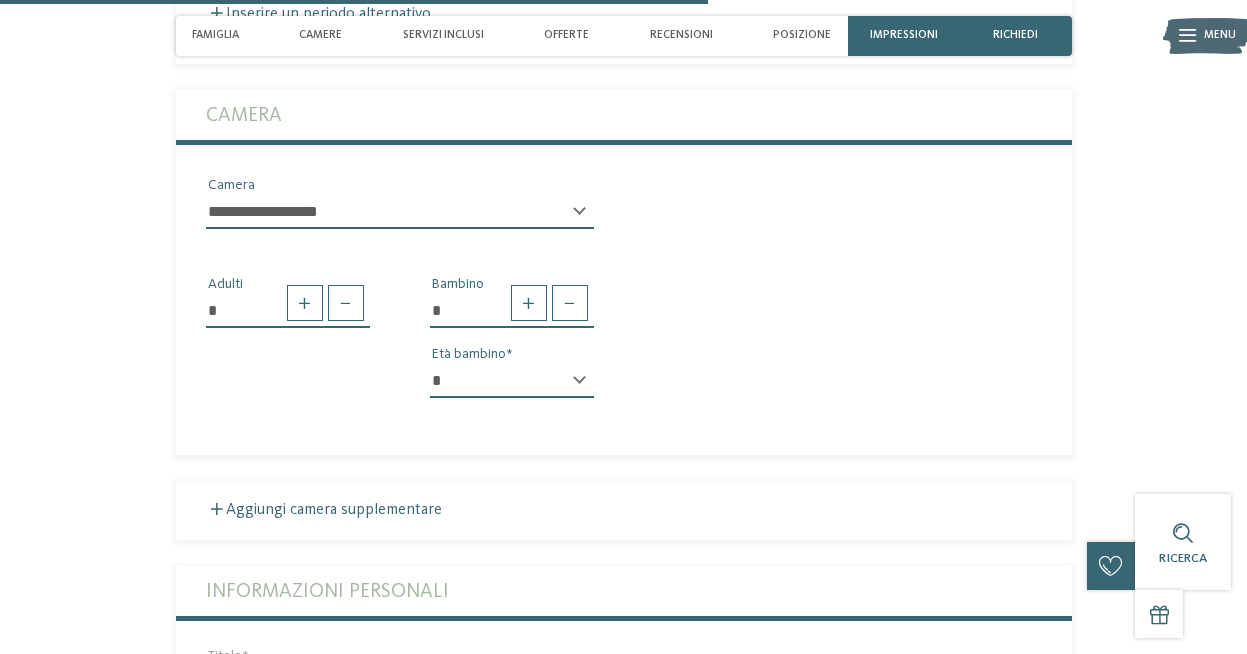 click on "* * * * * * * * * * * ** ** ** ** ** ** ** **" at bounding box center (512, 381) 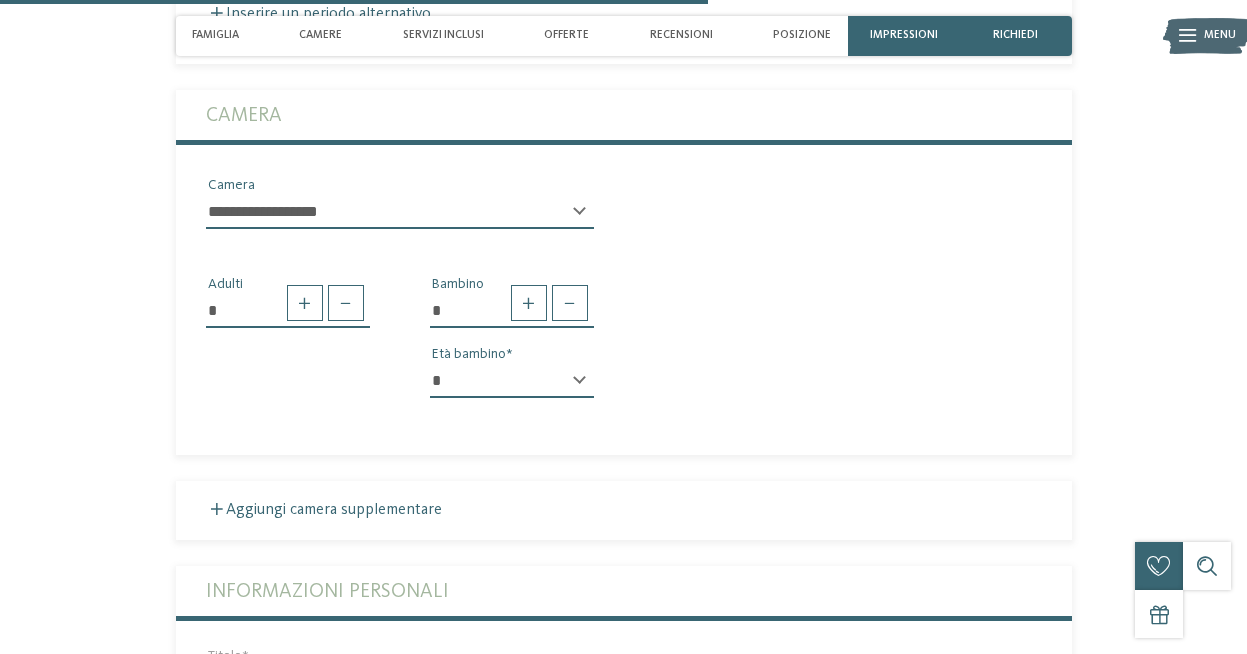 select on "*" 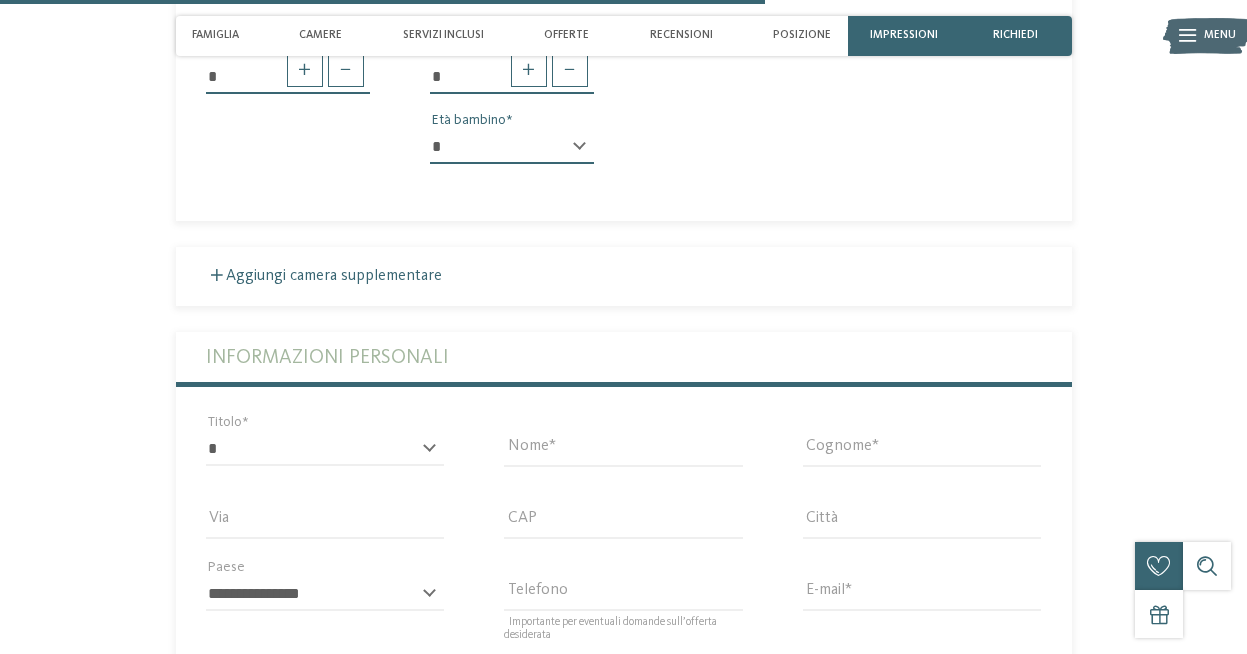 scroll, scrollTop: 3161, scrollLeft: 0, axis: vertical 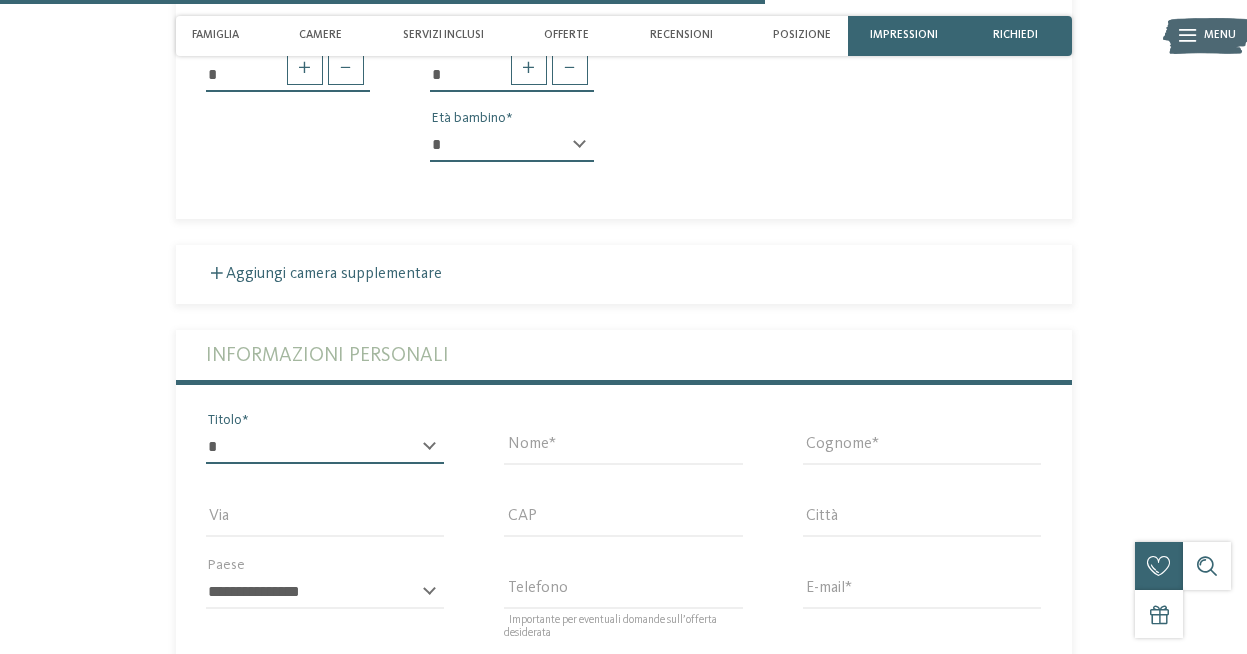 click on "* ****** ******* ******** ******" at bounding box center [325, 447] 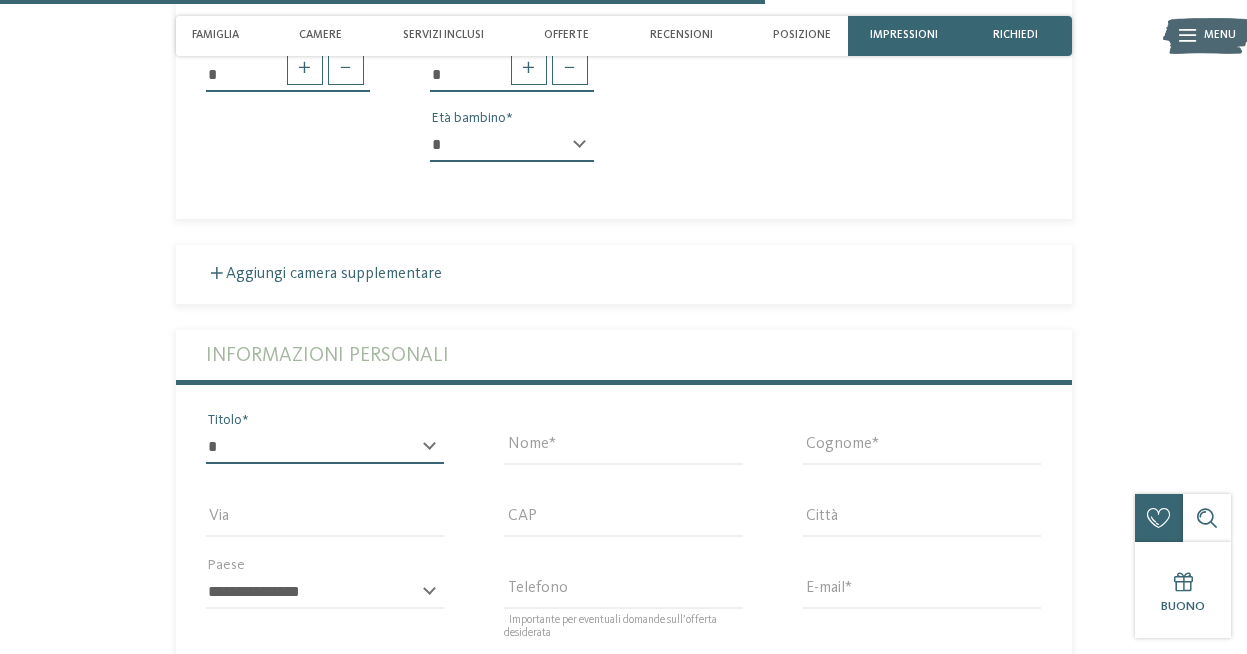 select on "*" 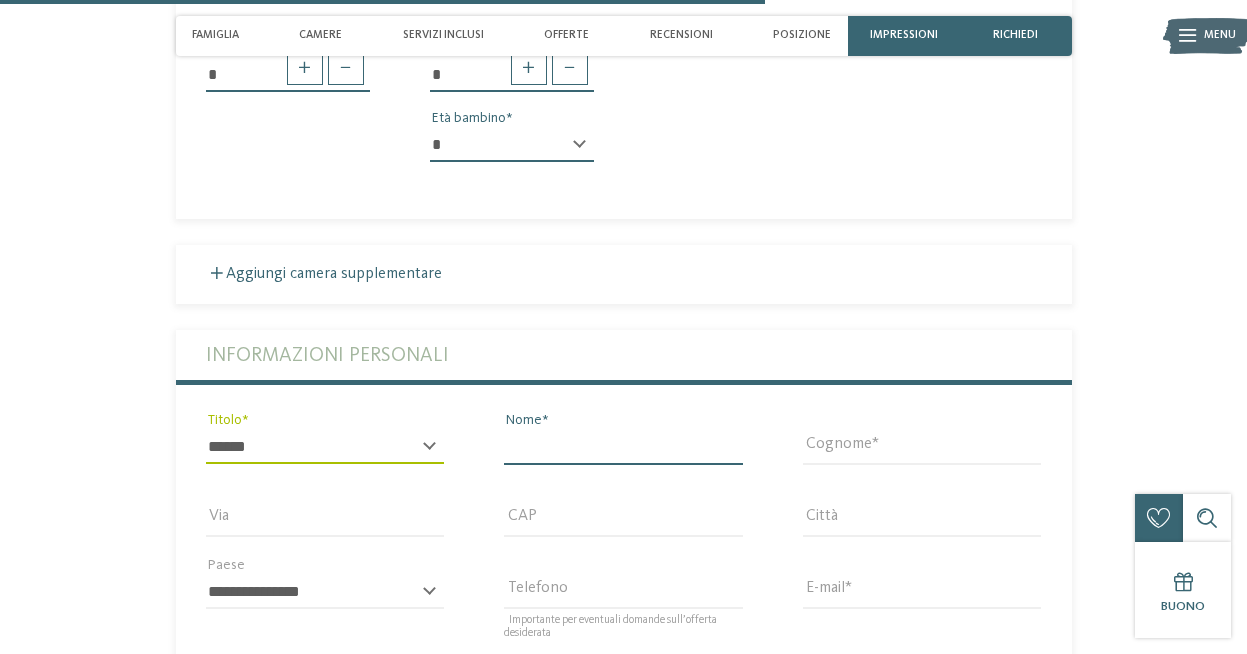 click on "Nome" at bounding box center (623, 447) 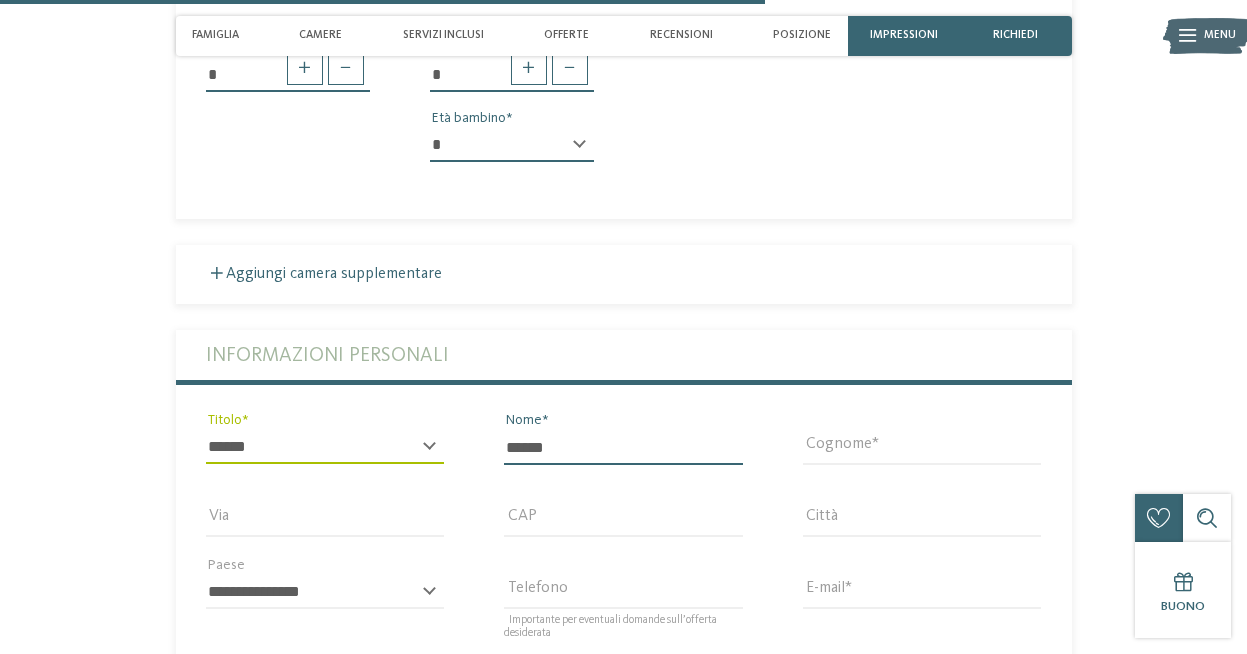 type on "****" 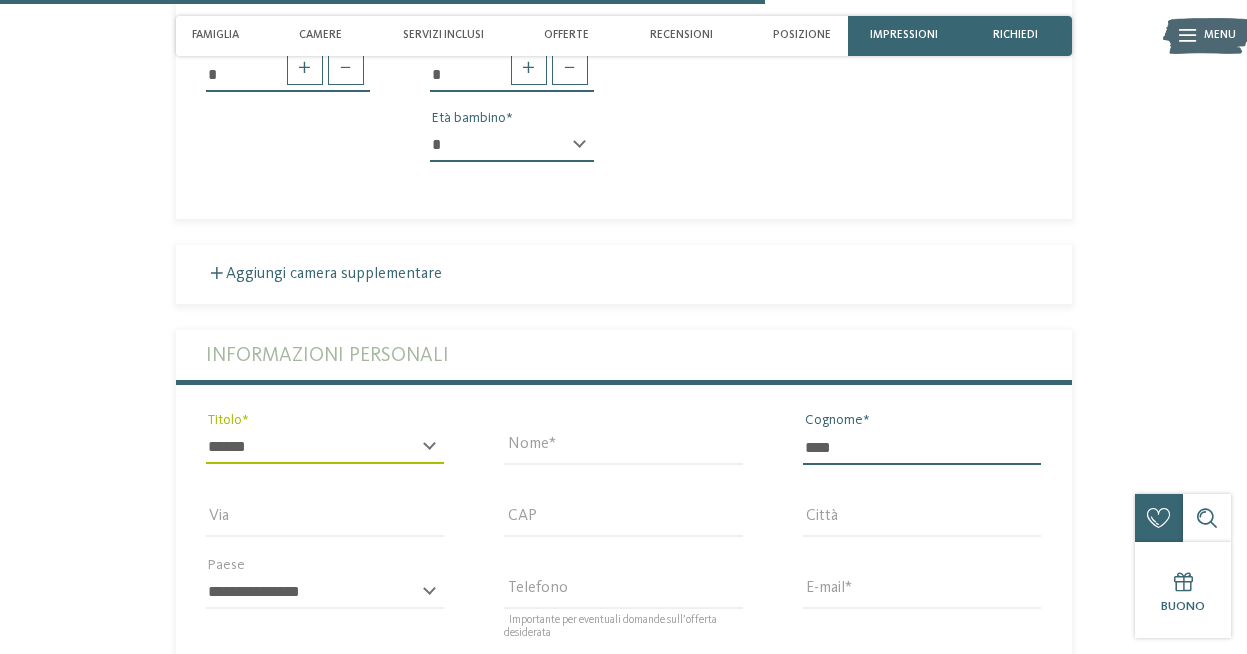 type on "**********" 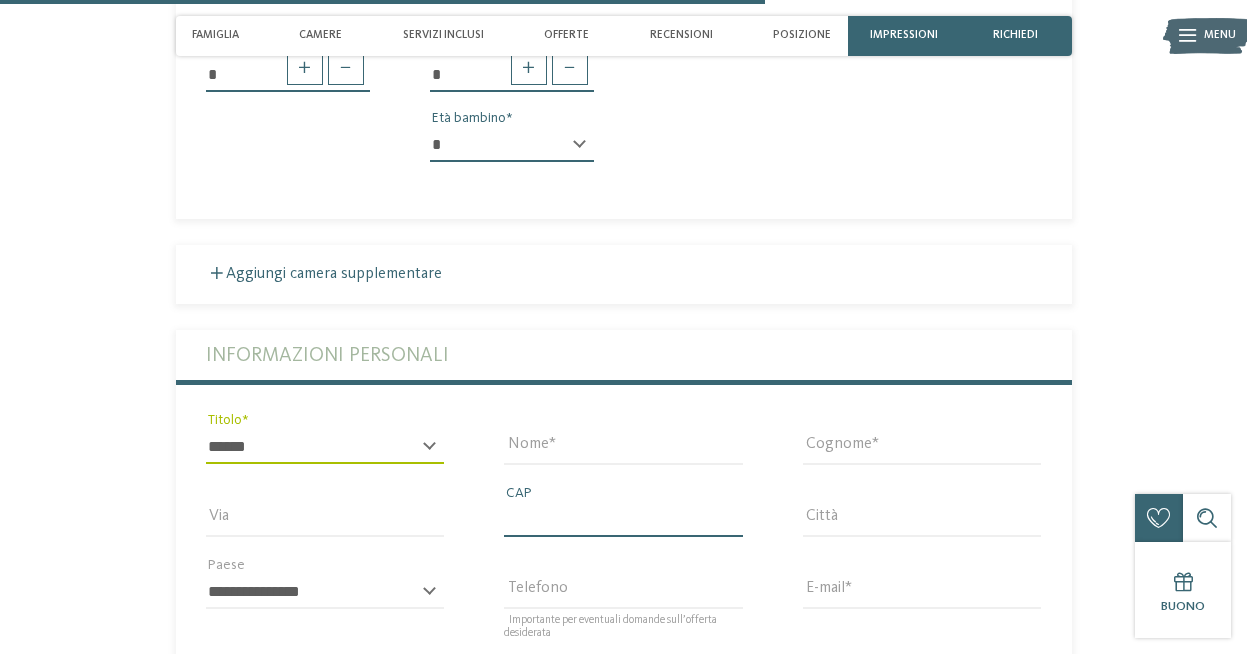 type on "*****" 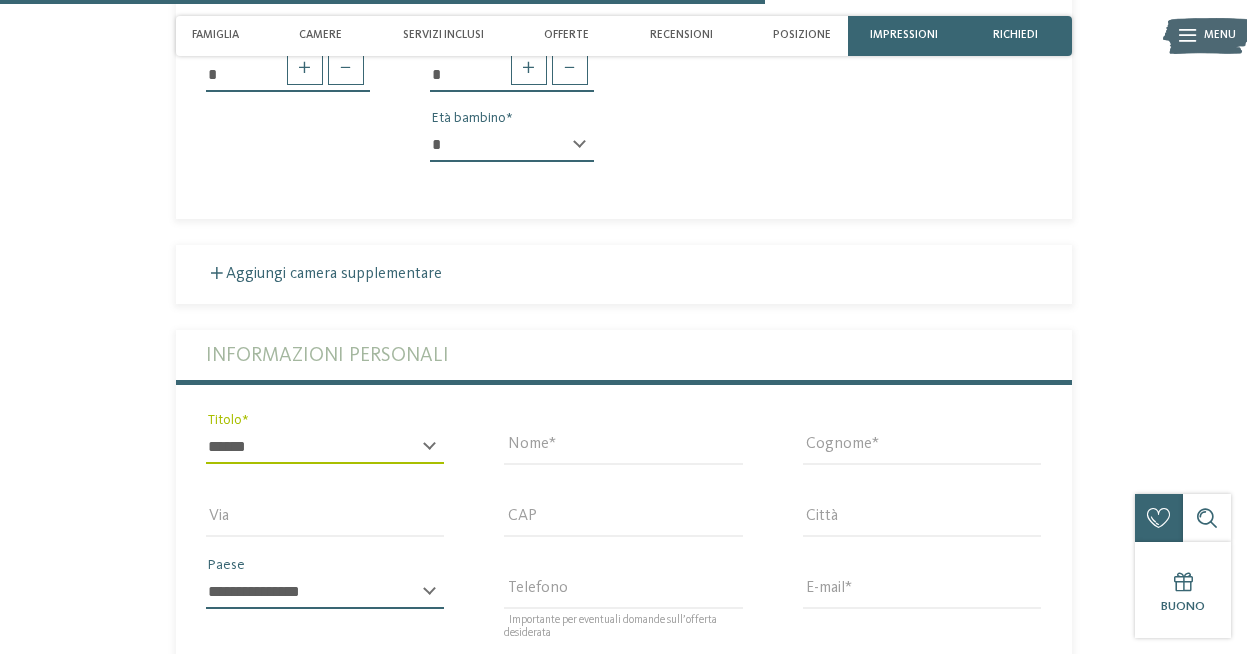 select on "**" 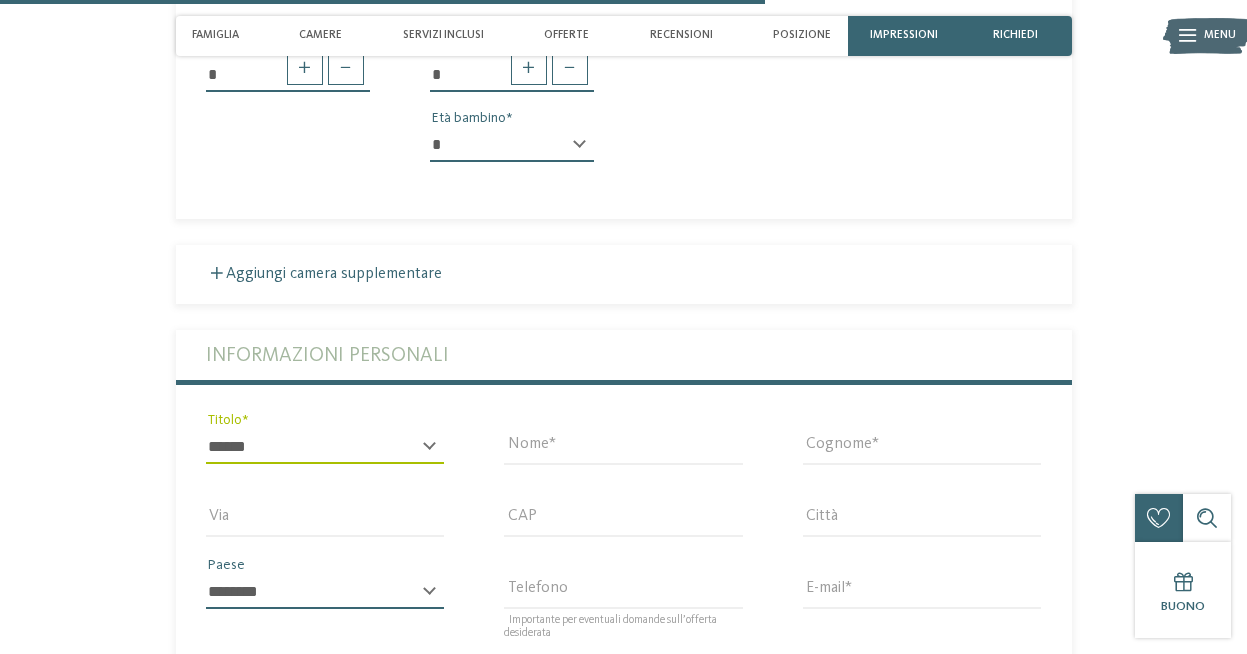type on "**********" 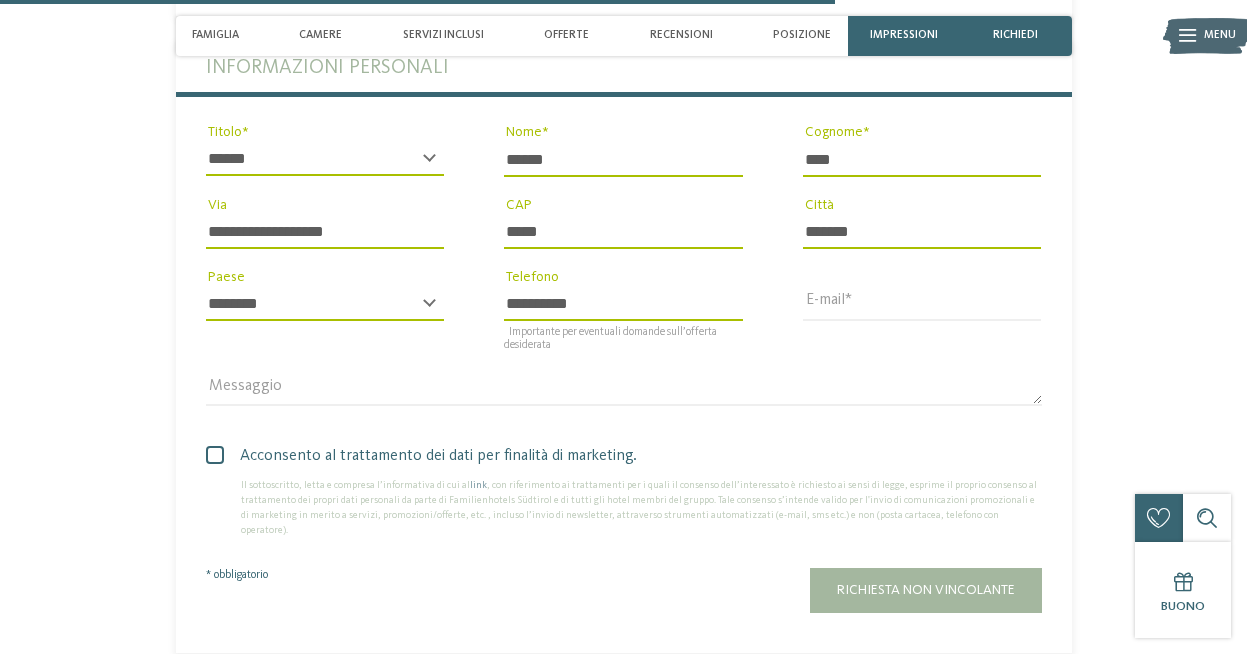 scroll, scrollTop: 3452, scrollLeft: 0, axis: vertical 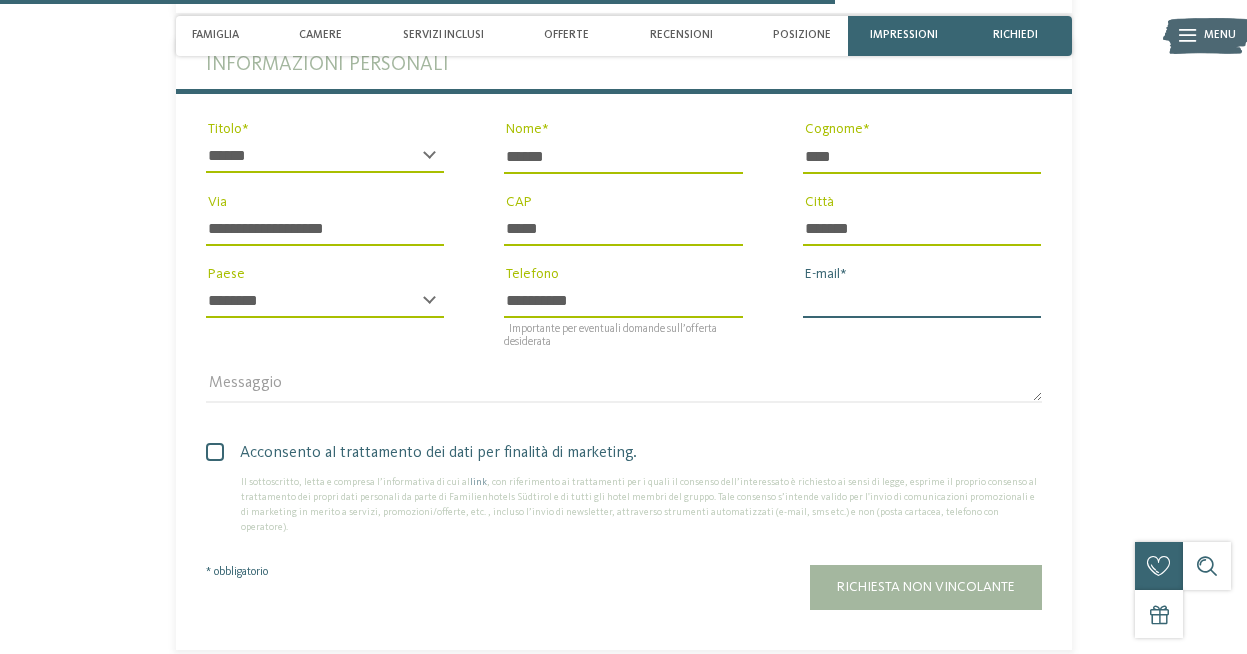 click on "E-mail" at bounding box center [922, 301] 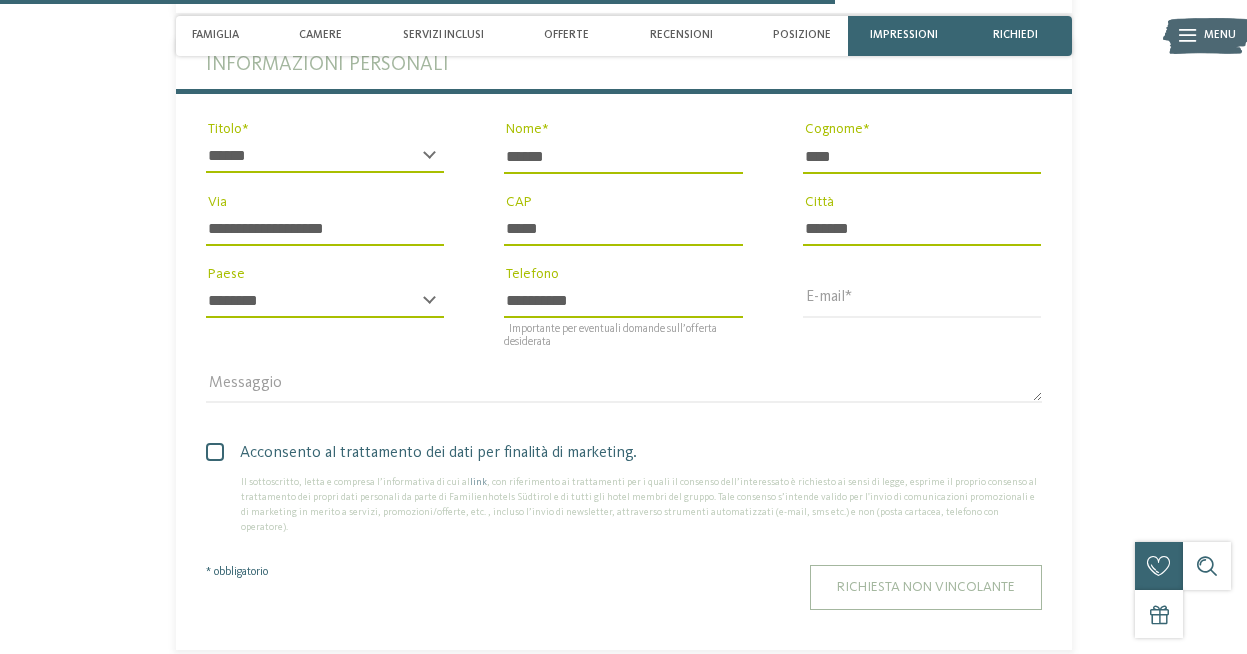 click on "Richiesta non vincolante" at bounding box center [926, 587] 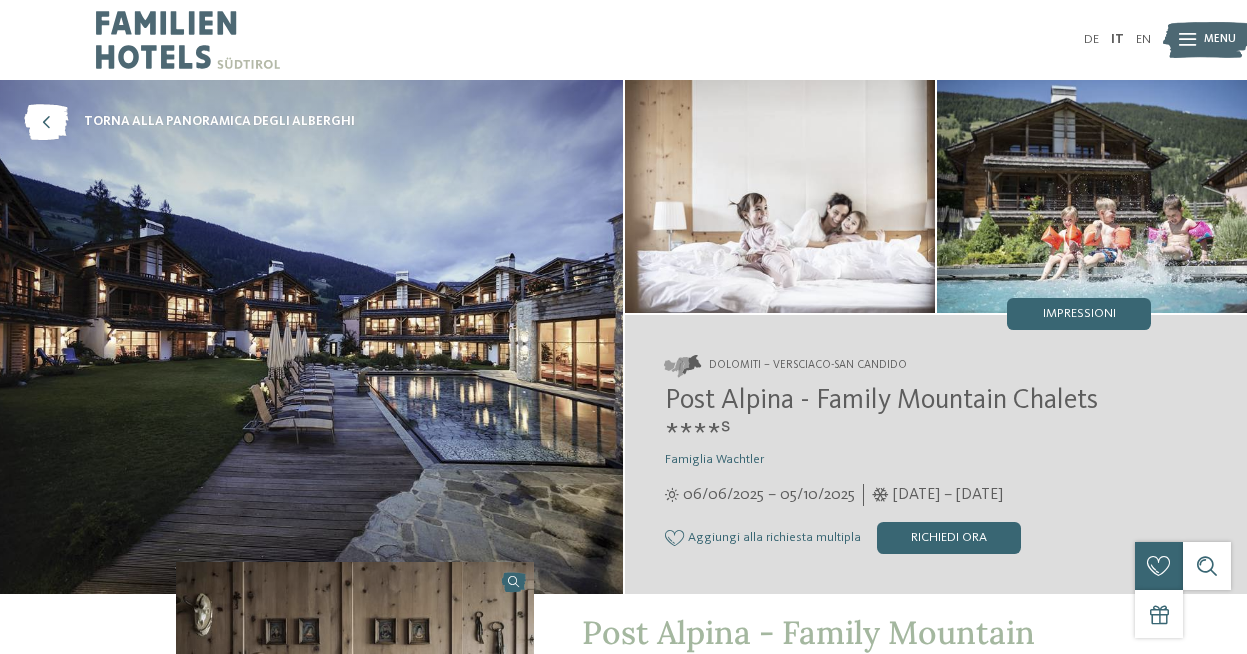 scroll, scrollTop: 0, scrollLeft: 0, axis: both 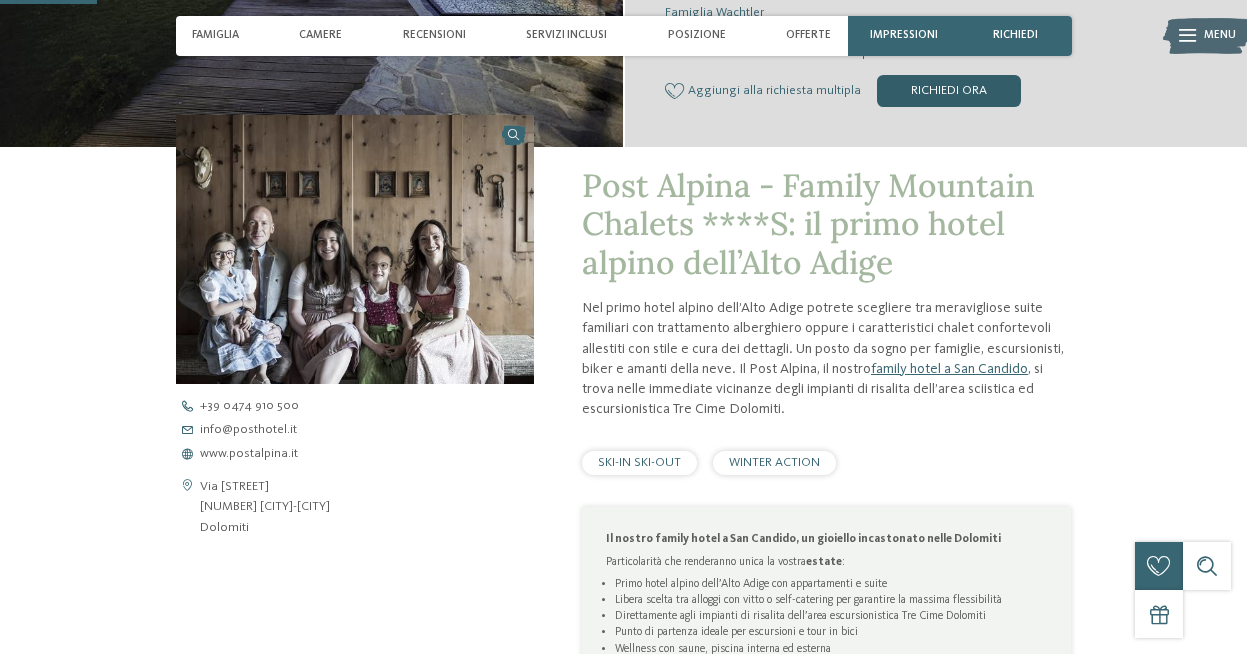click on "Richiedi ora" at bounding box center [949, 91] 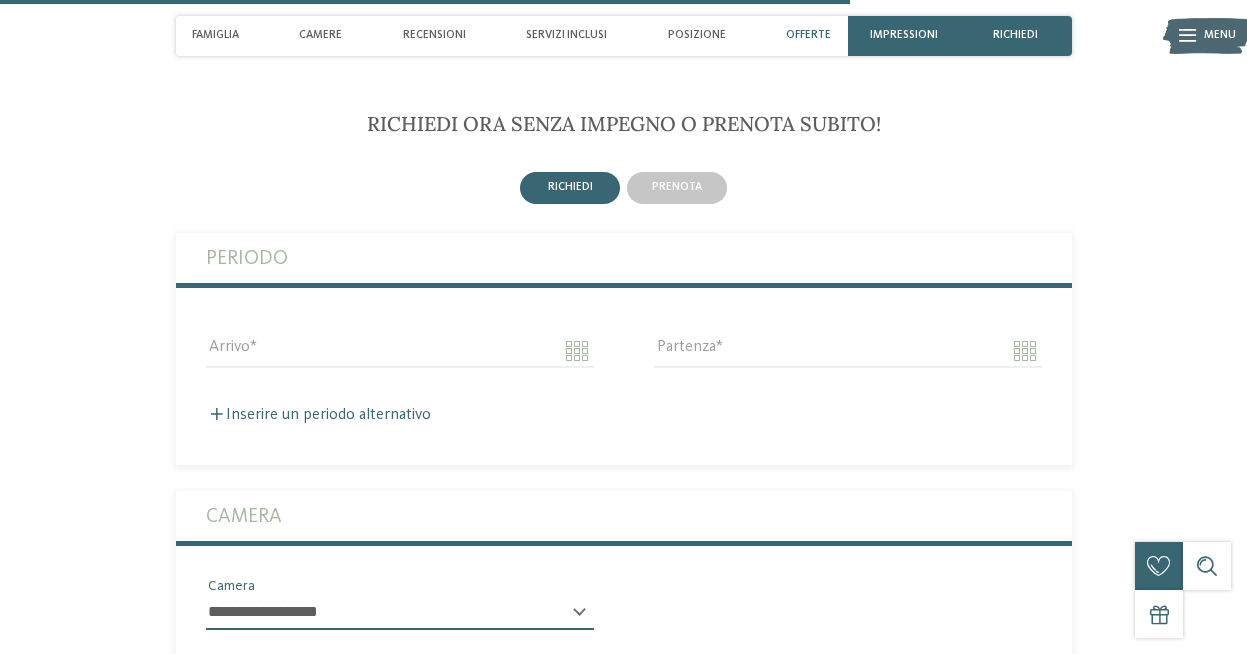 scroll, scrollTop: 3923, scrollLeft: 0, axis: vertical 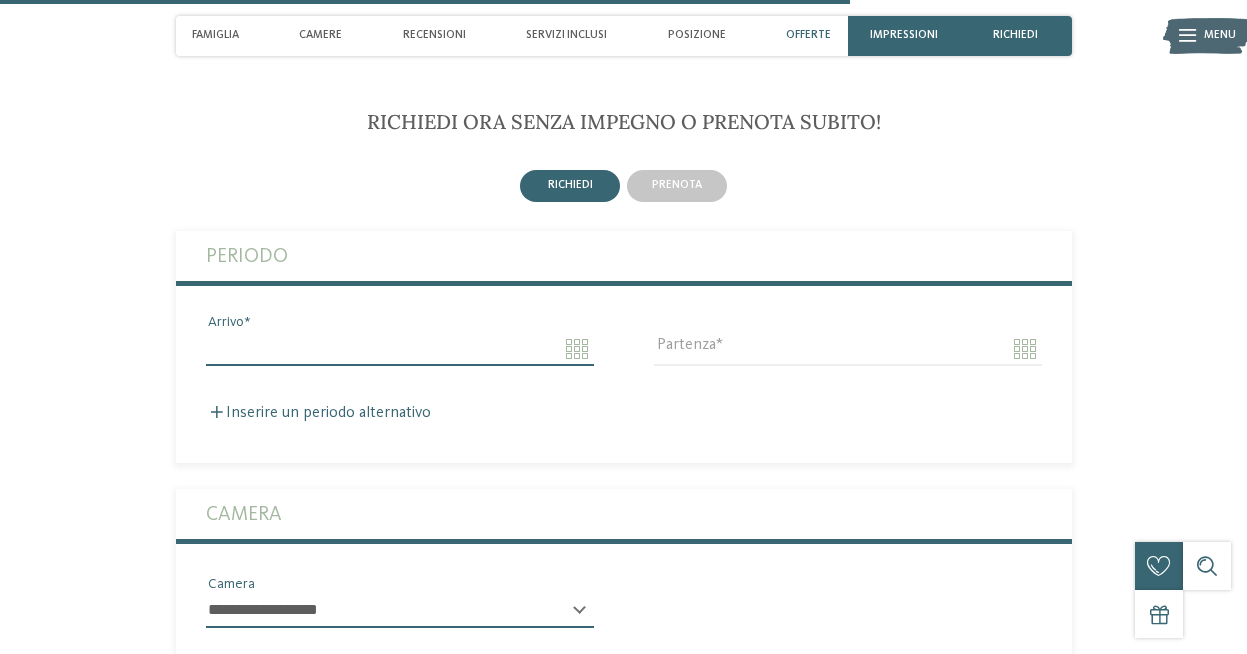 click on "Arrivo" at bounding box center [400, 349] 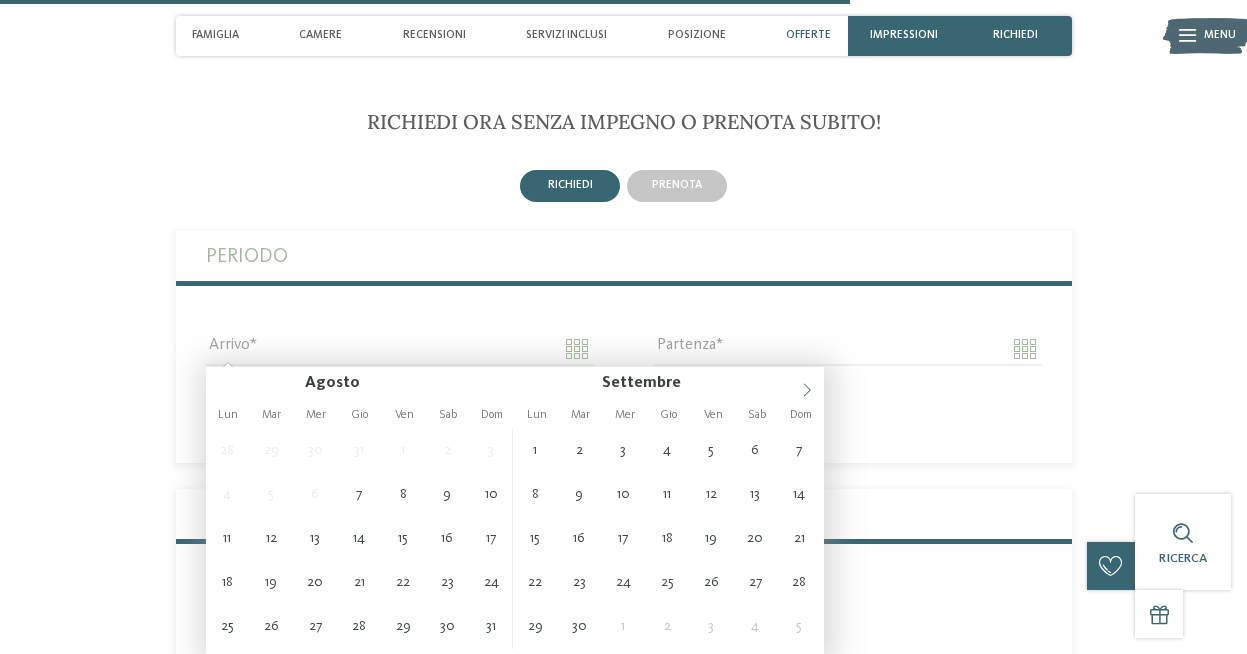 click at bounding box center [807, 384] 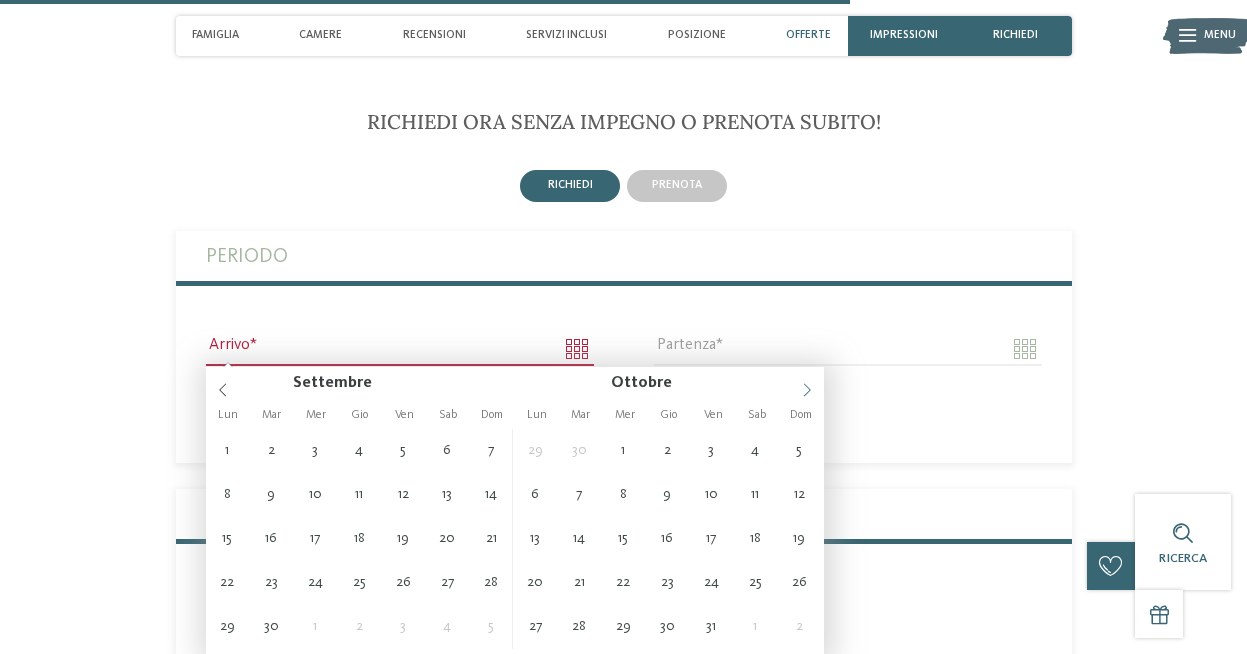 click at bounding box center [807, 384] 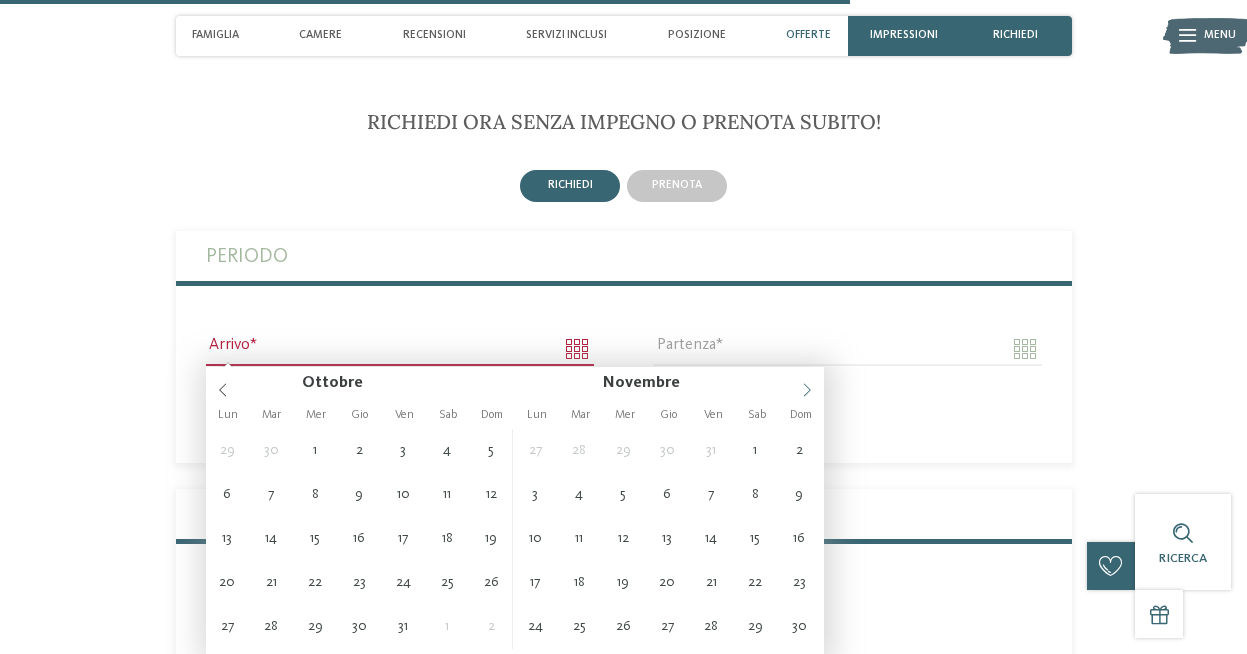 click at bounding box center (807, 384) 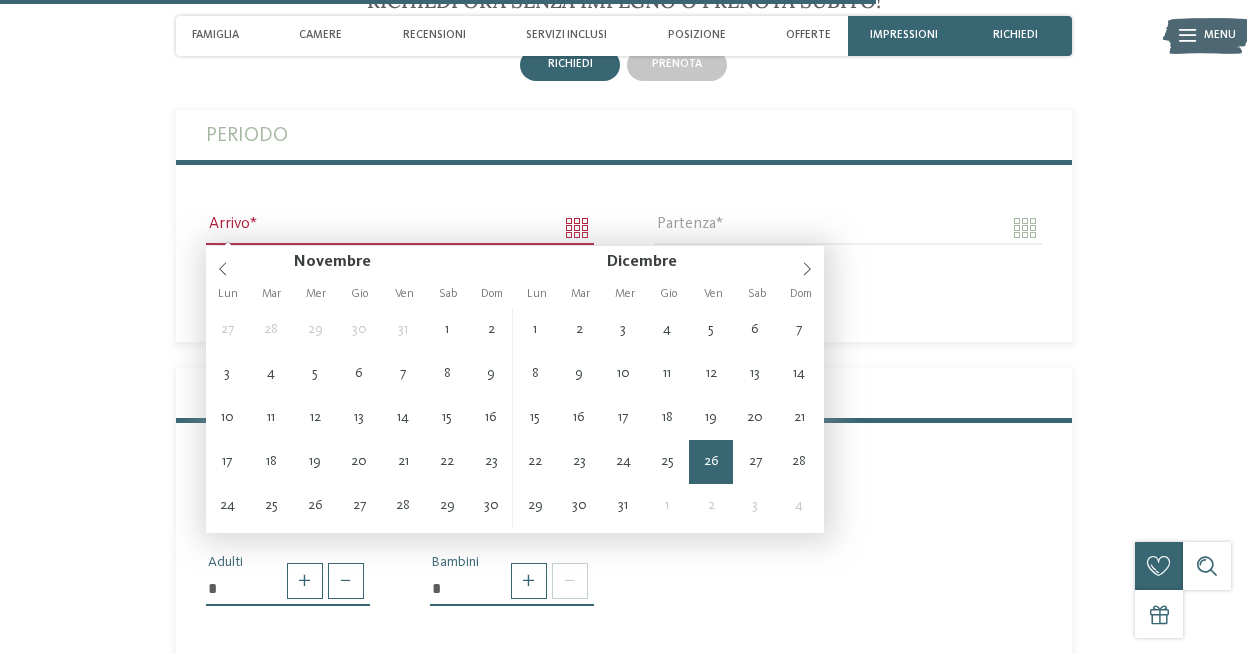 scroll, scrollTop: 4045, scrollLeft: 0, axis: vertical 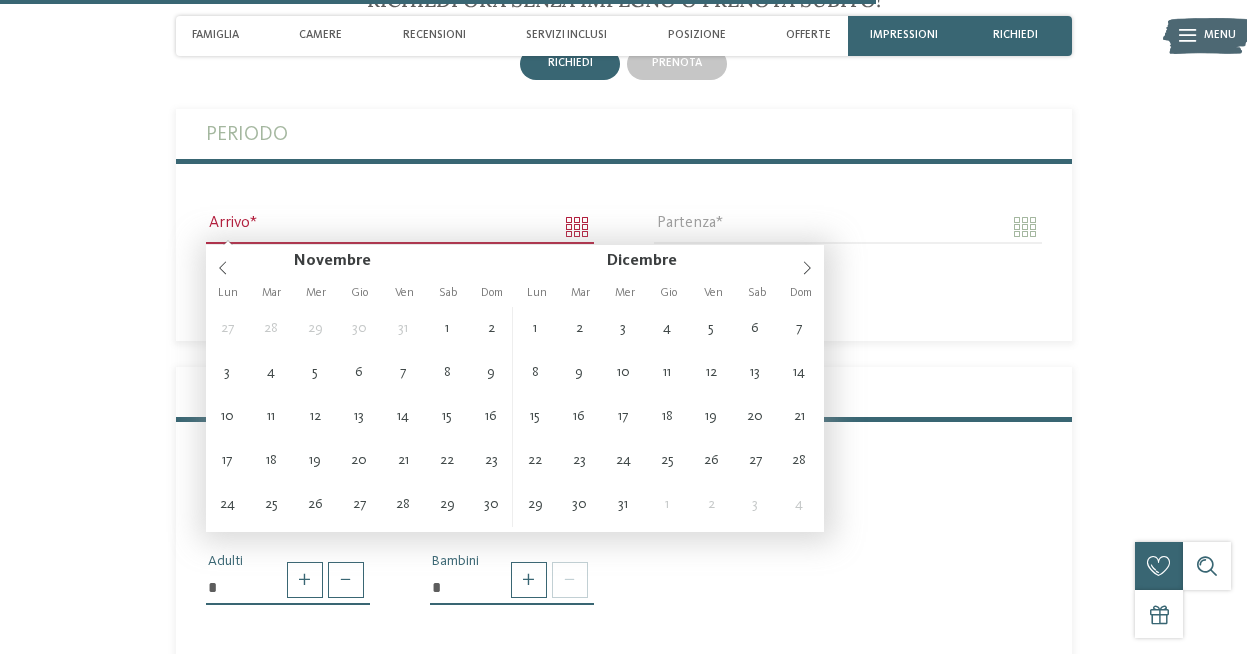 type on "**********" 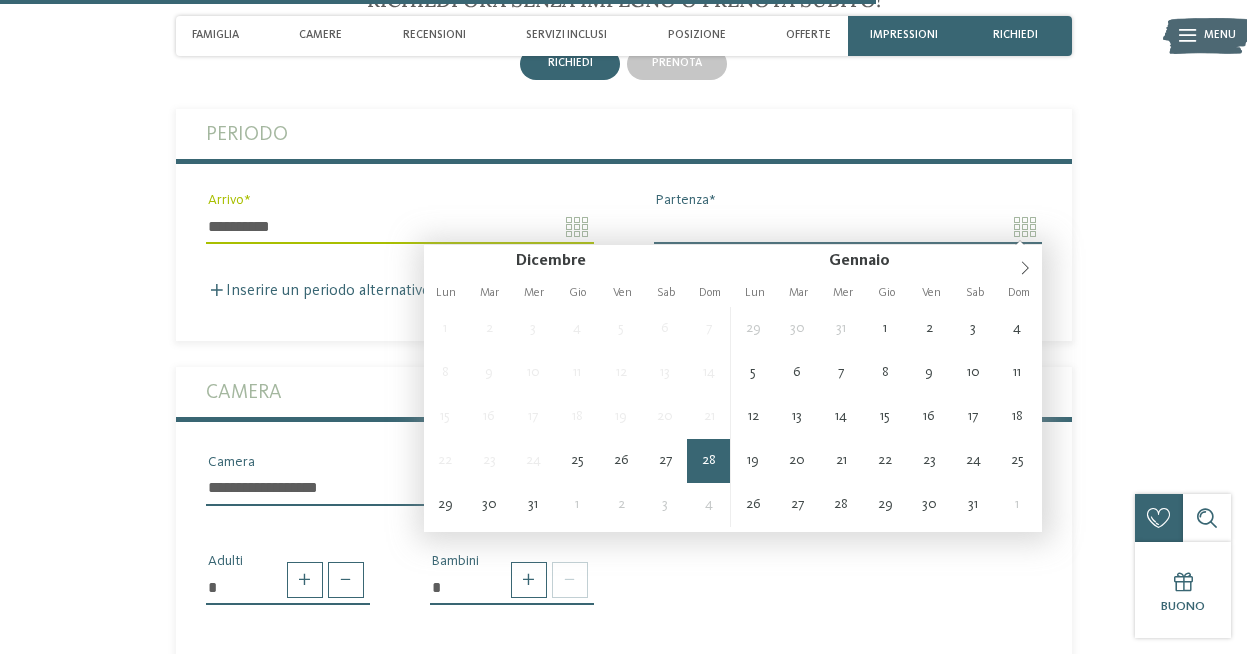 type on "**********" 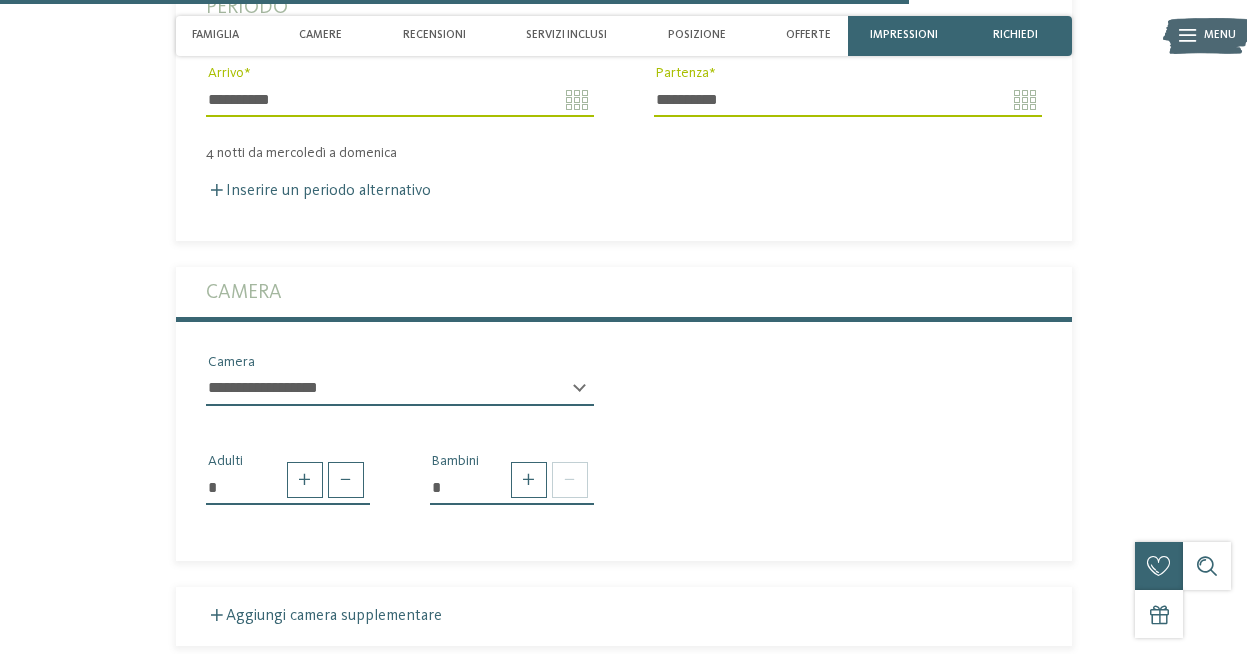 scroll, scrollTop: 4215, scrollLeft: 0, axis: vertical 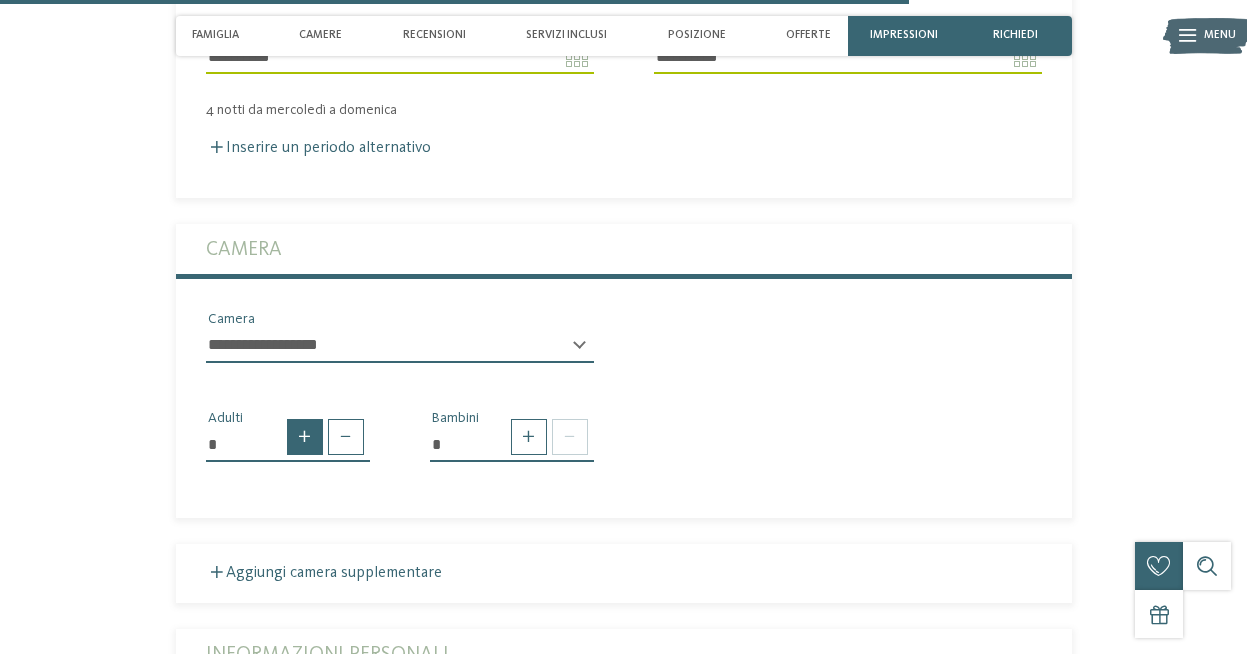 click at bounding box center [305, 437] 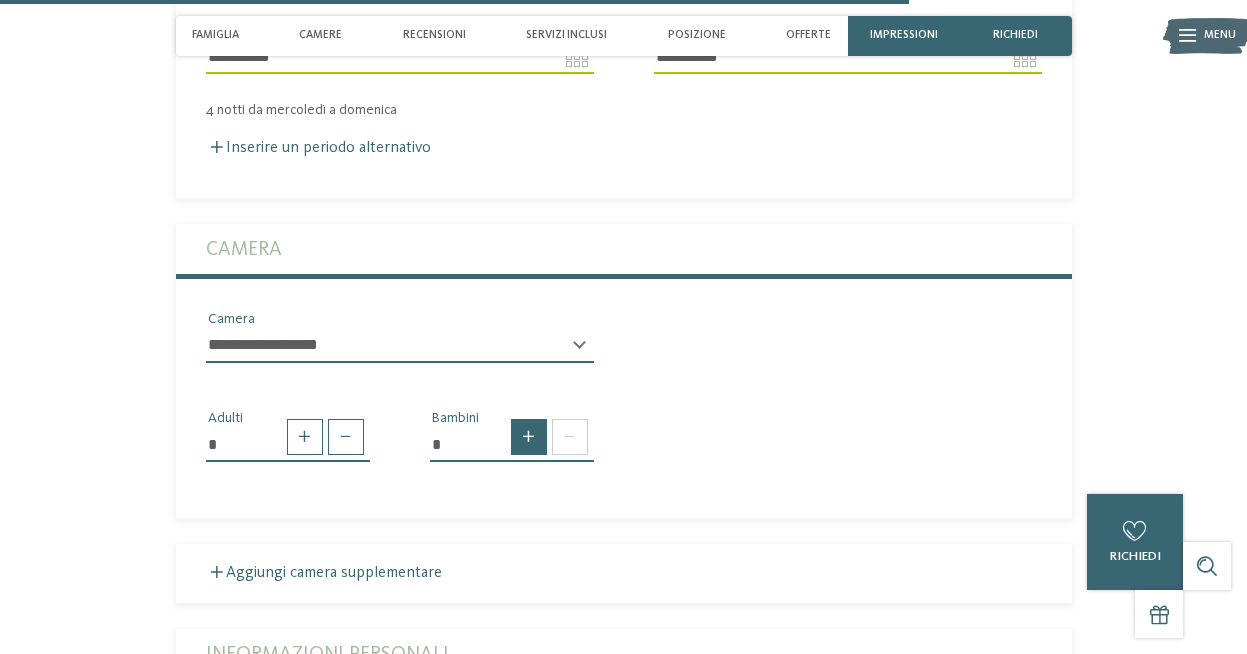 click at bounding box center (529, 437) 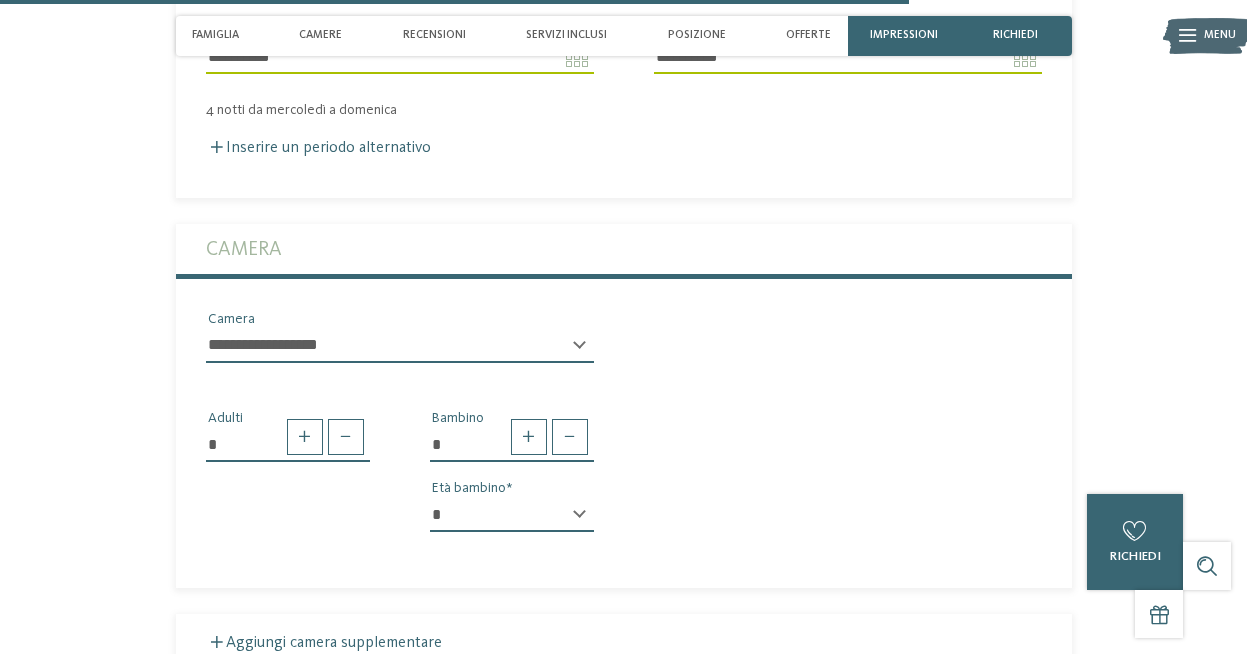 click on "* * * * * * * * * * * ** ** ** ** ** ** ** **" at bounding box center (512, 515) 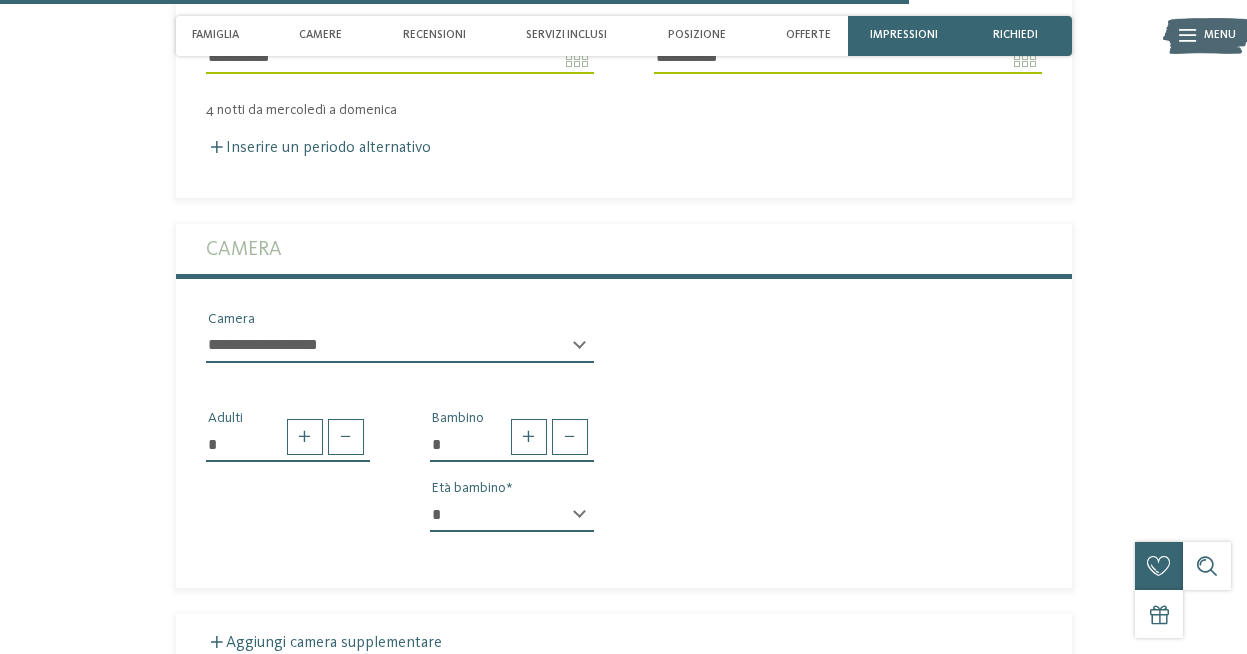 select on "*" 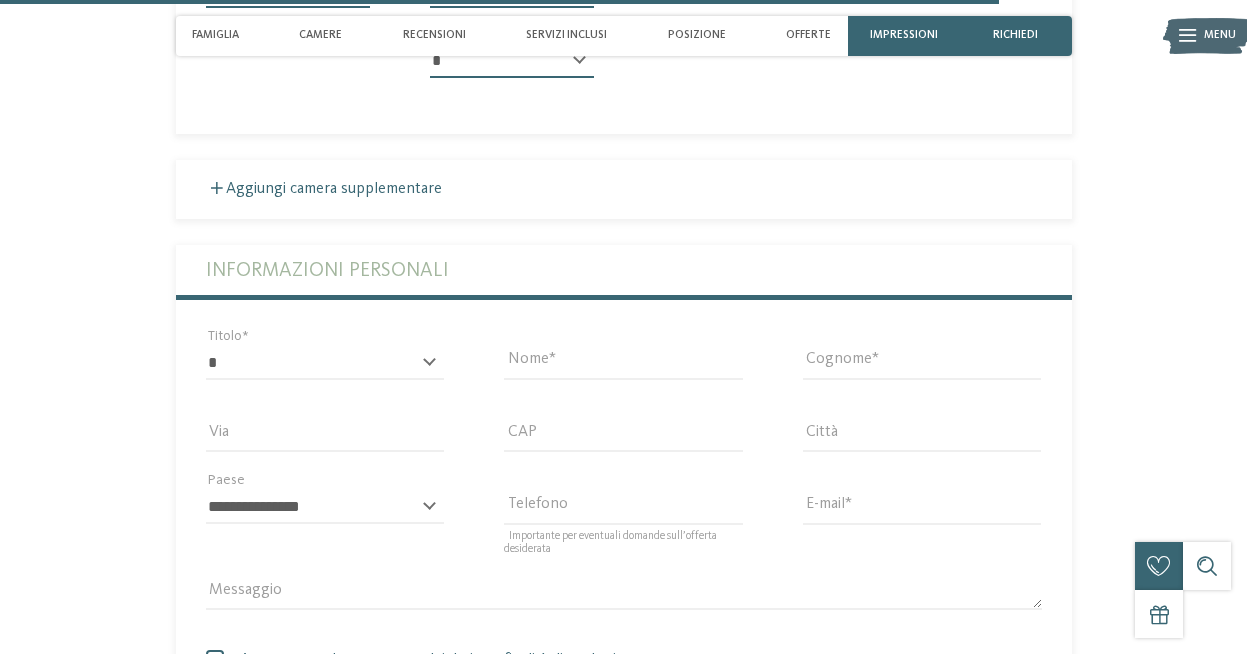 scroll, scrollTop: 4688, scrollLeft: 0, axis: vertical 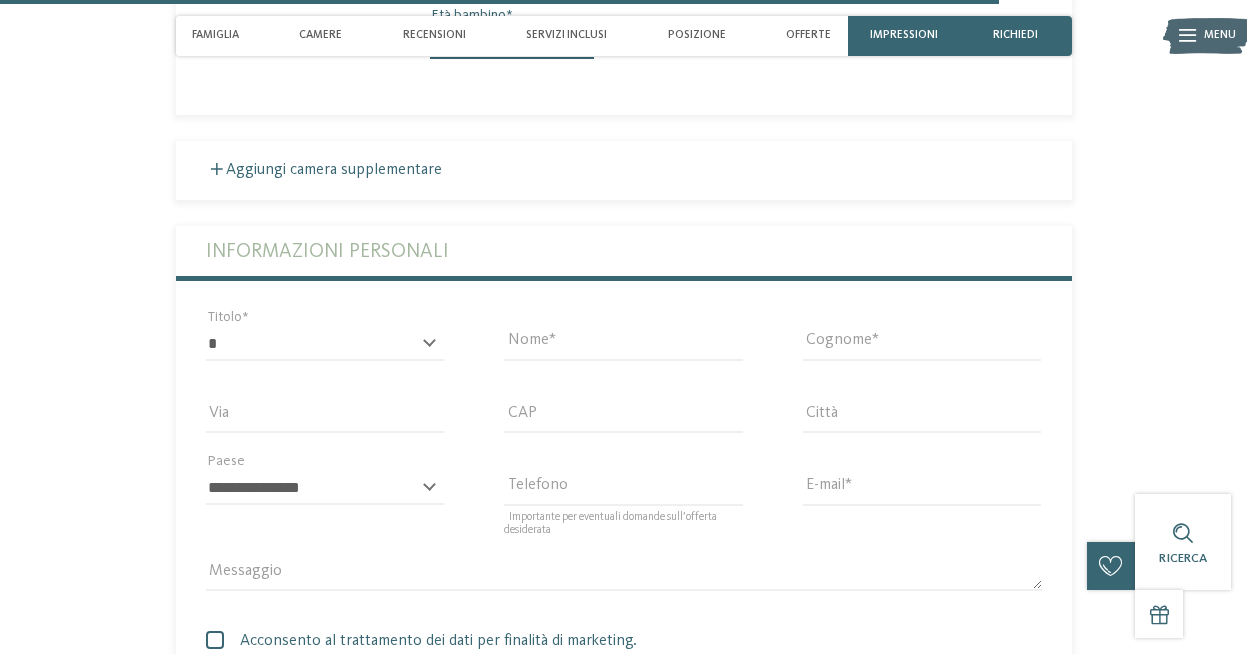 click on "* ****** ******* ******** ******
Titolo" at bounding box center [325, 353] 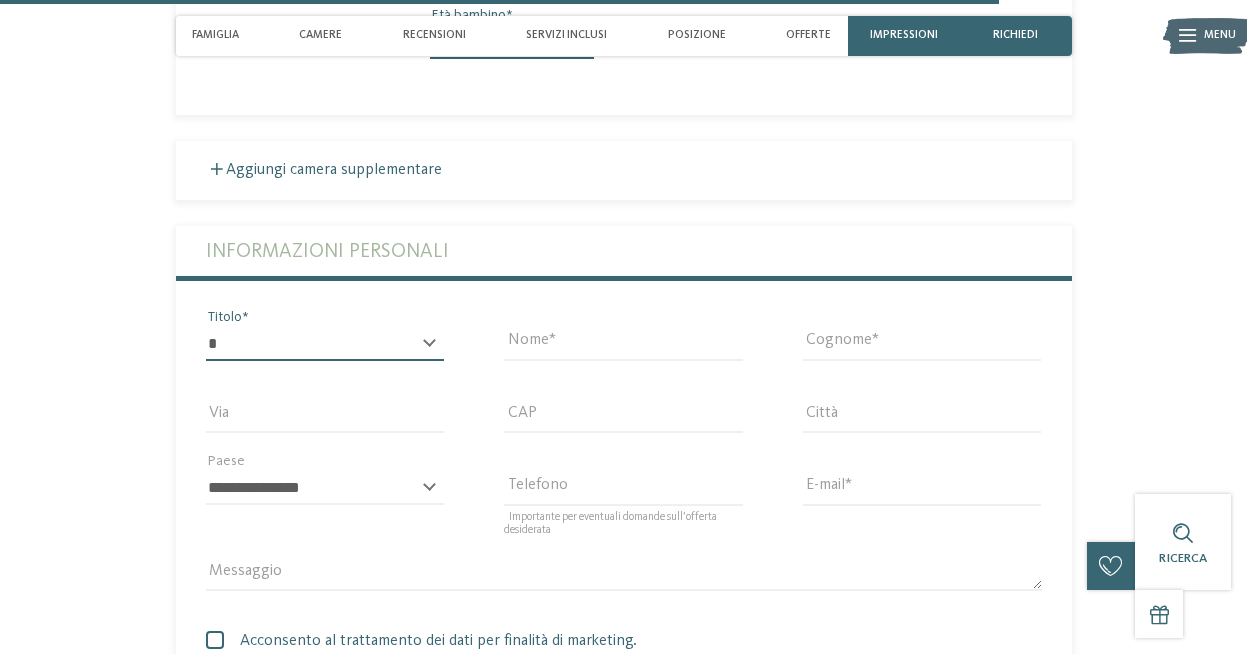 click on "* ****** ******* ******** ******" at bounding box center [325, 344] 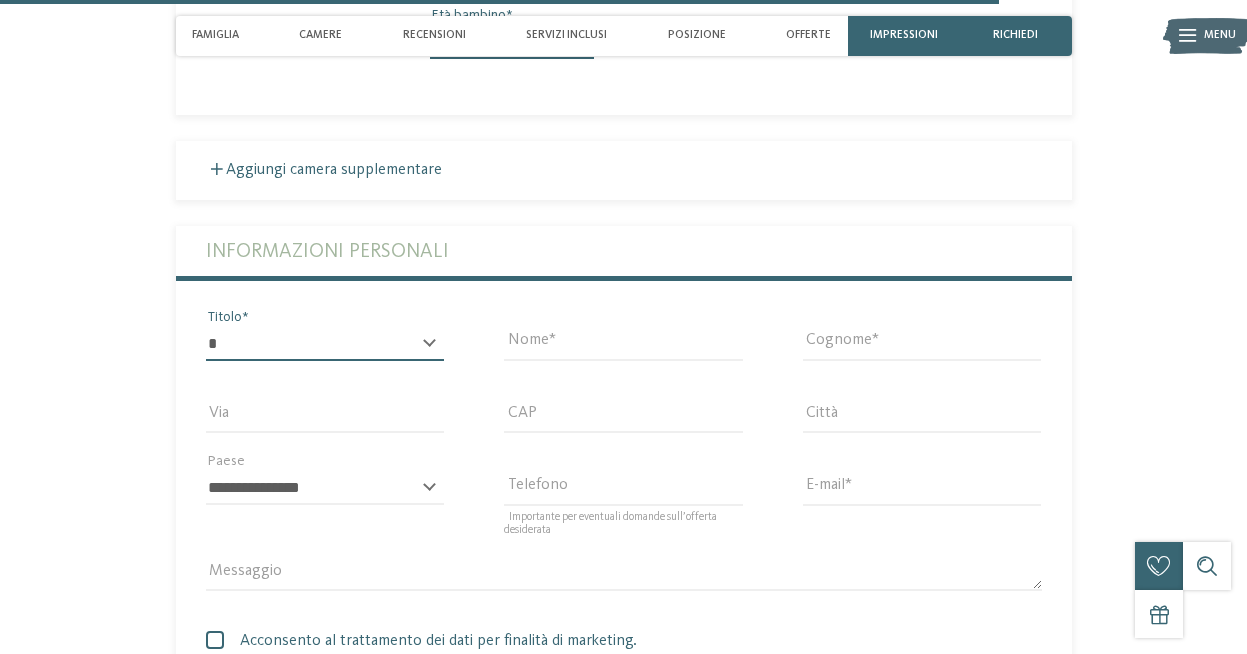 select on "*" 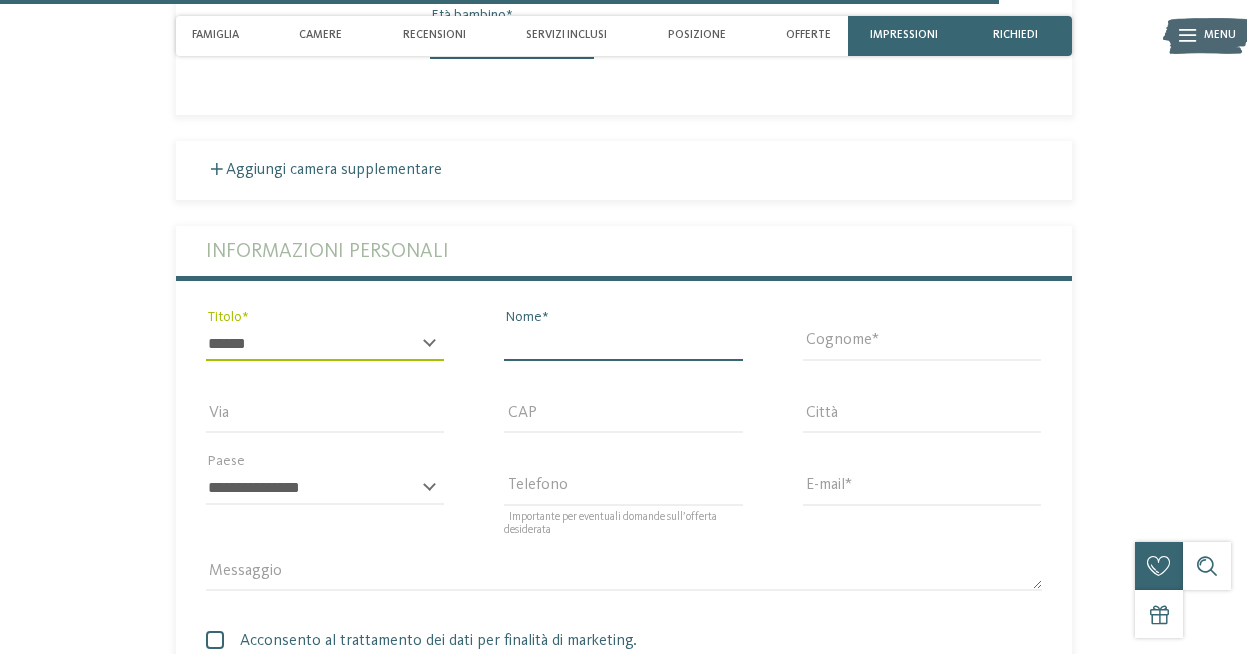 click on "Nome" at bounding box center (623, 344) 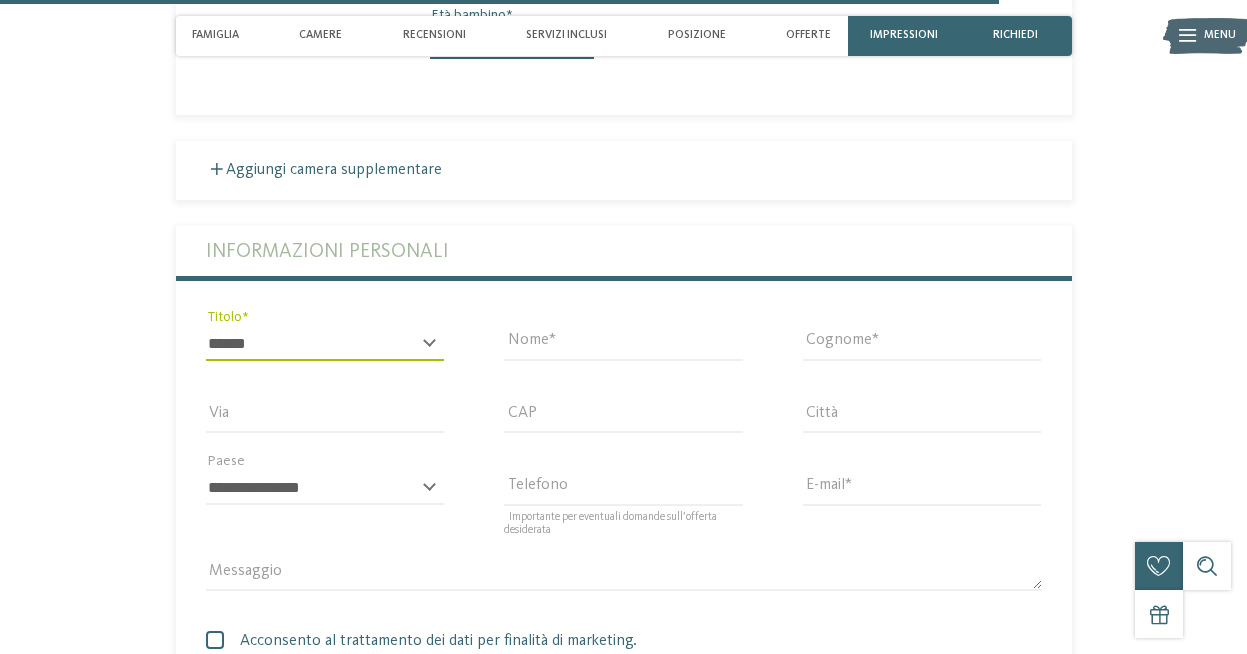 type on "****" 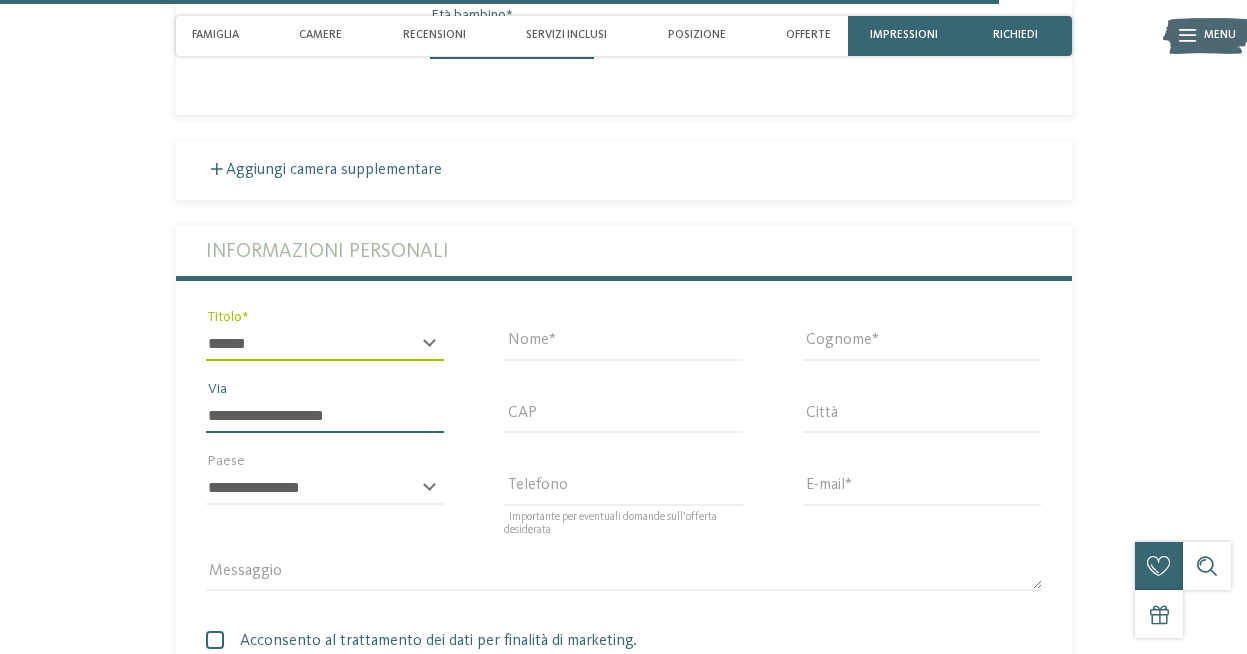 type on "*****" 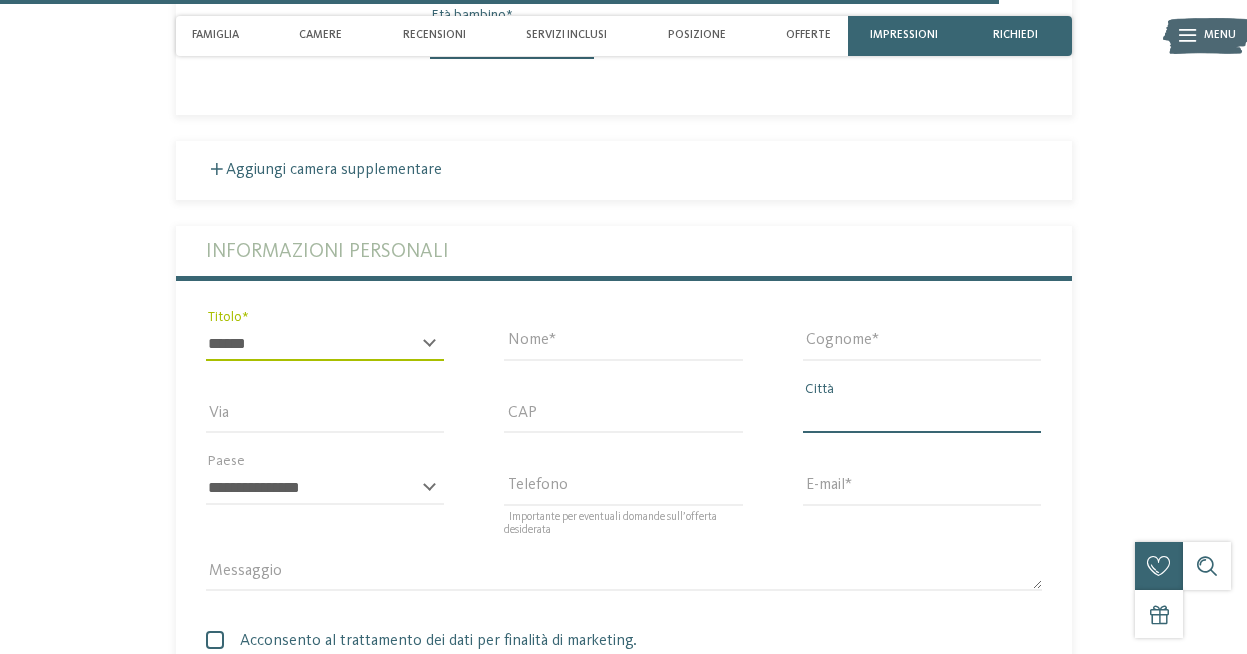type on "*******" 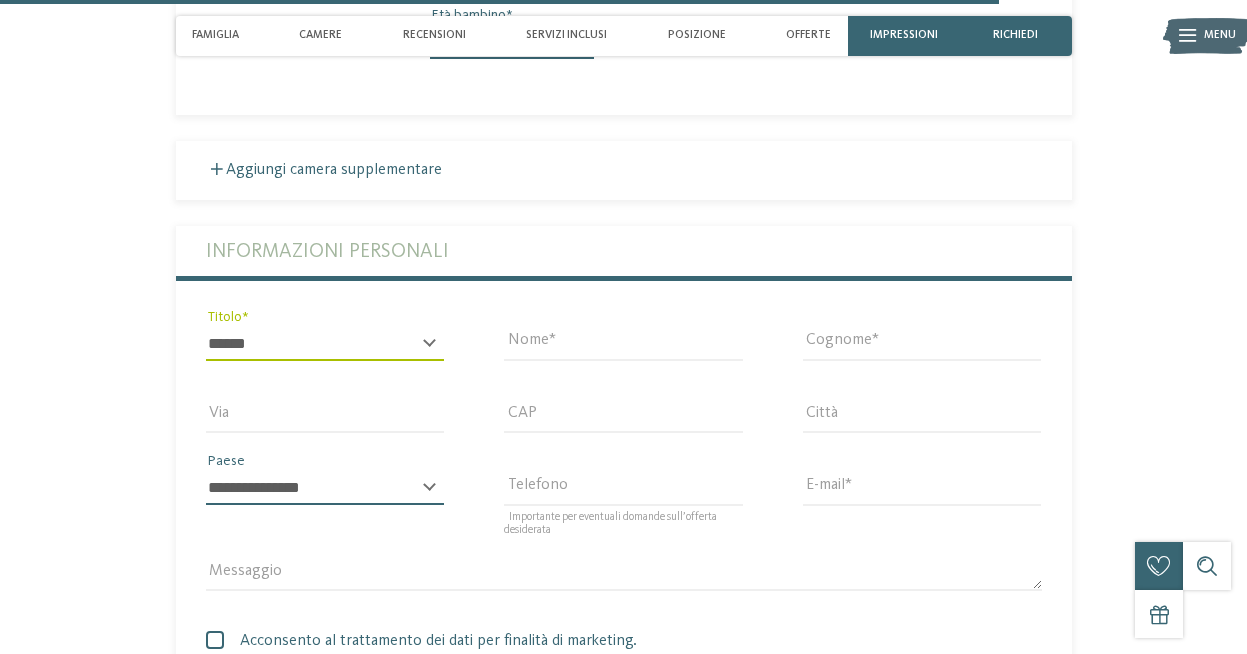 select on "**" 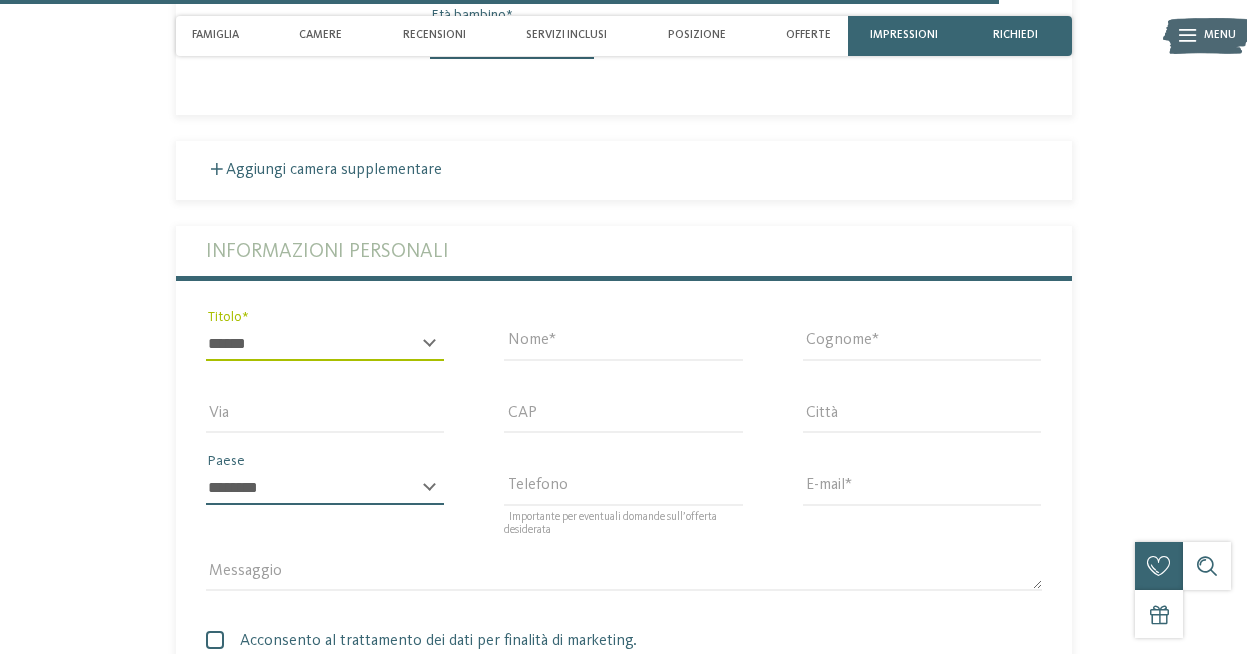 type on "**********" 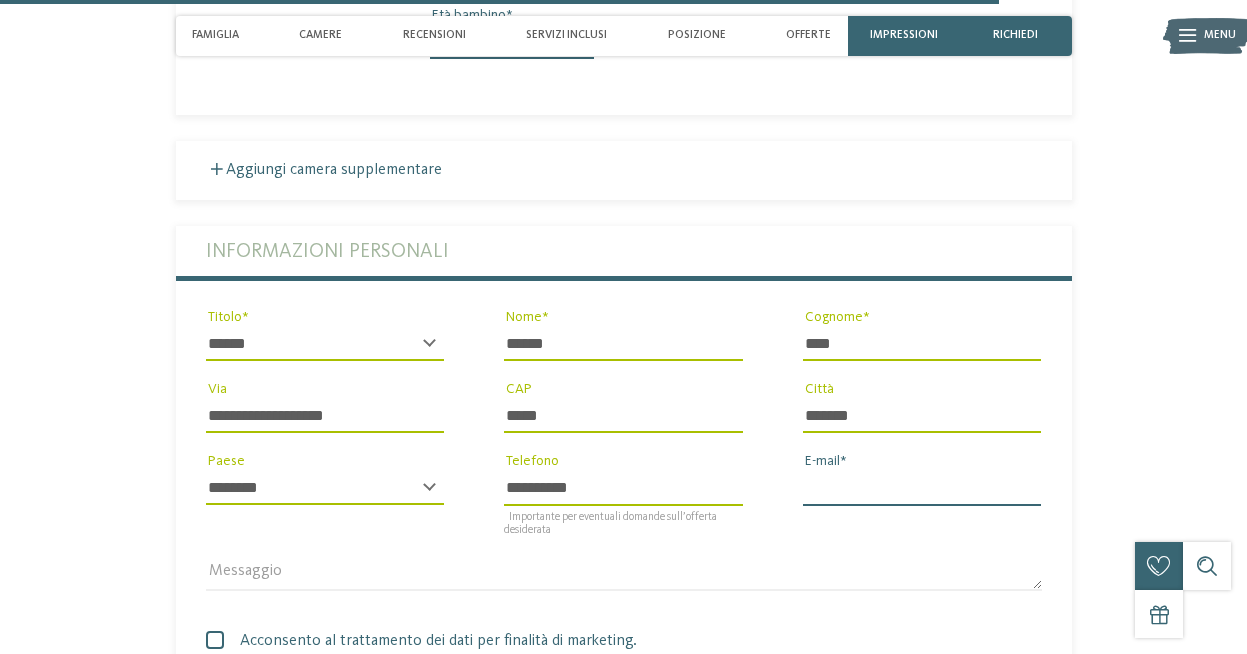 click on "E-mail" at bounding box center (922, 488) 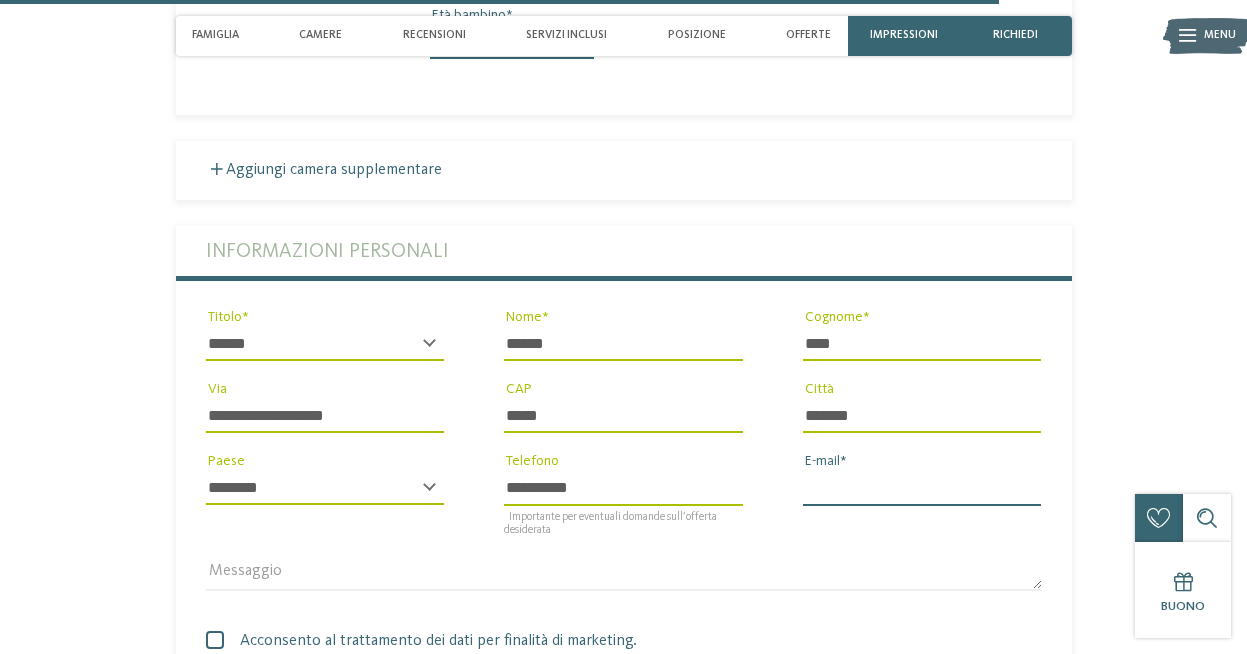 type on "**********" 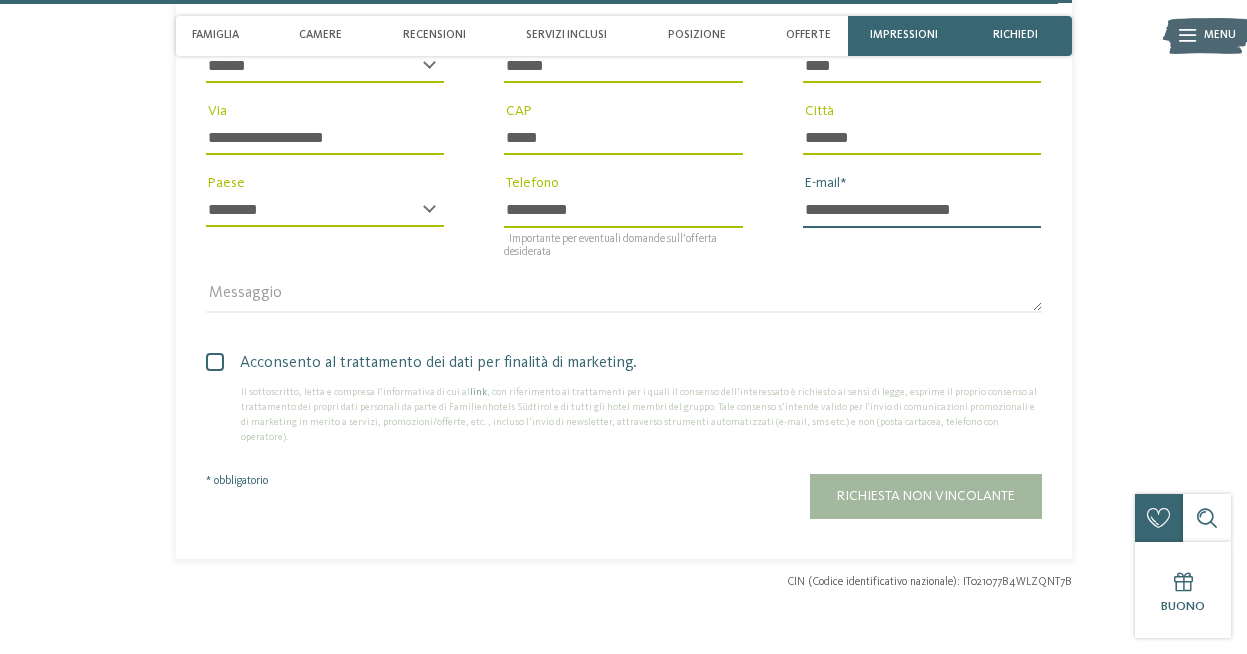 scroll, scrollTop: 4967, scrollLeft: 0, axis: vertical 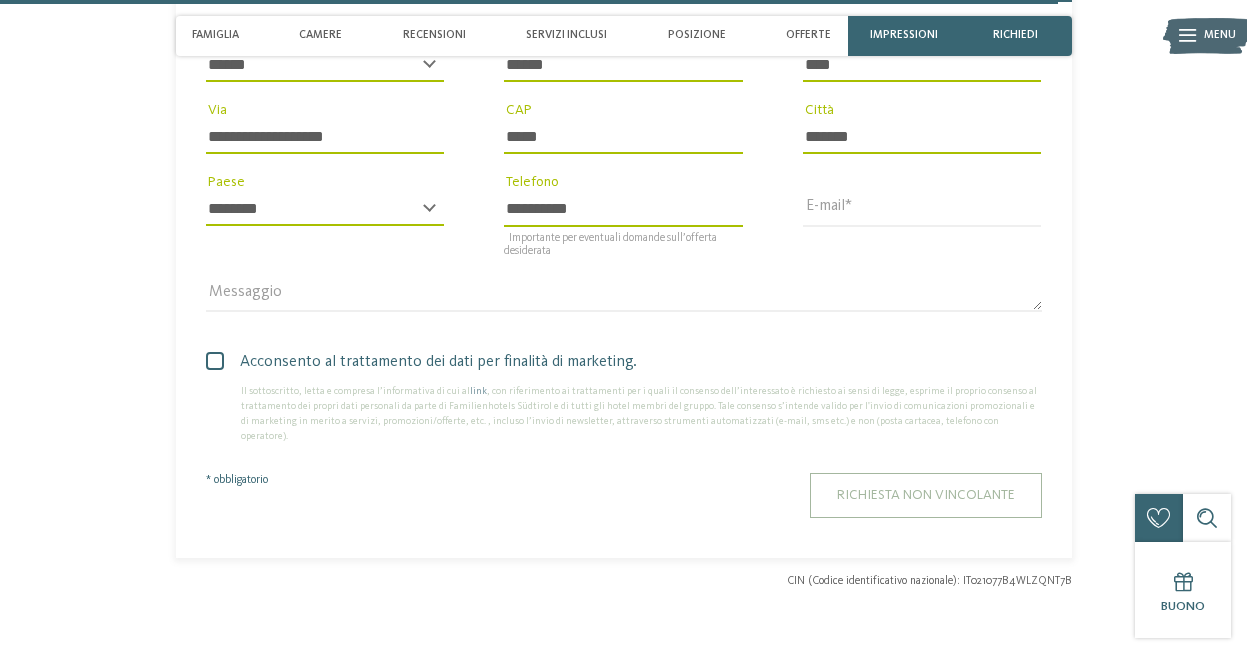 click on "Richiesta non vincolante" at bounding box center [926, 495] 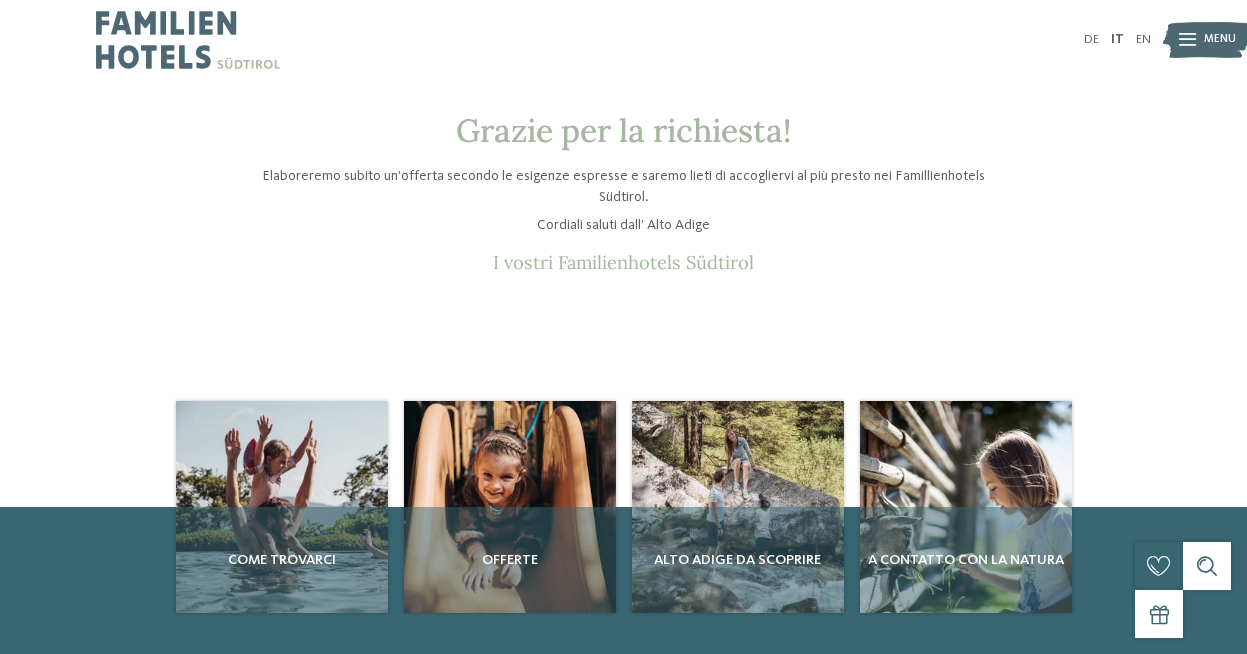 scroll, scrollTop: 0, scrollLeft: 0, axis: both 